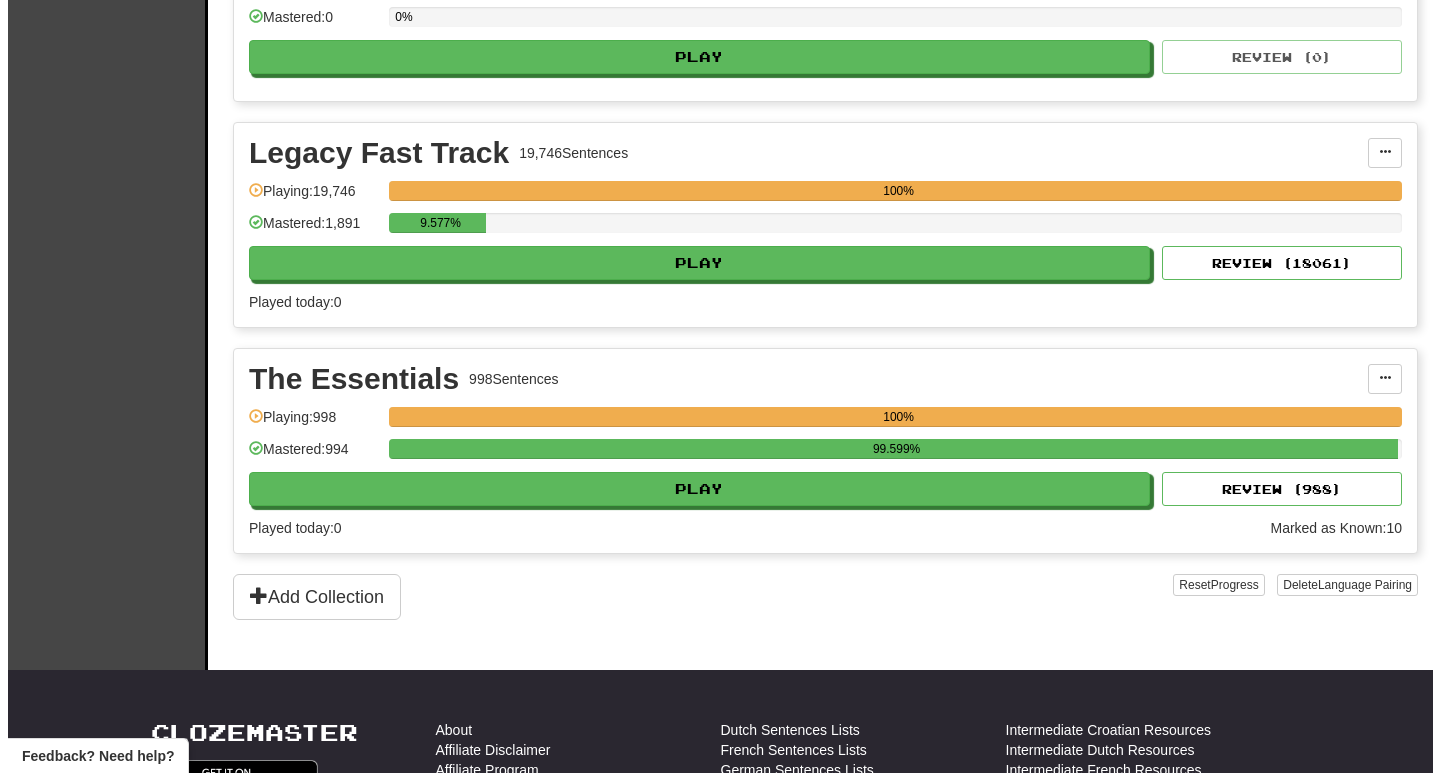 scroll, scrollTop: 1442, scrollLeft: 0, axis: vertical 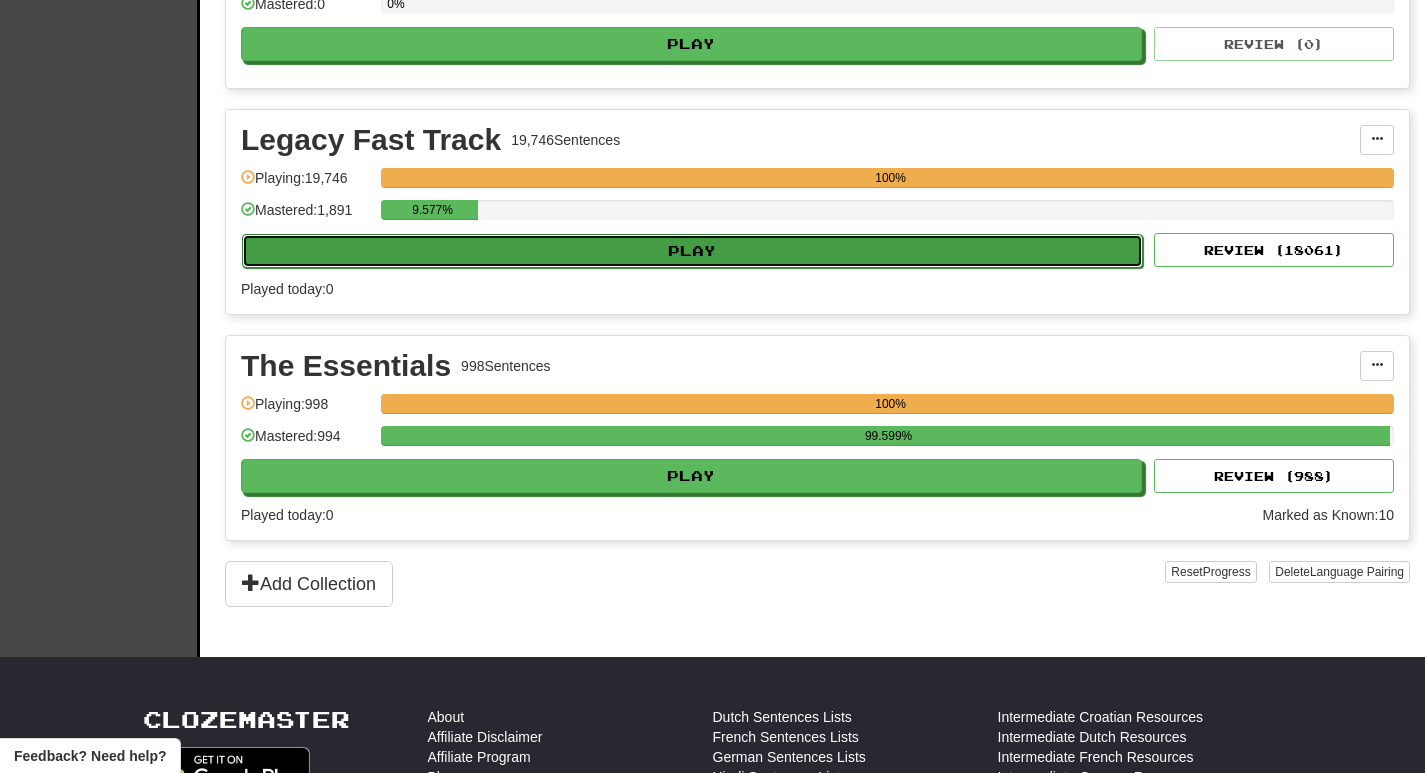 click on "Play" at bounding box center (692, 251) 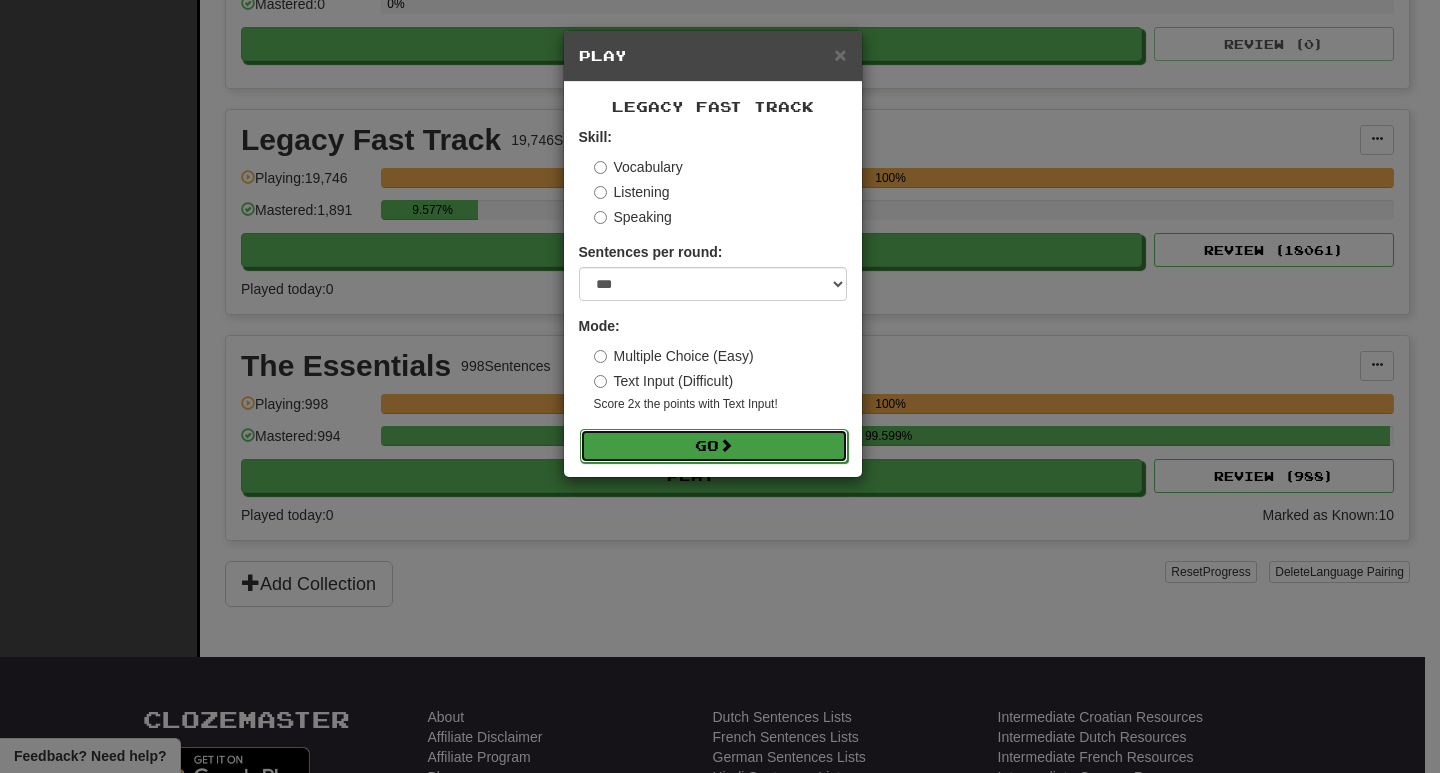 click on "Go" at bounding box center (714, 446) 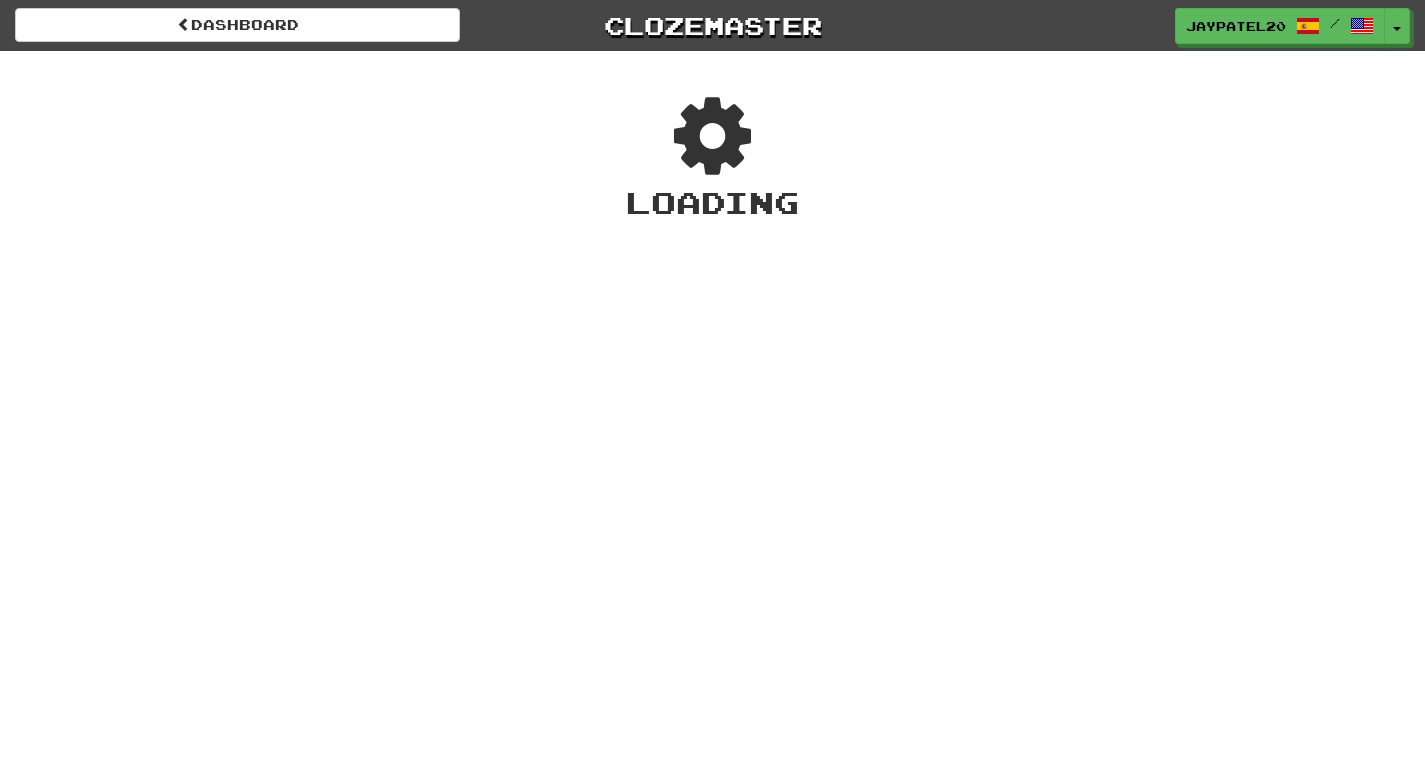 scroll, scrollTop: 0, scrollLeft: 0, axis: both 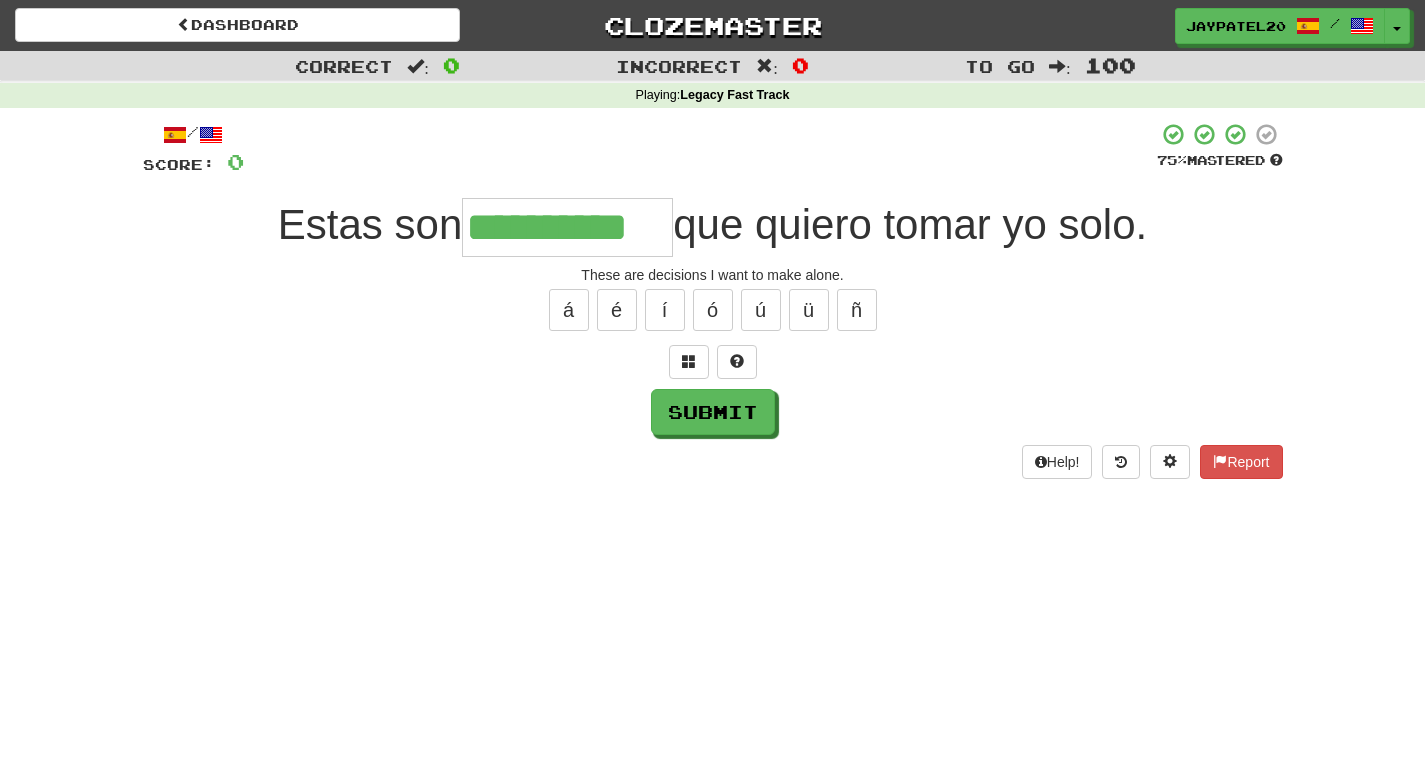 type on "**********" 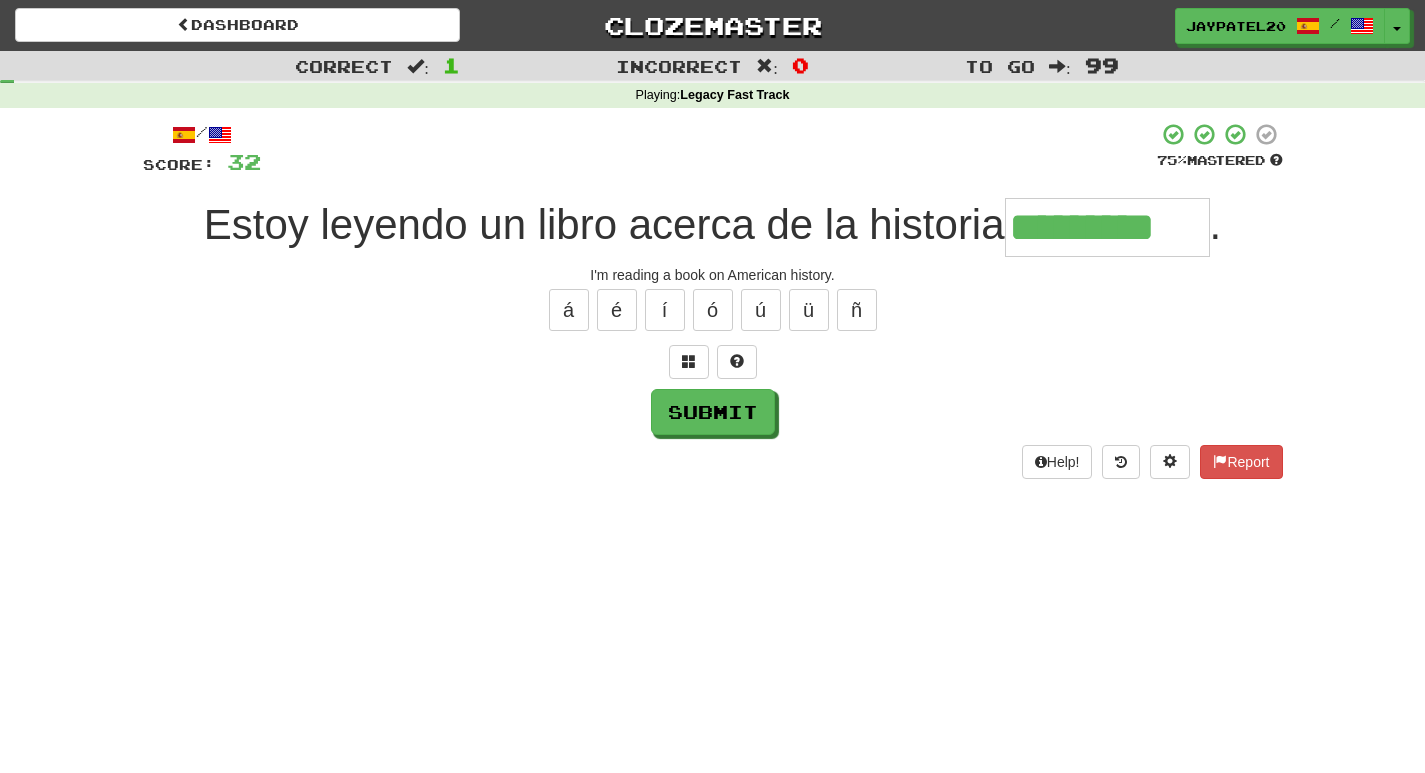 type on "*********" 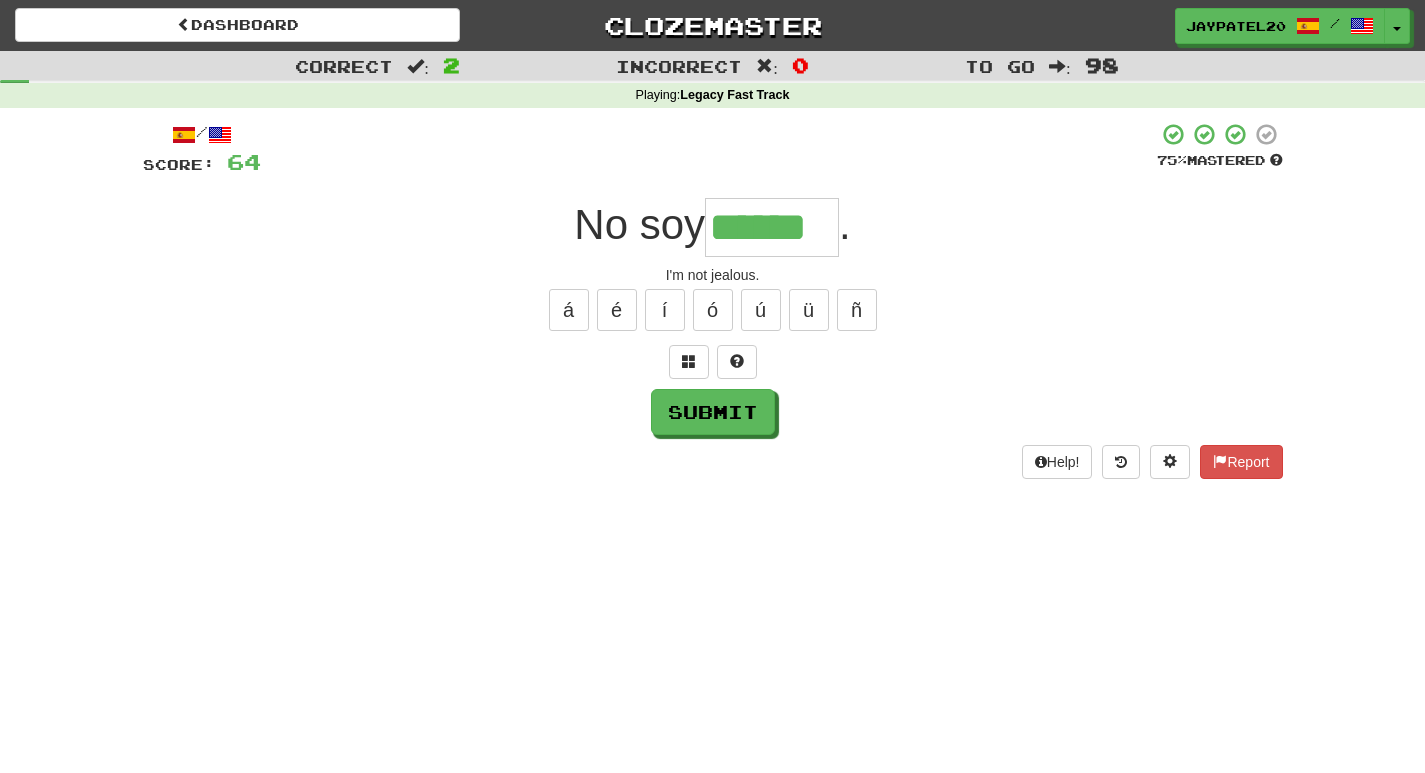 type on "******" 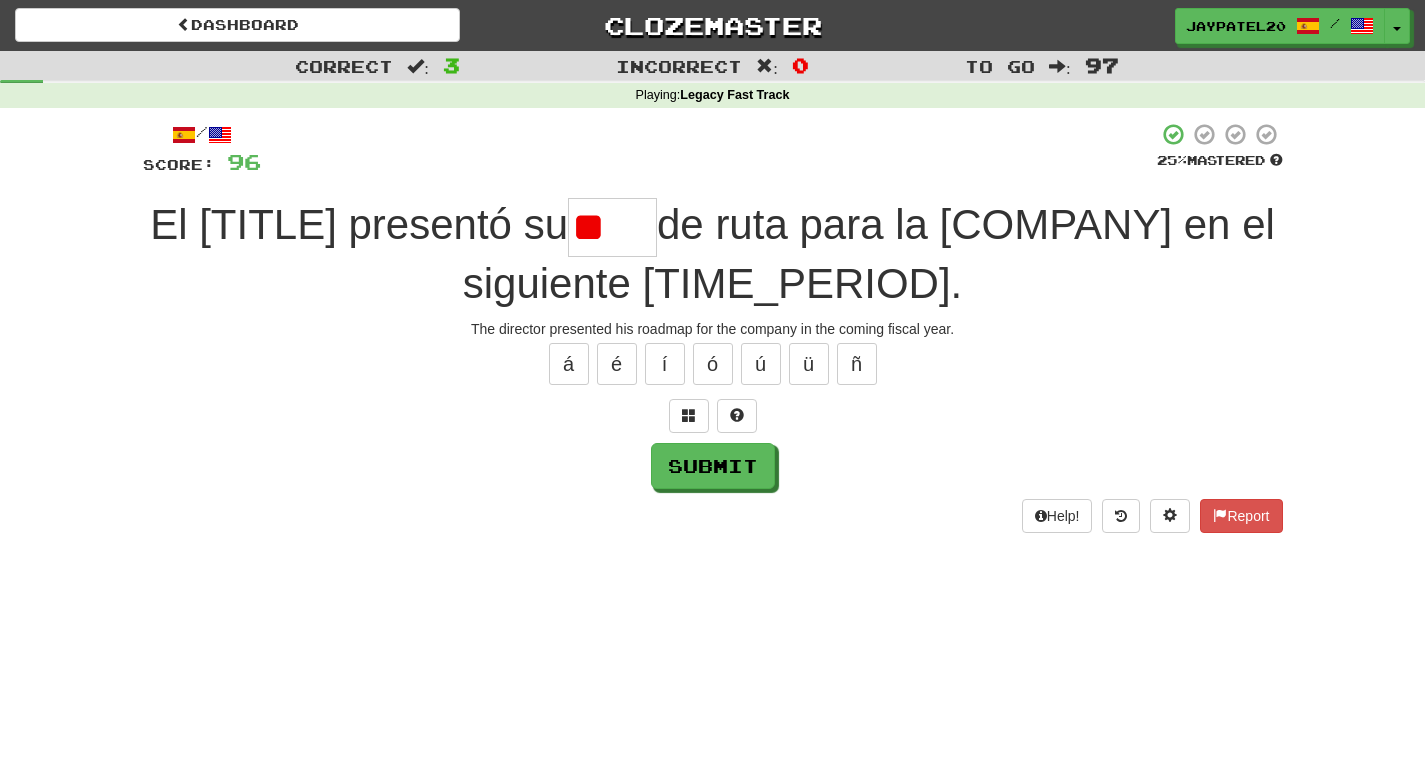 type on "*" 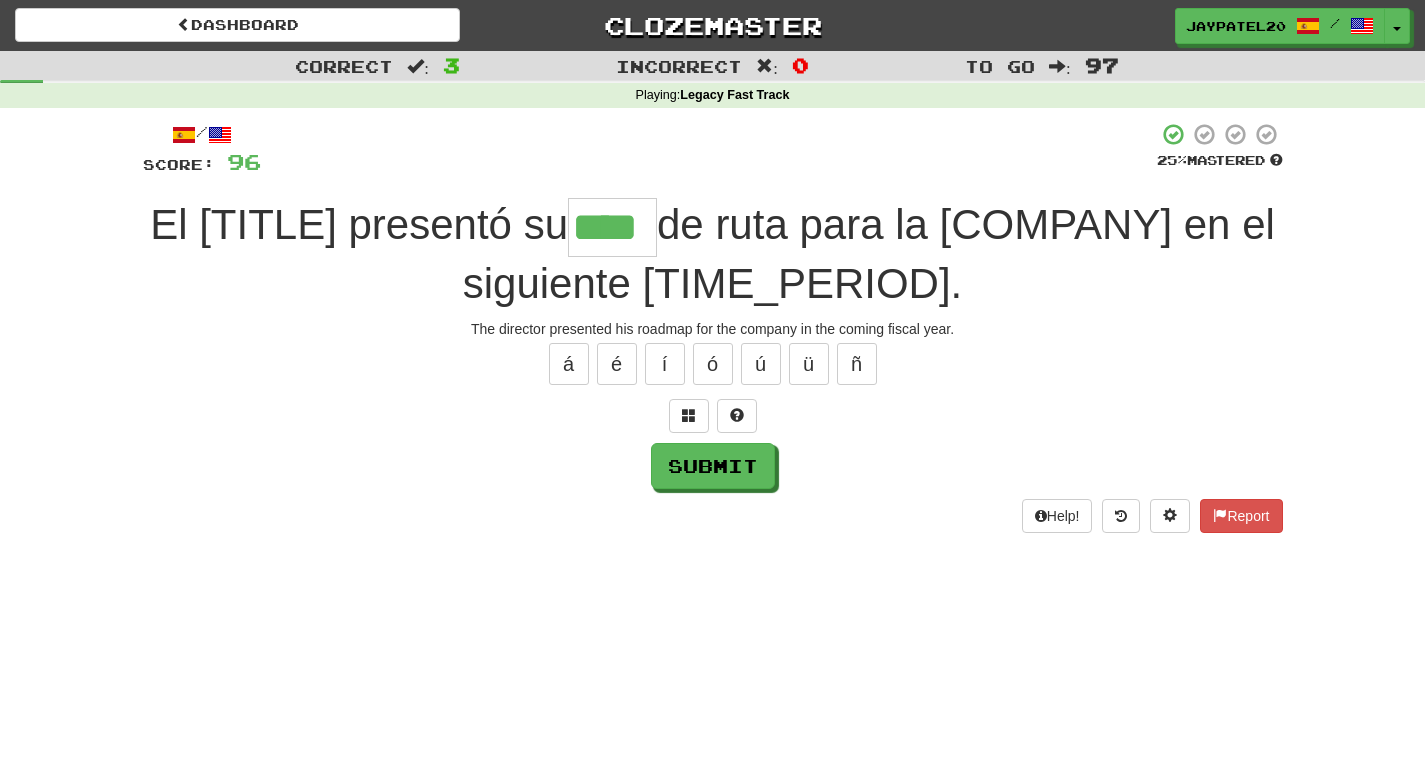type on "****" 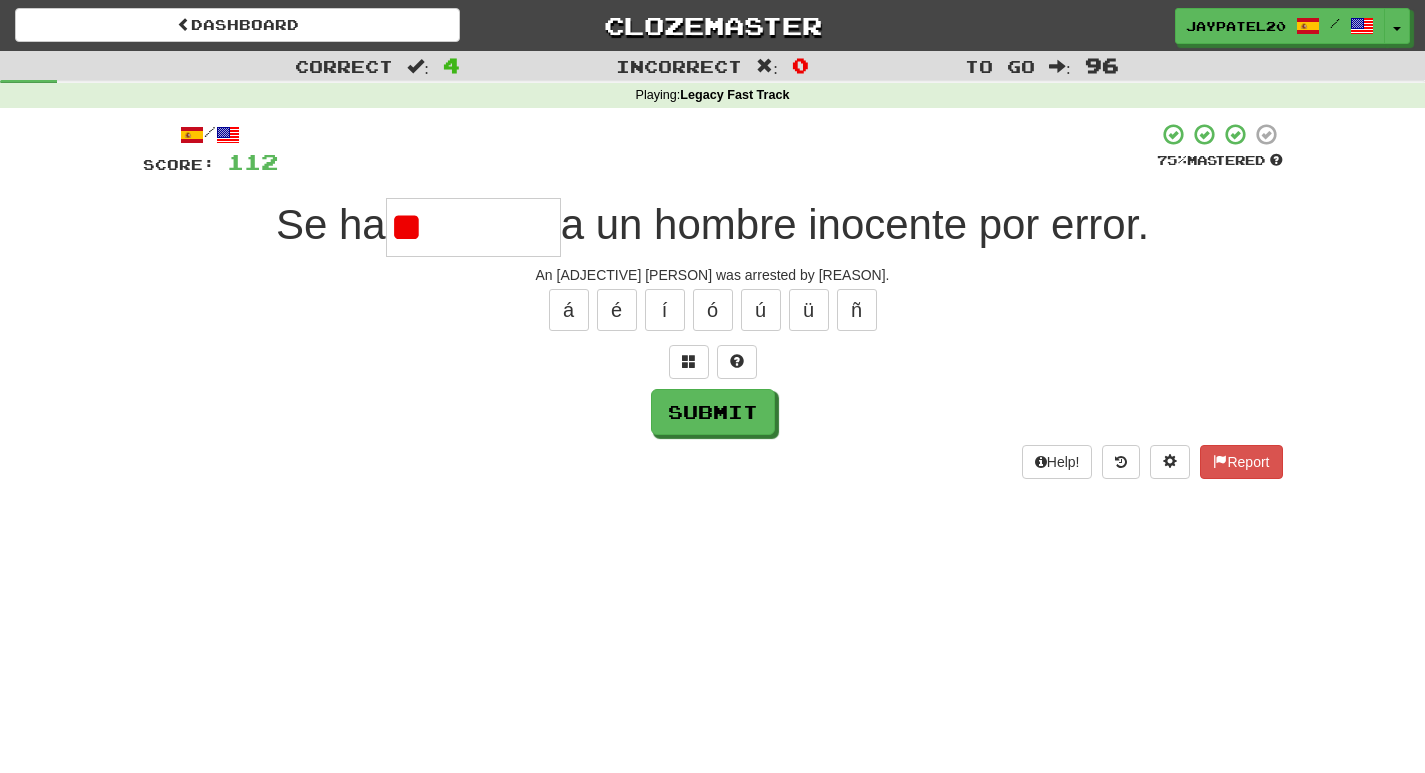 type on "*" 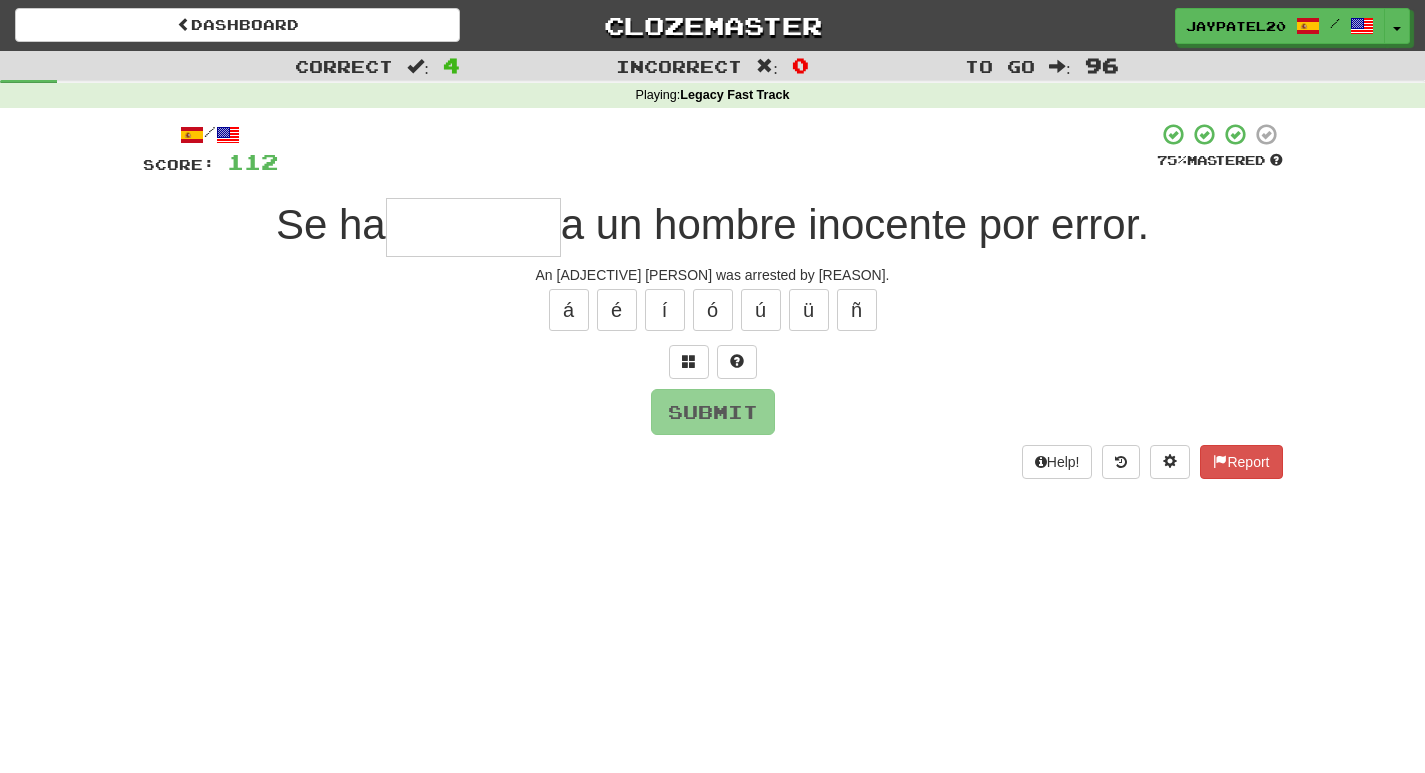 type on "*" 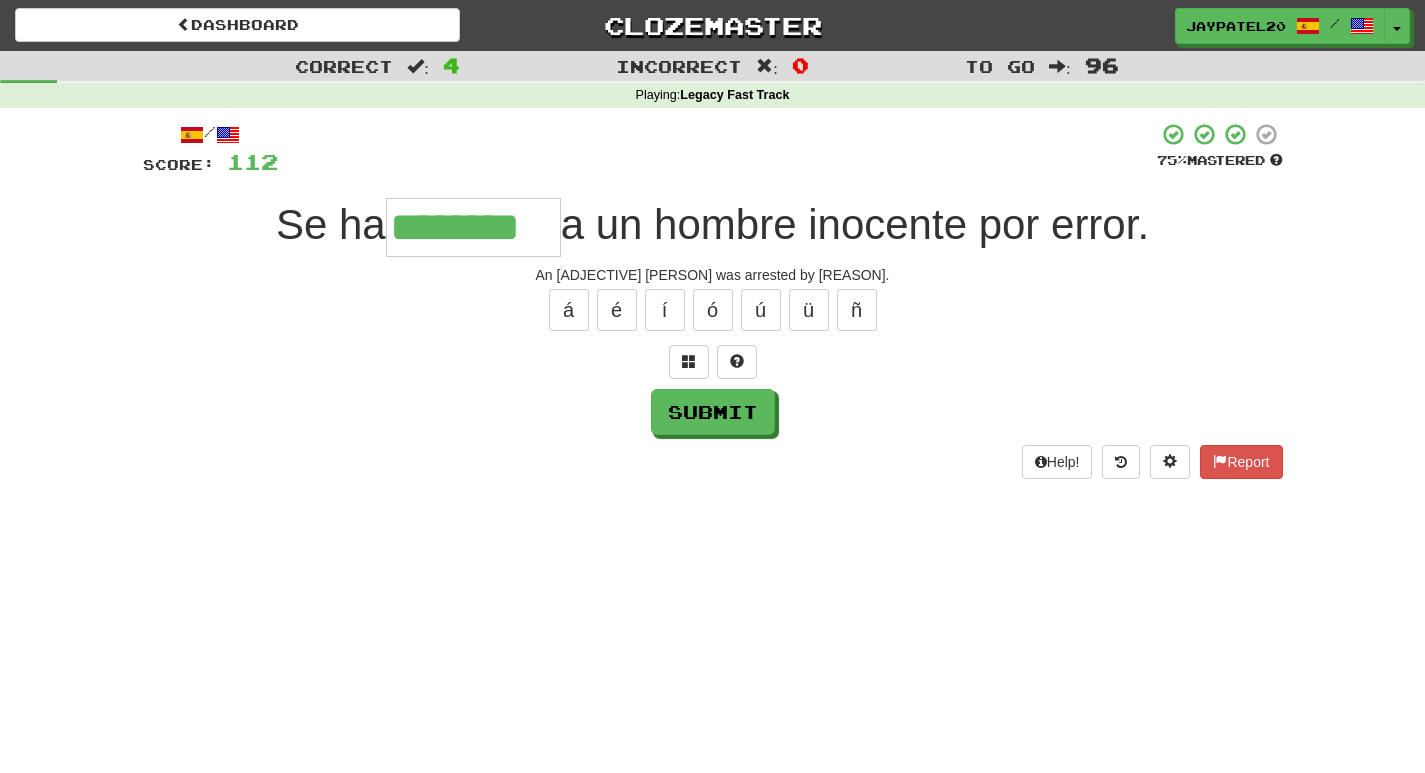 type on "********" 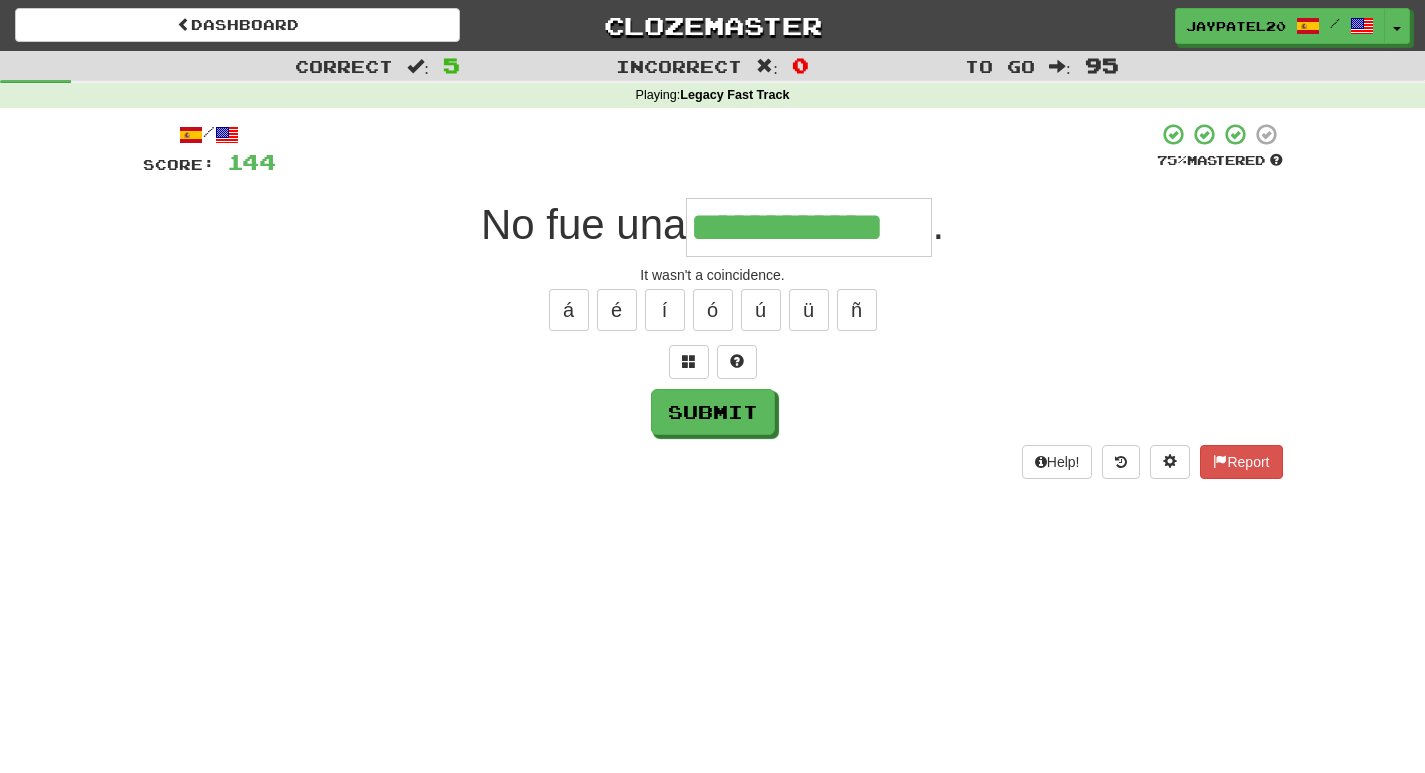 type on "**********" 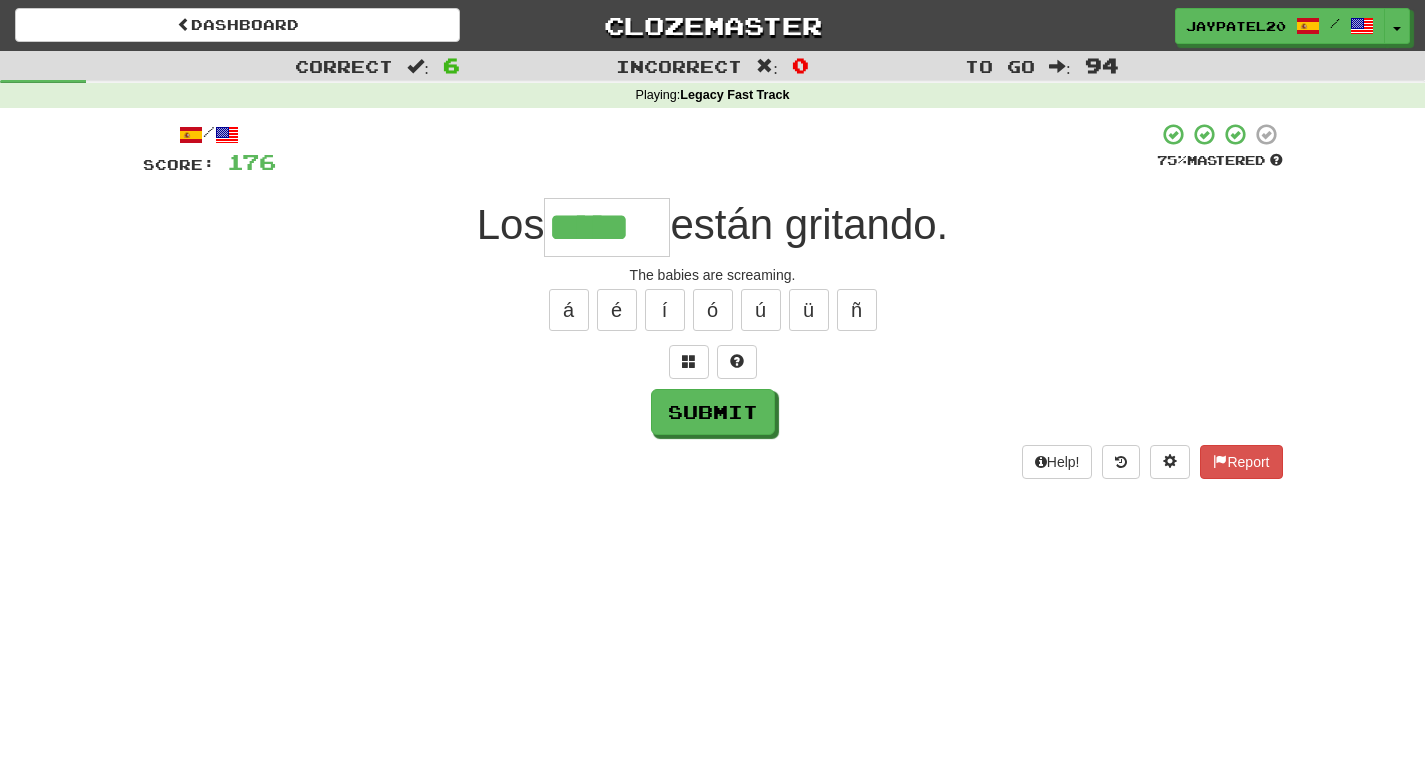 type on "*****" 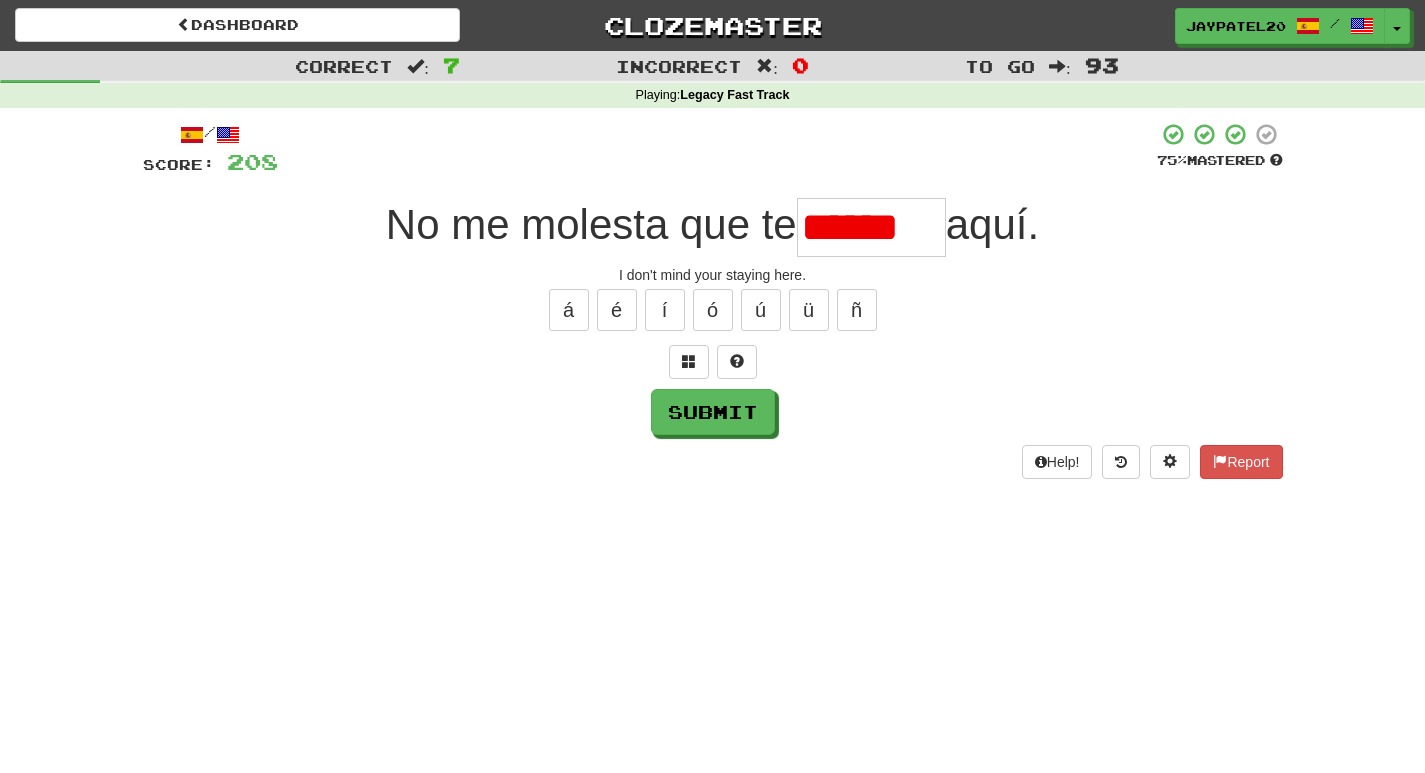 scroll, scrollTop: 0, scrollLeft: 0, axis: both 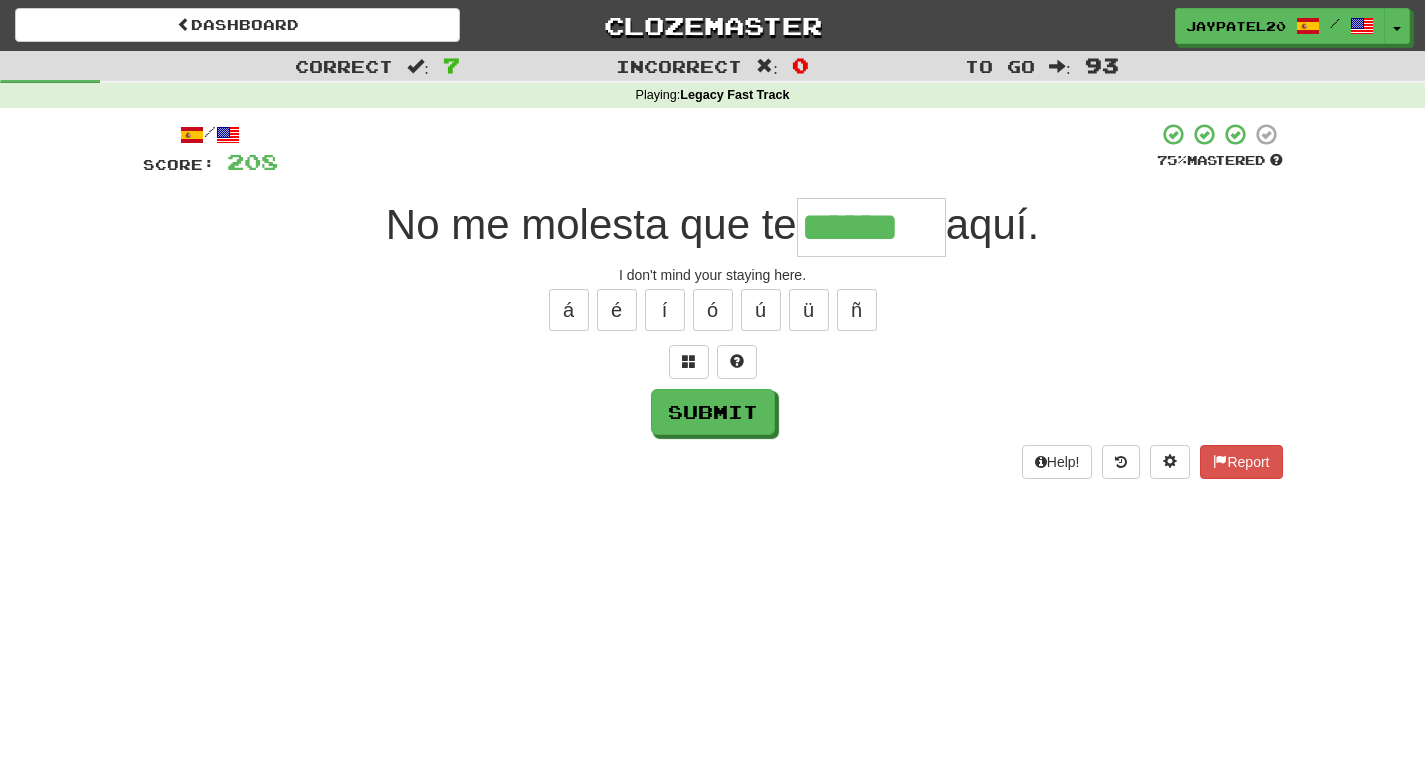 type on "******" 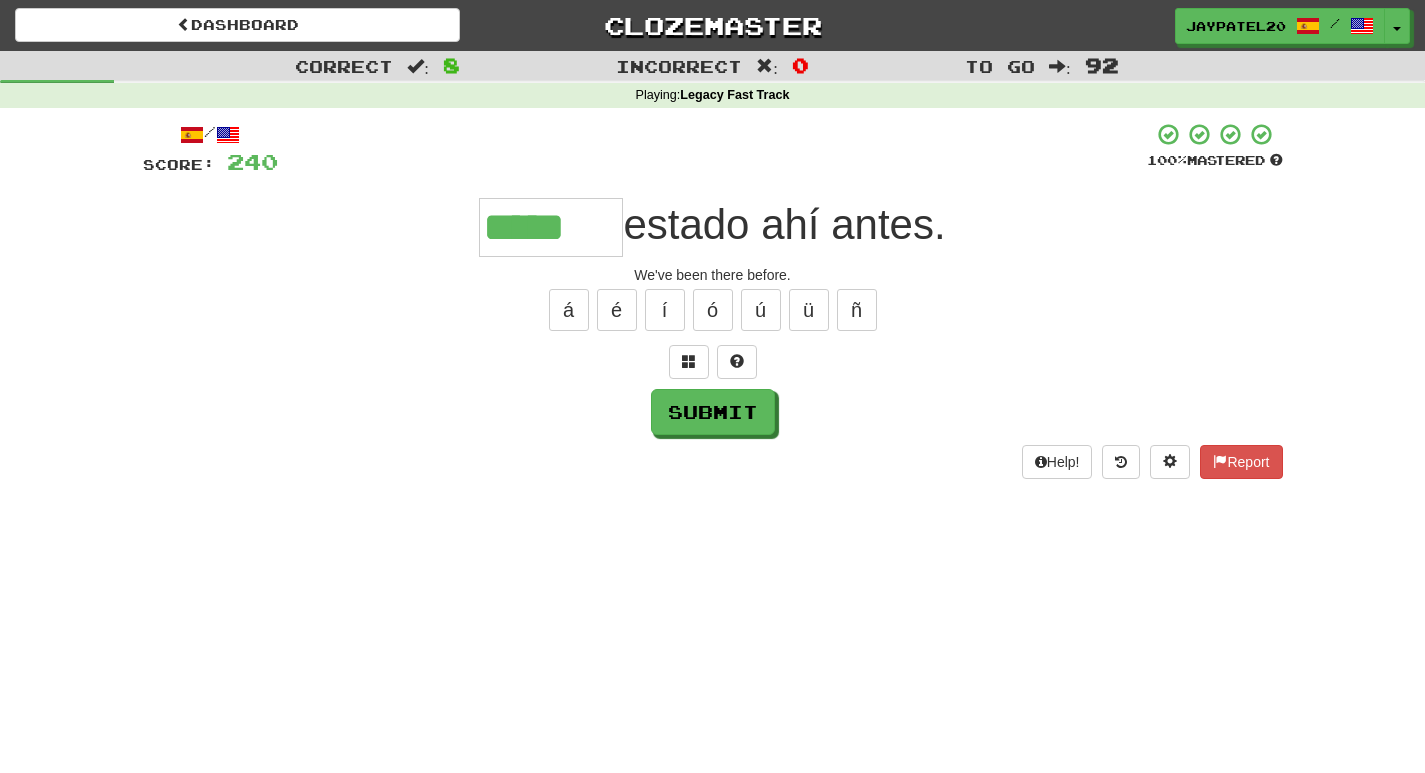 type on "*****" 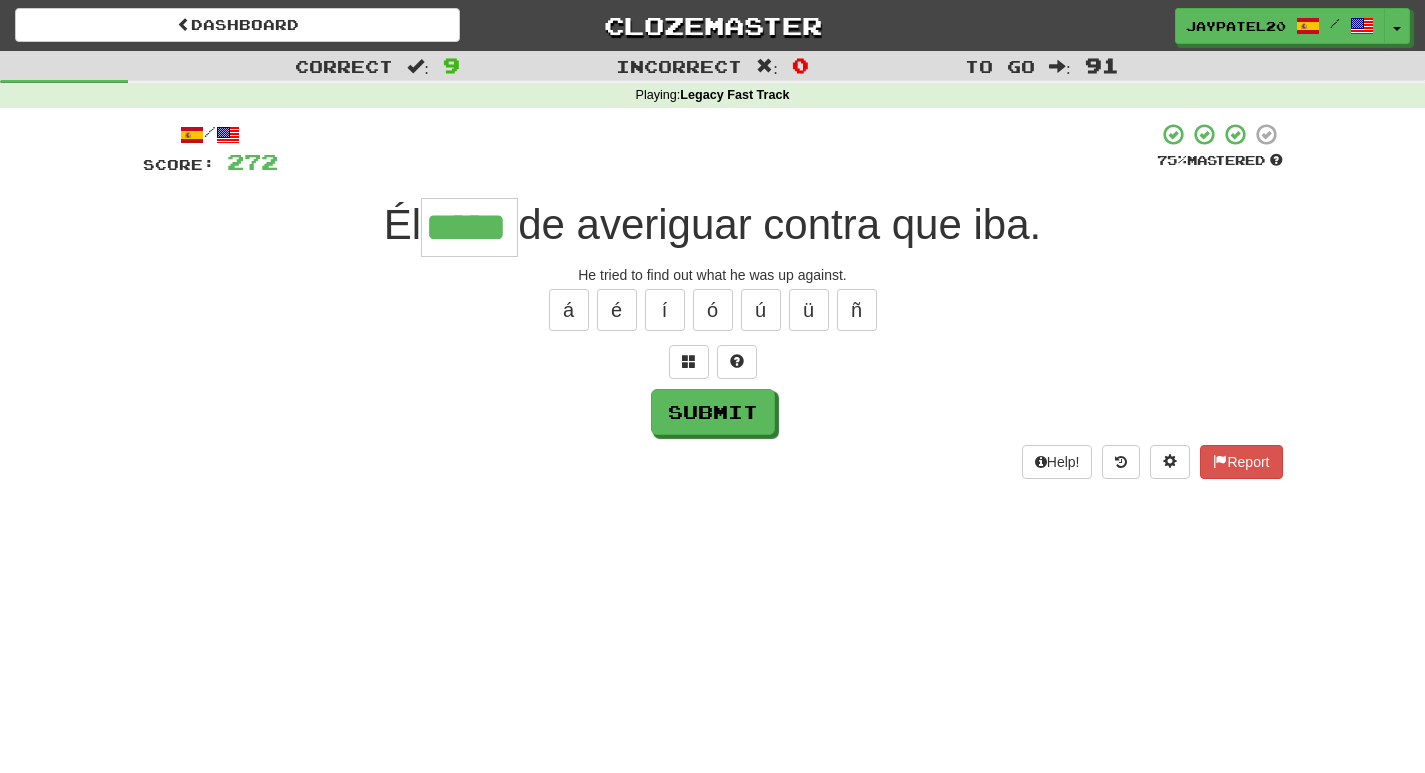 type on "*****" 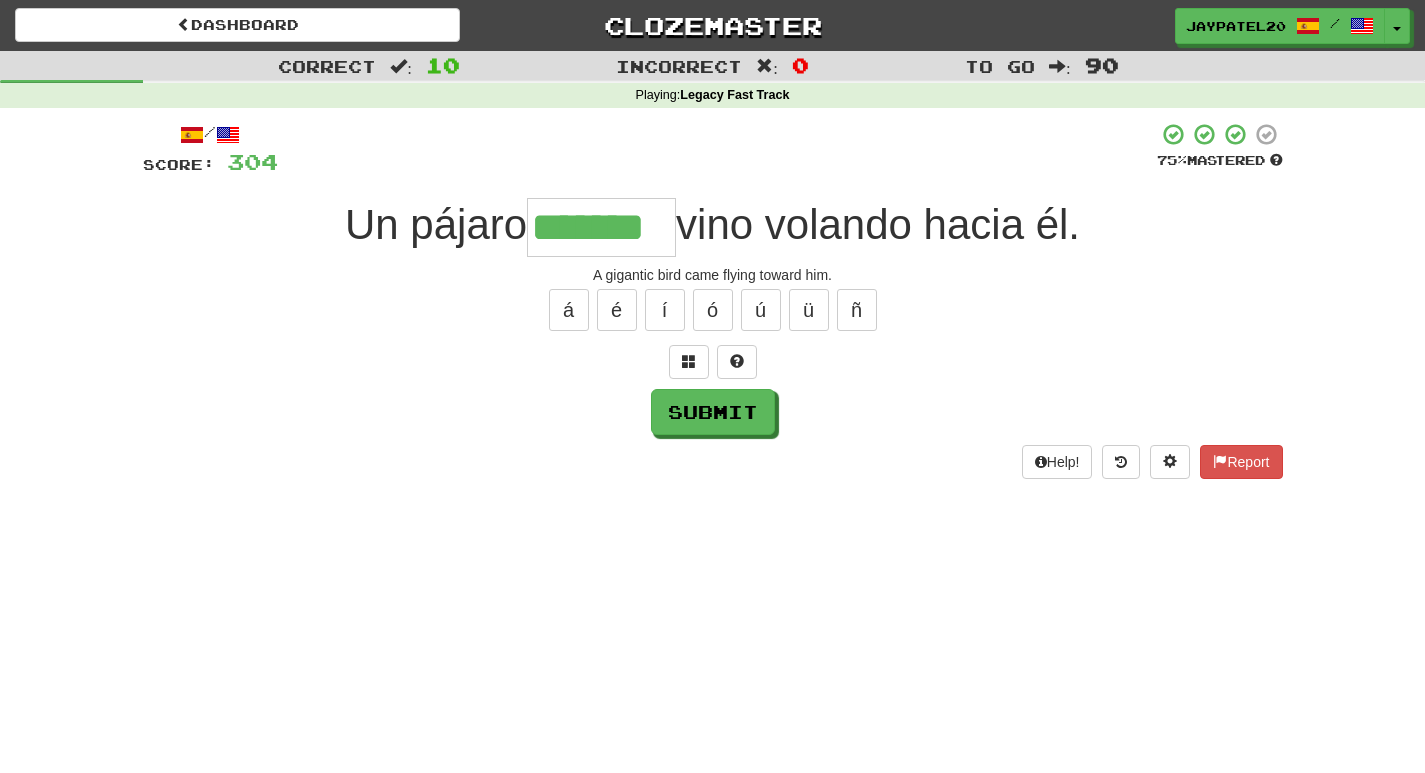 type on "*******" 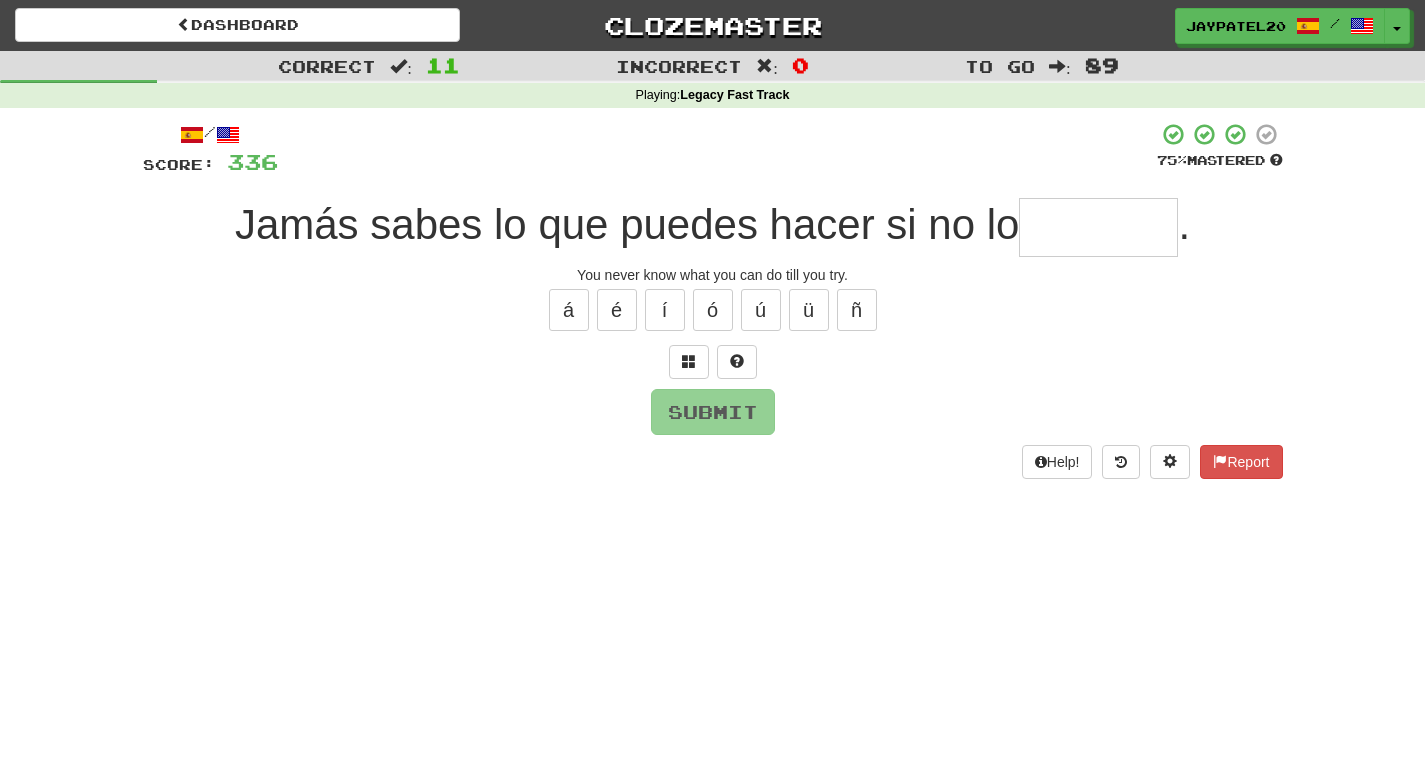 type on "*" 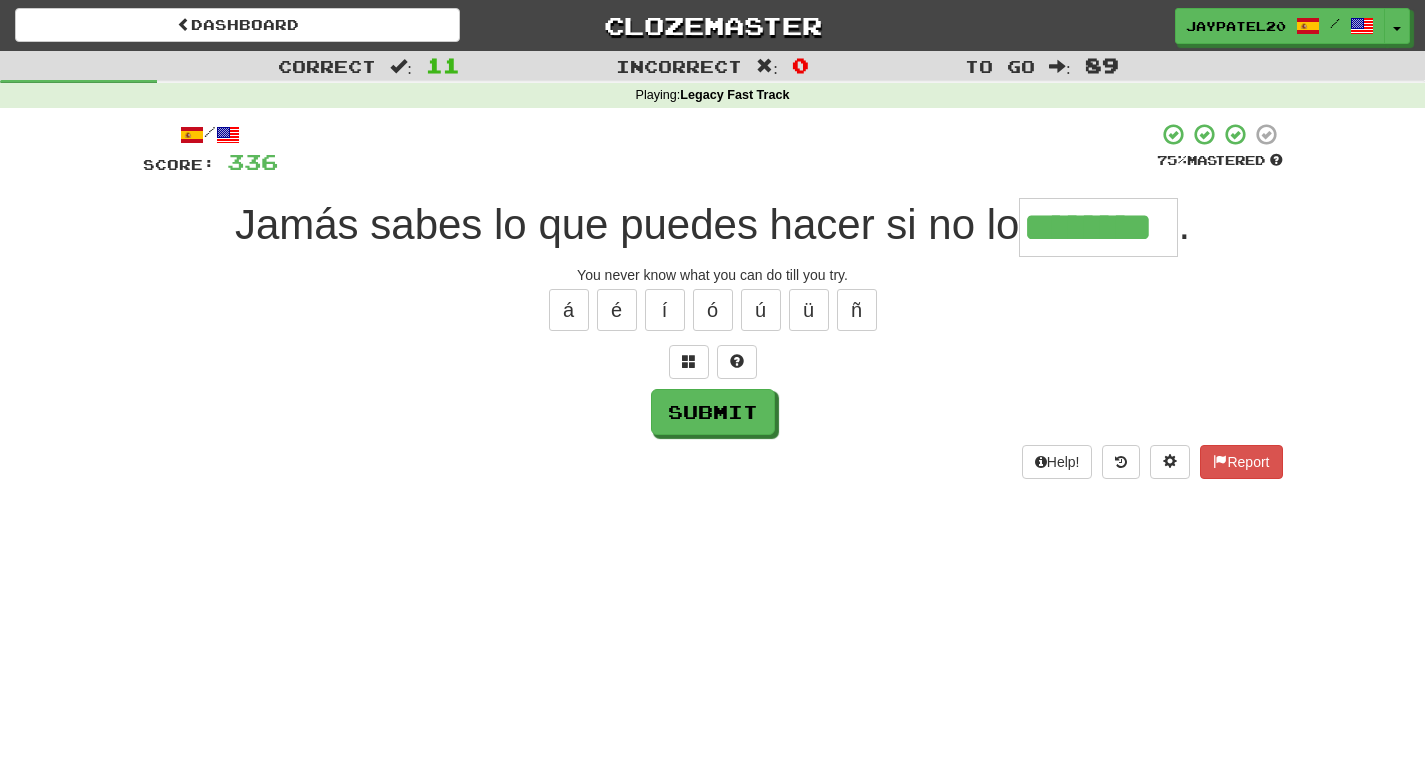 type on "********" 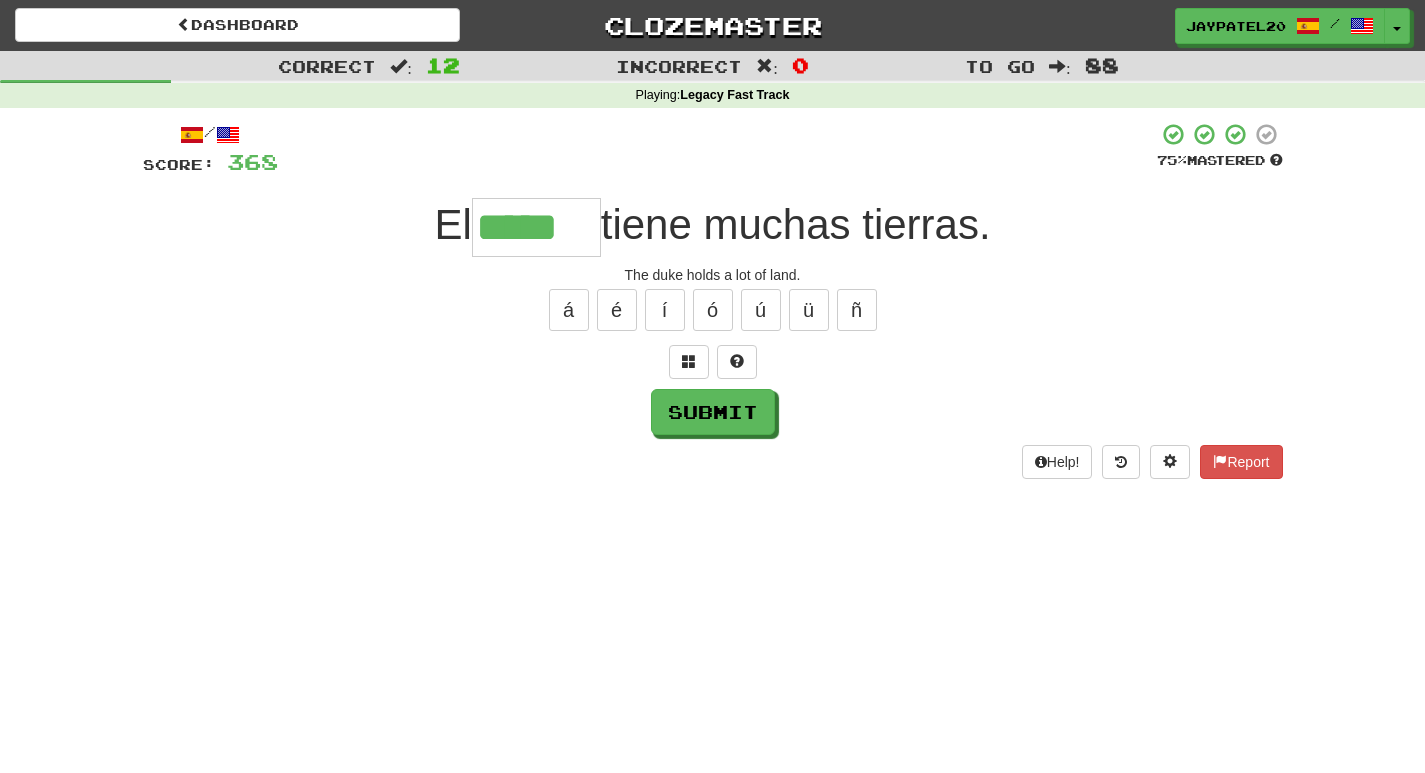 type on "*****" 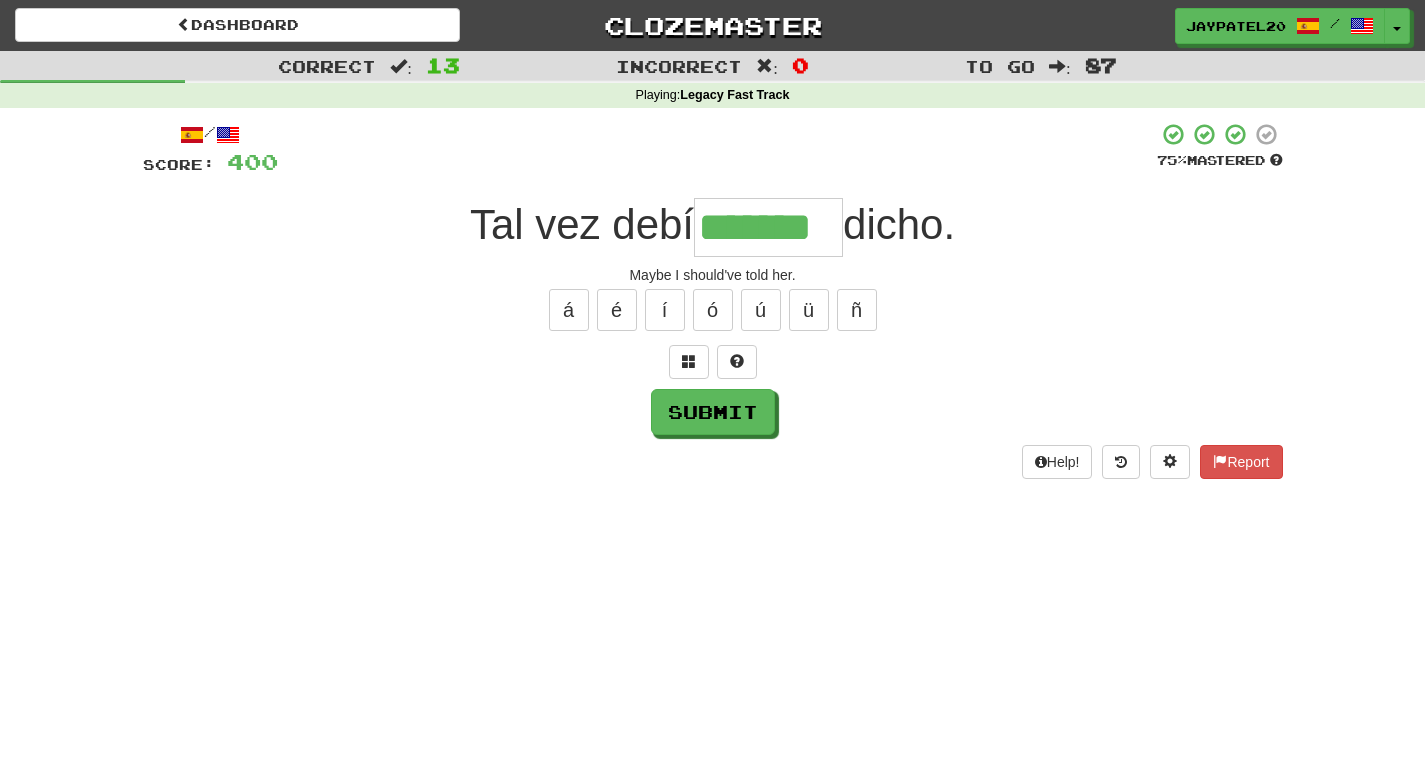 type on "*******" 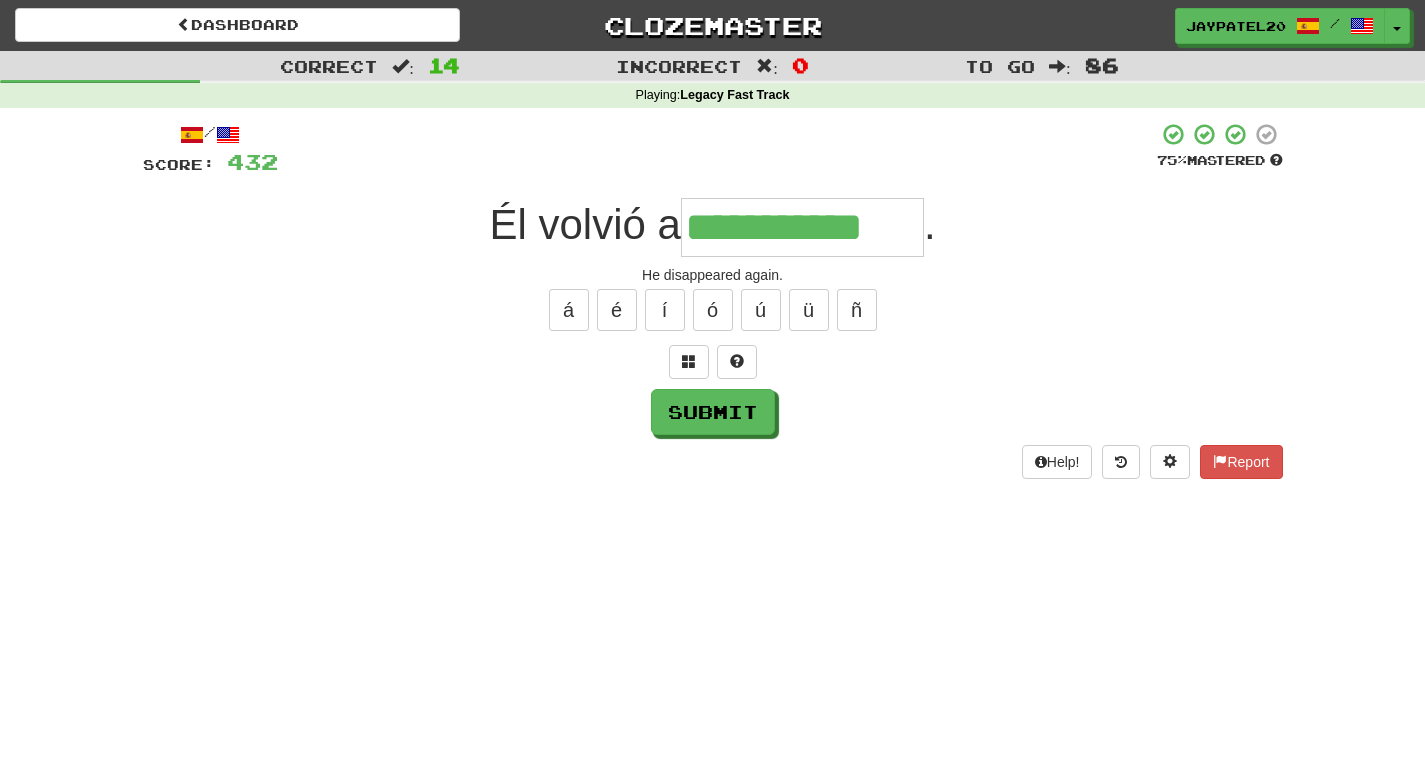 type on "**********" 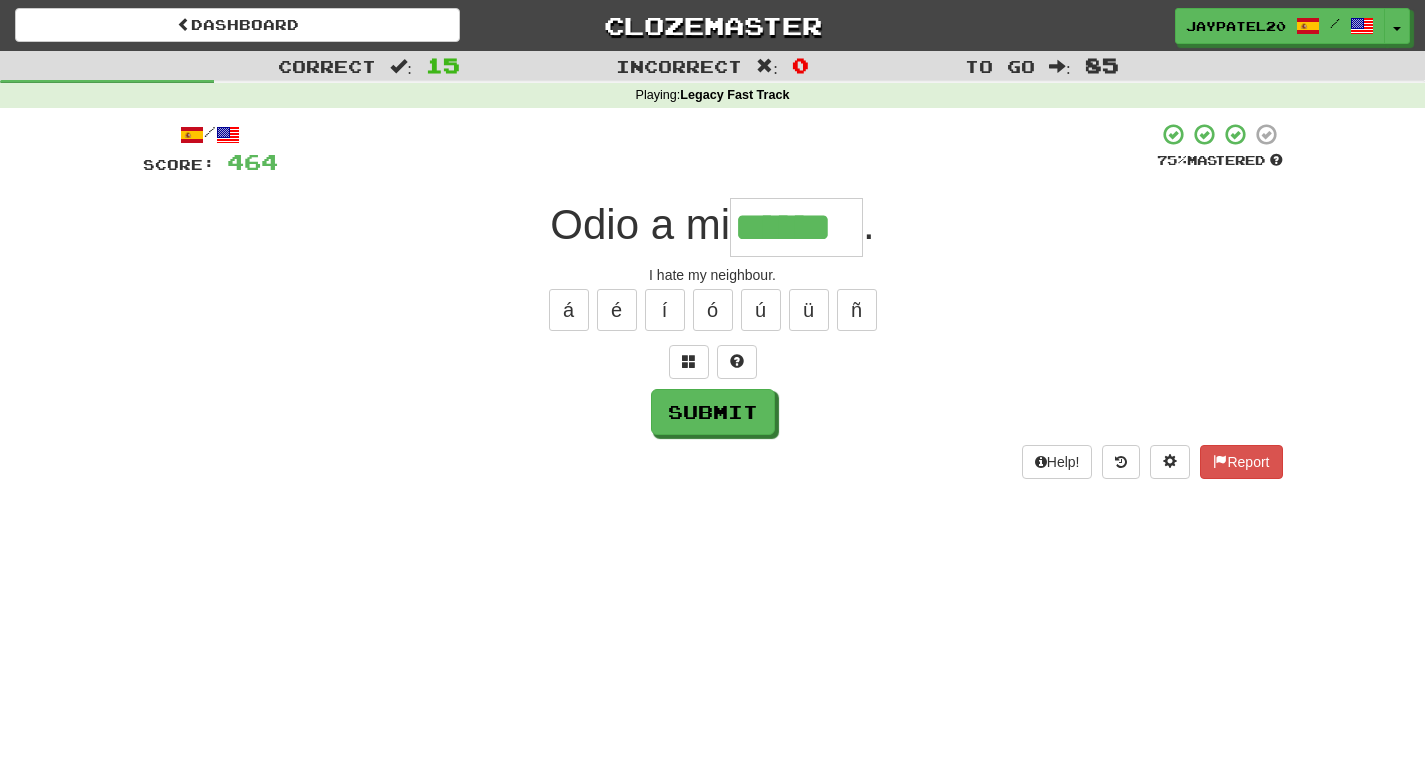 type on "******" 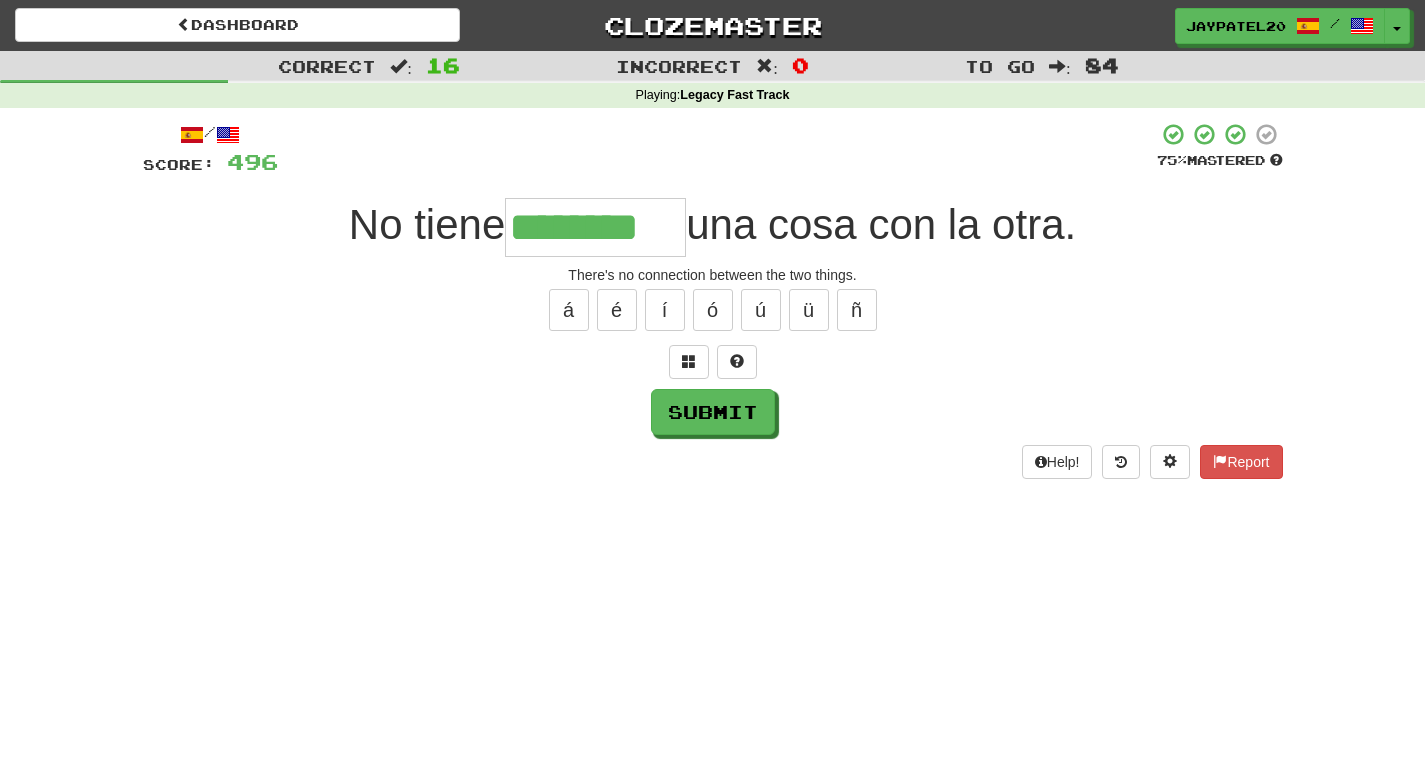 type on "********" 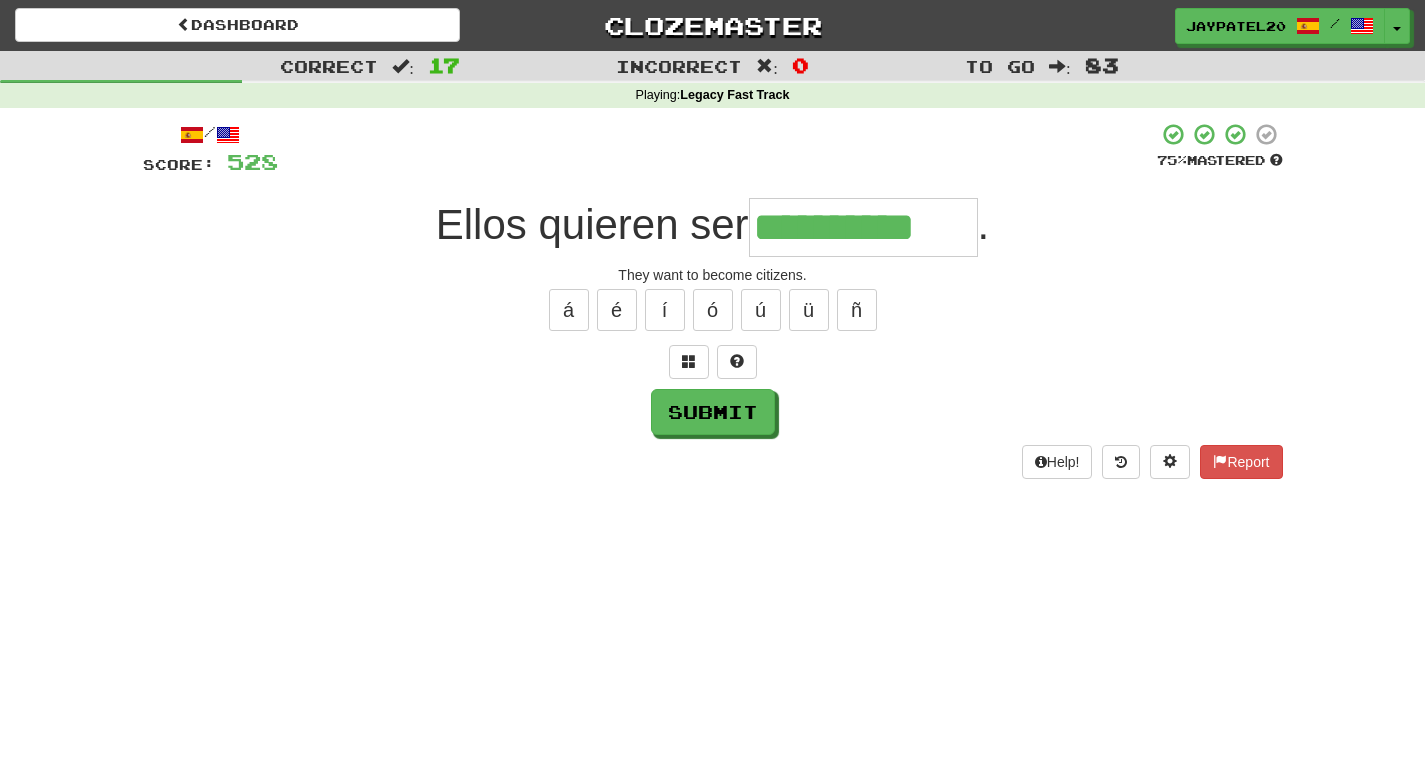 type on "**********" 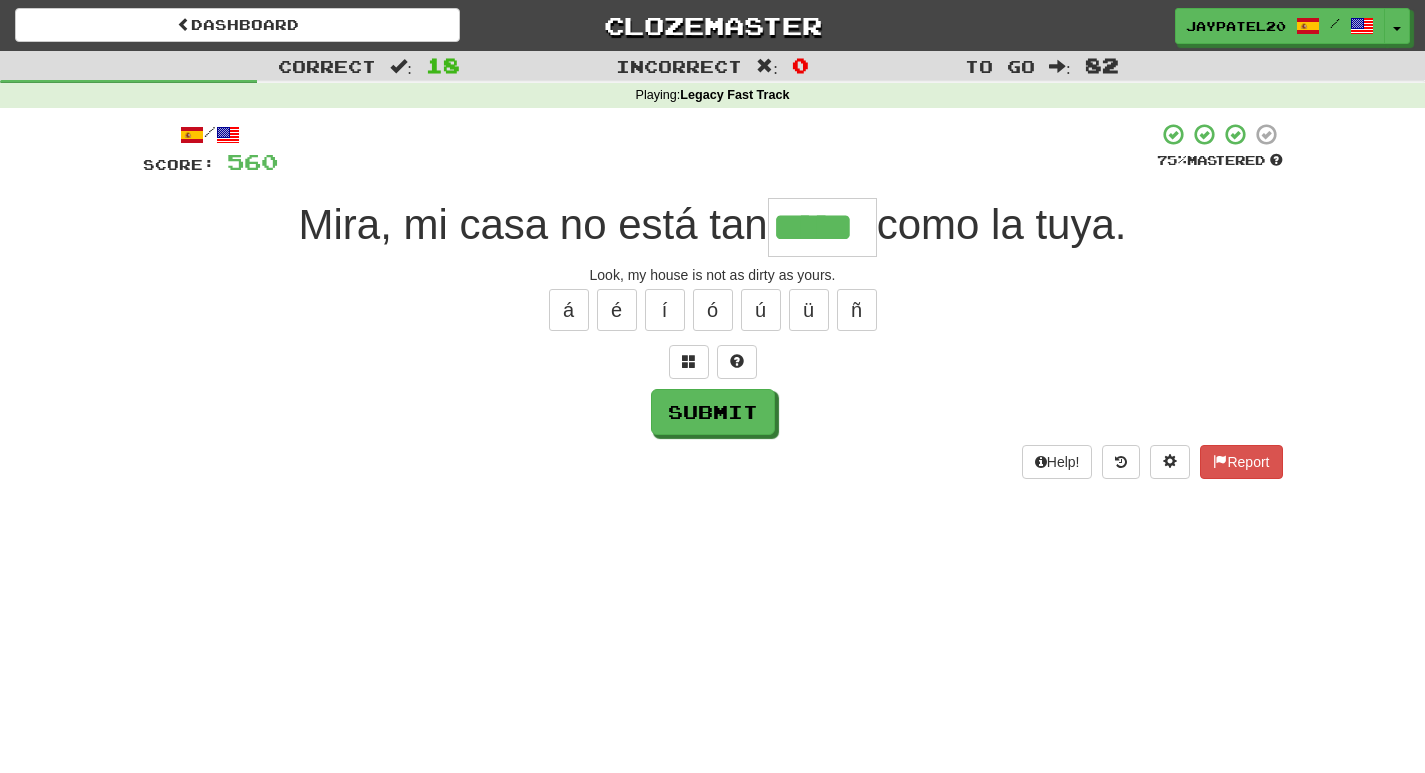 type on "*****" 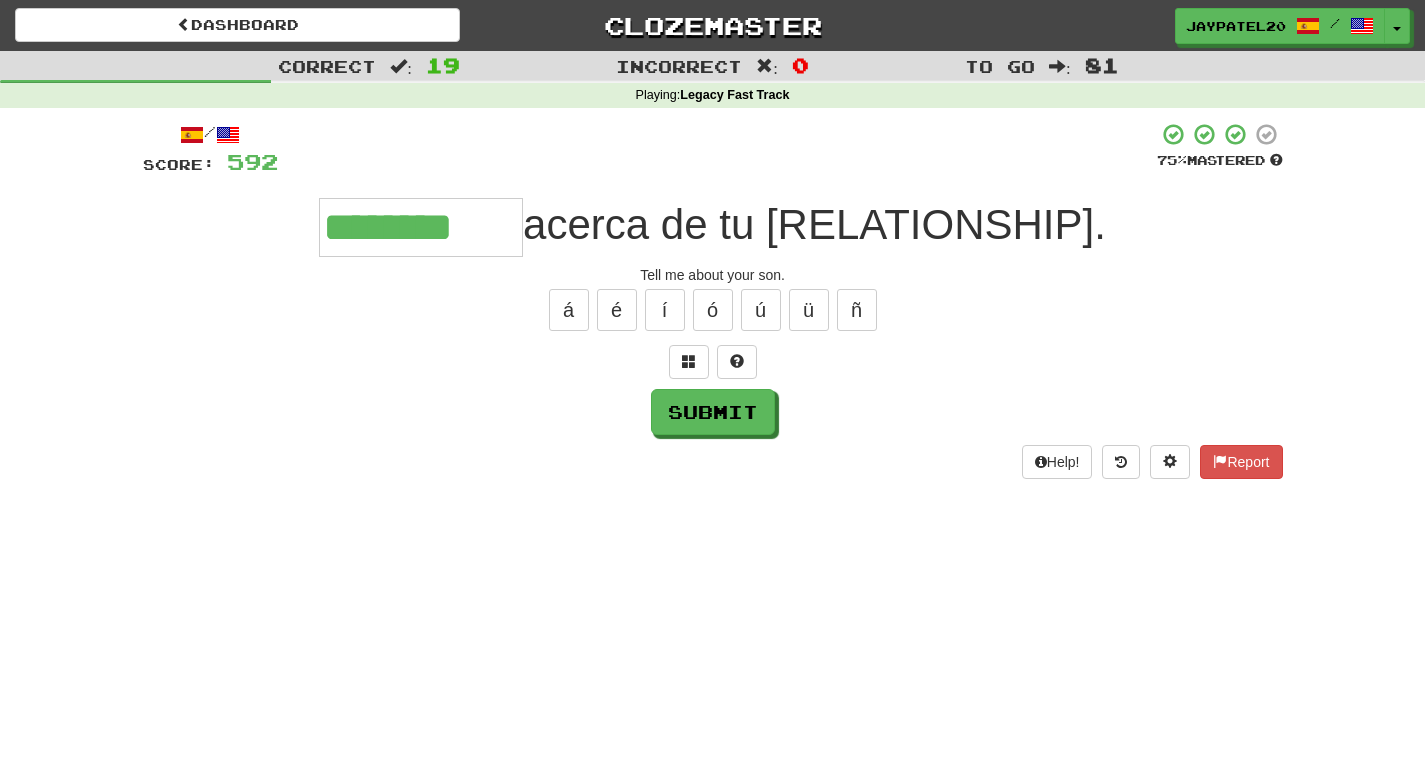 type on "********" 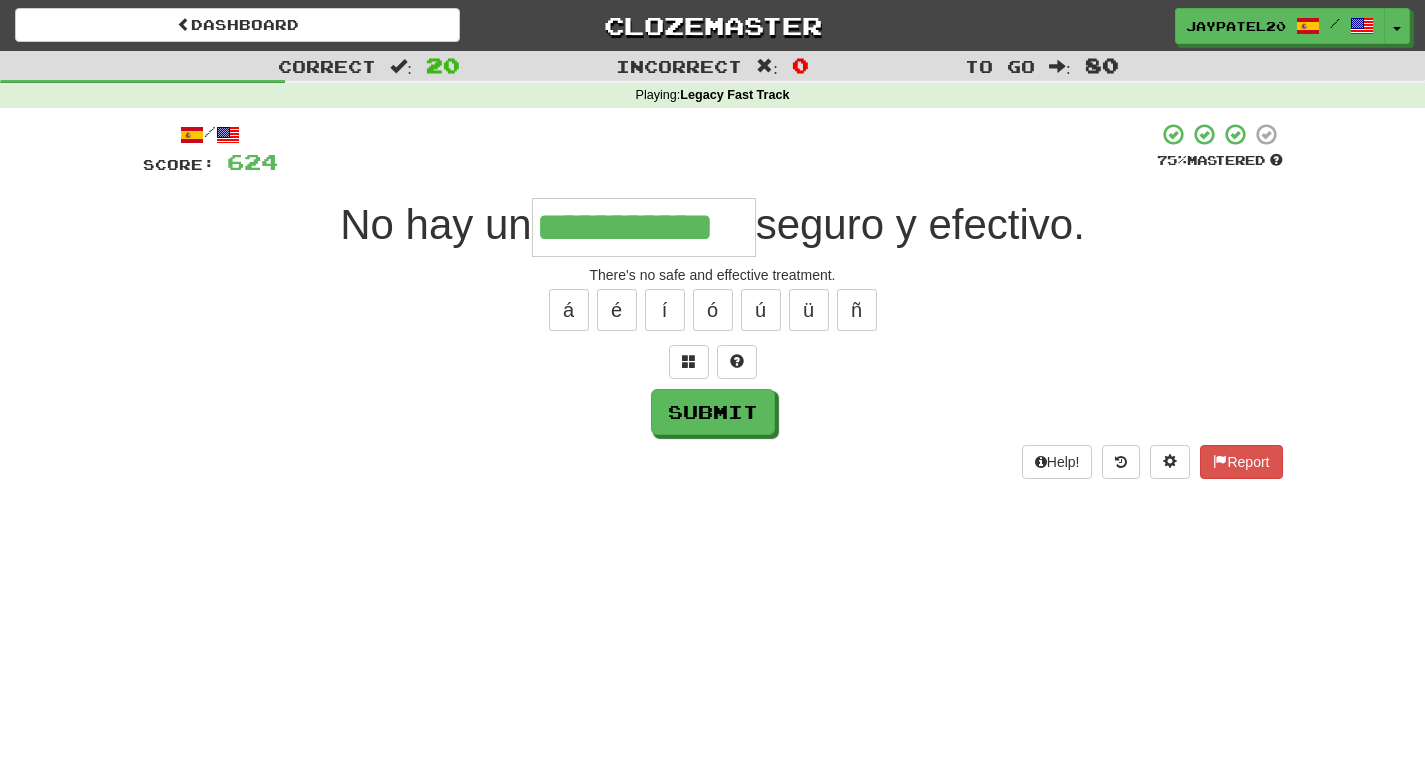 type on "**********" 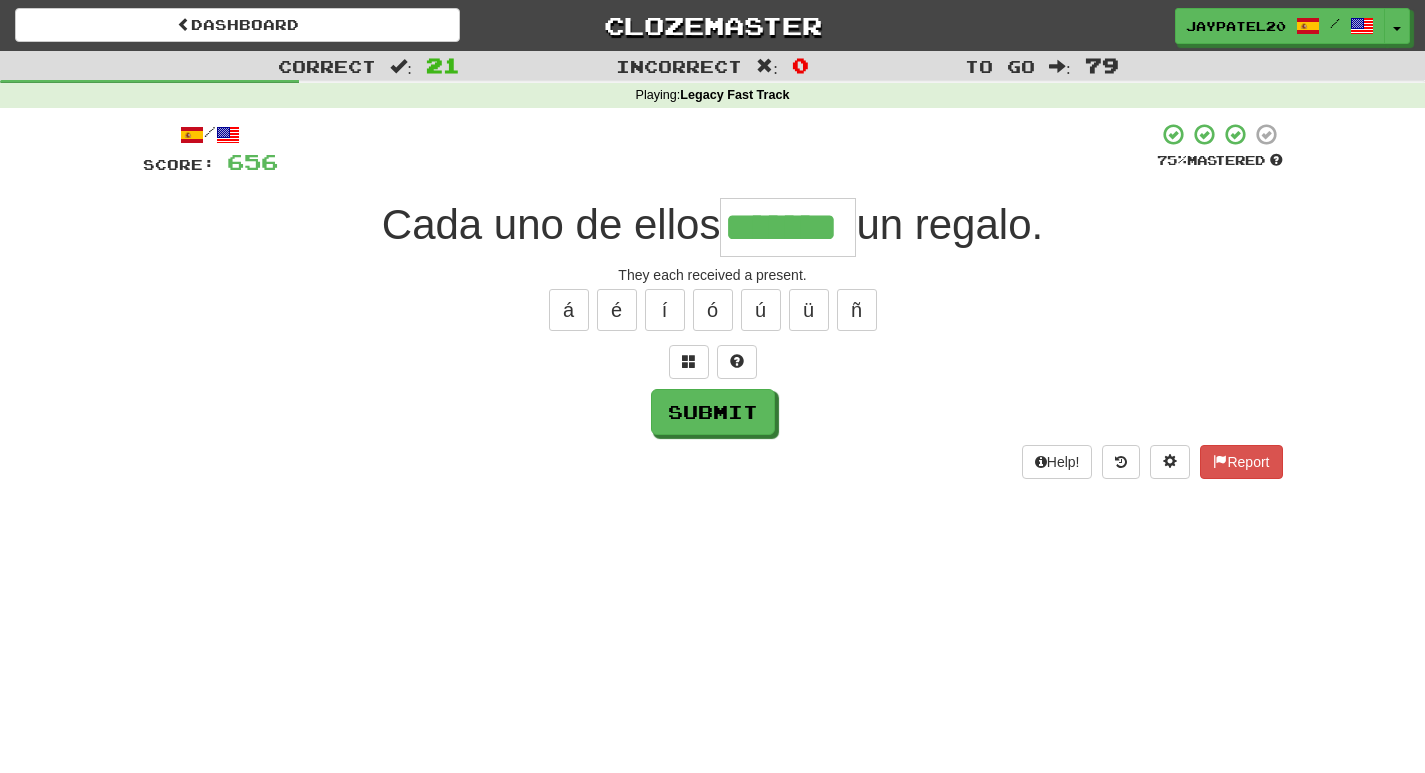 type on "*******" 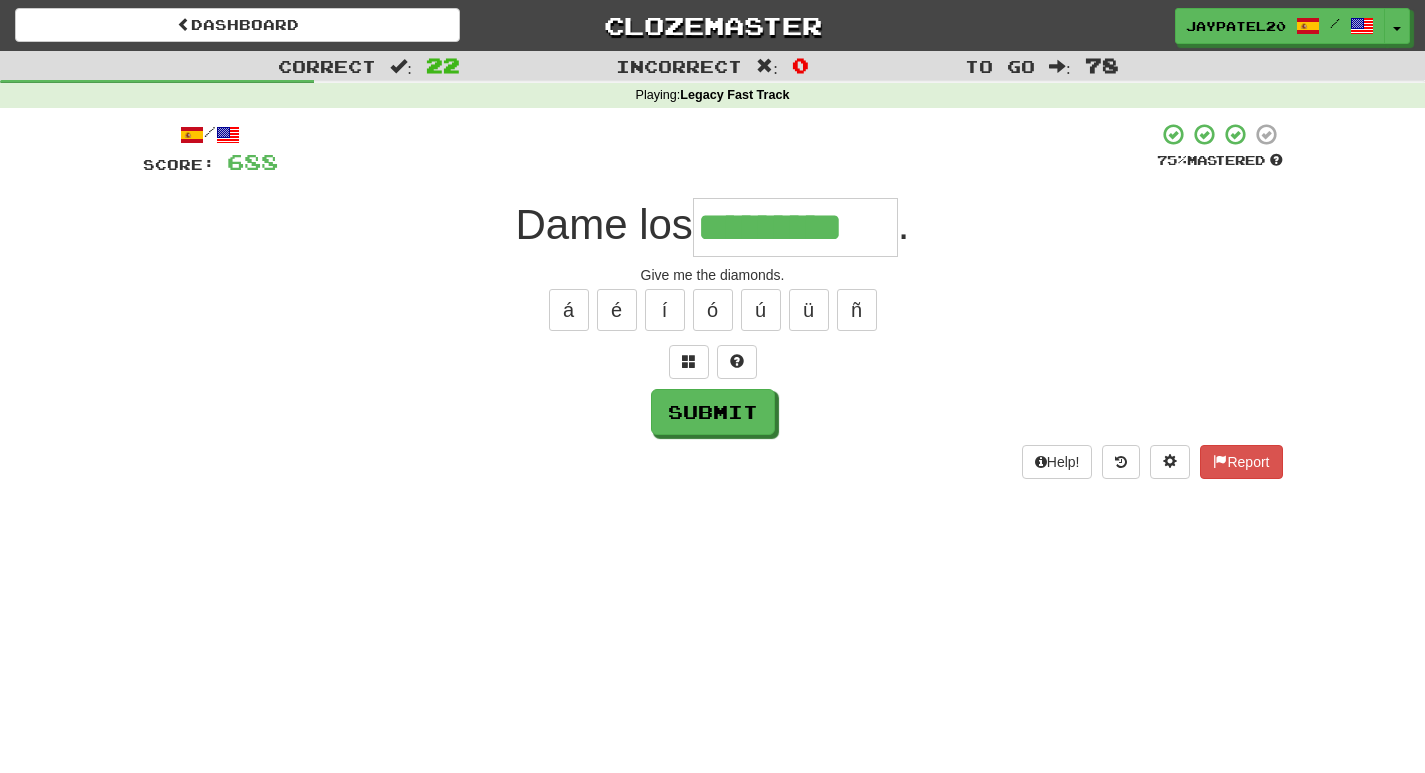type on "*********" 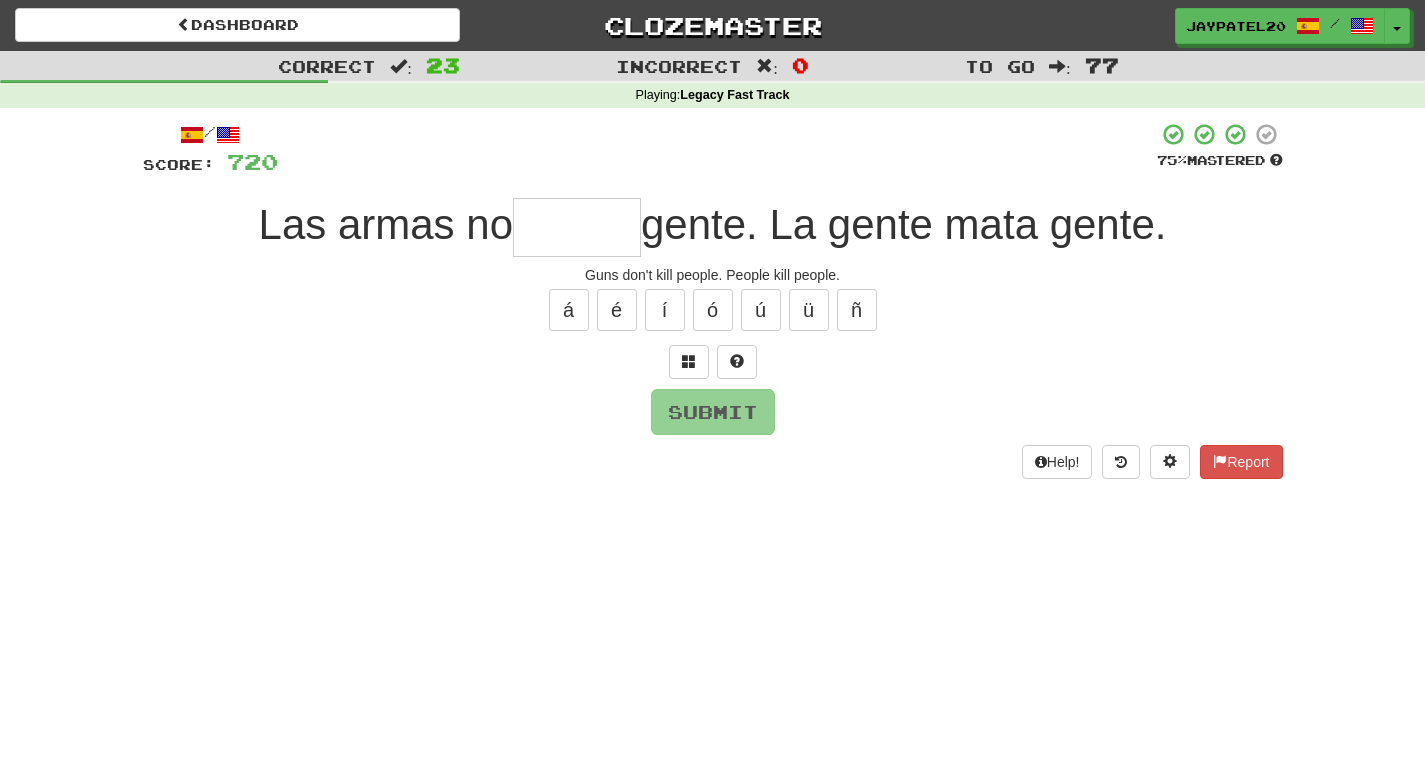 type on "*" 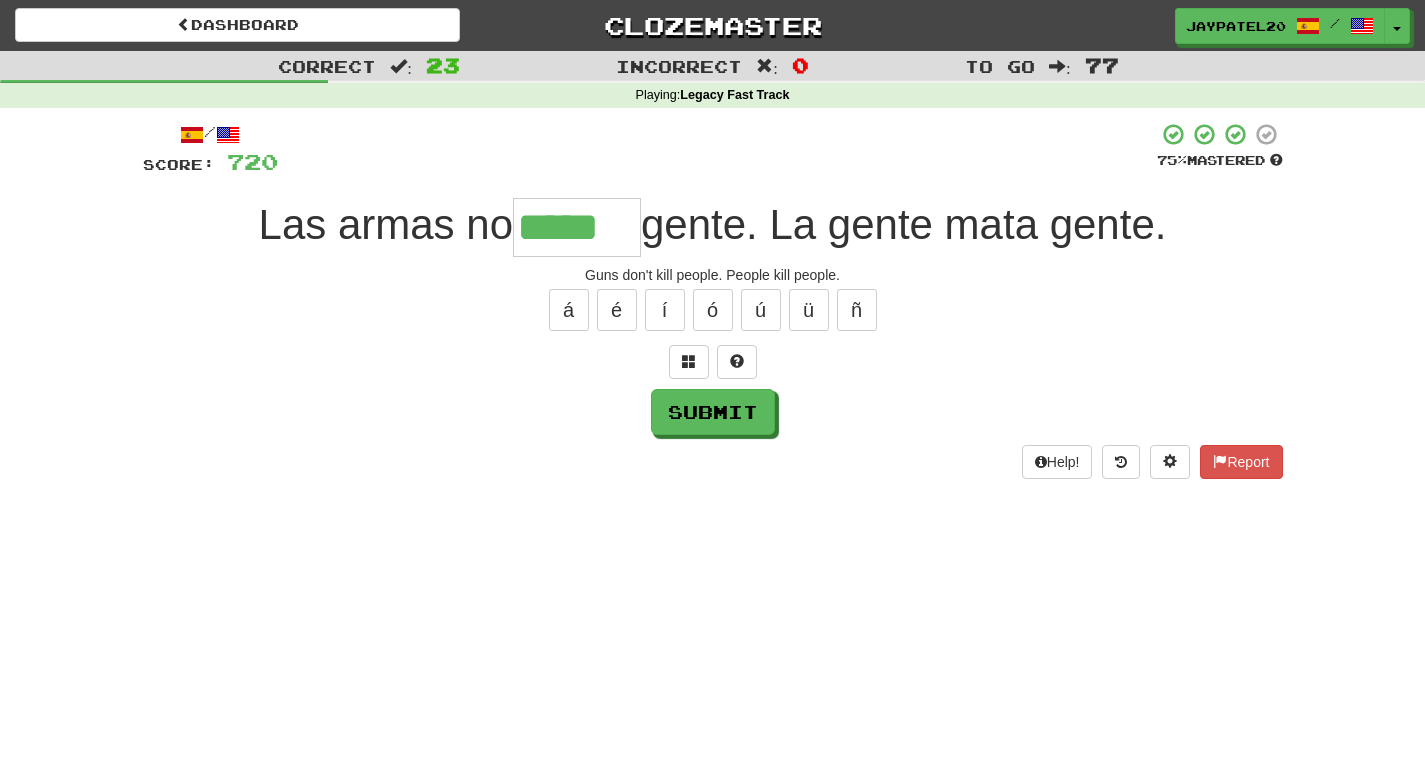 type on "*****" 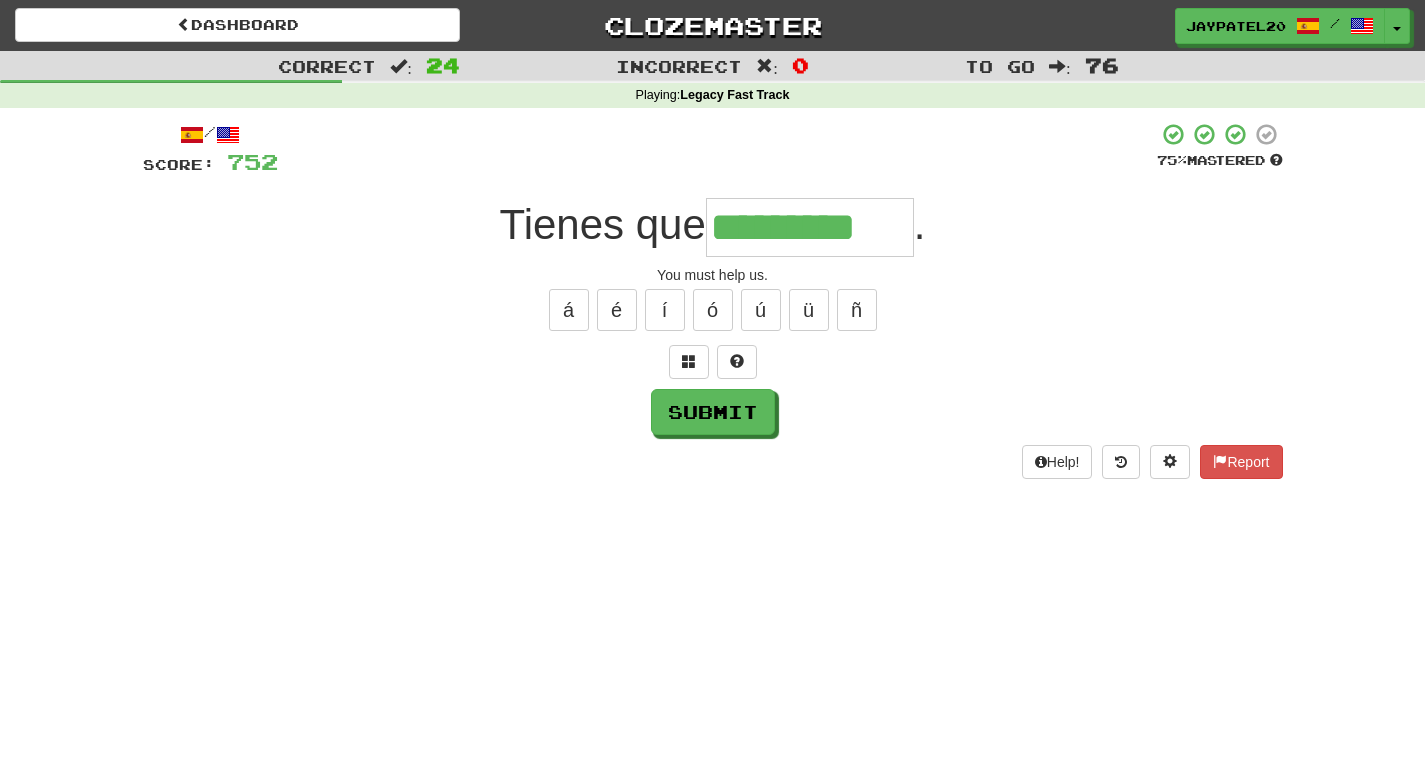 type on "*********" 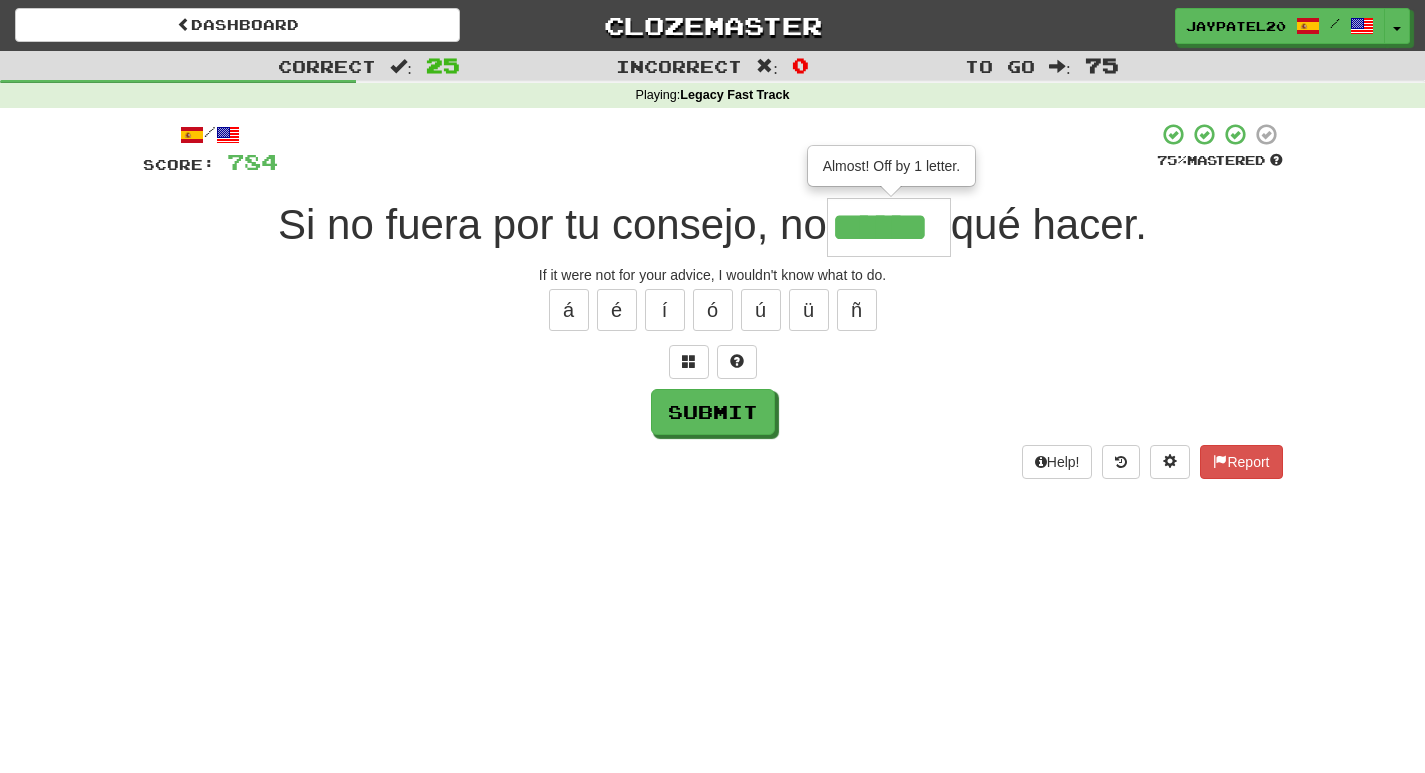 type on "******" 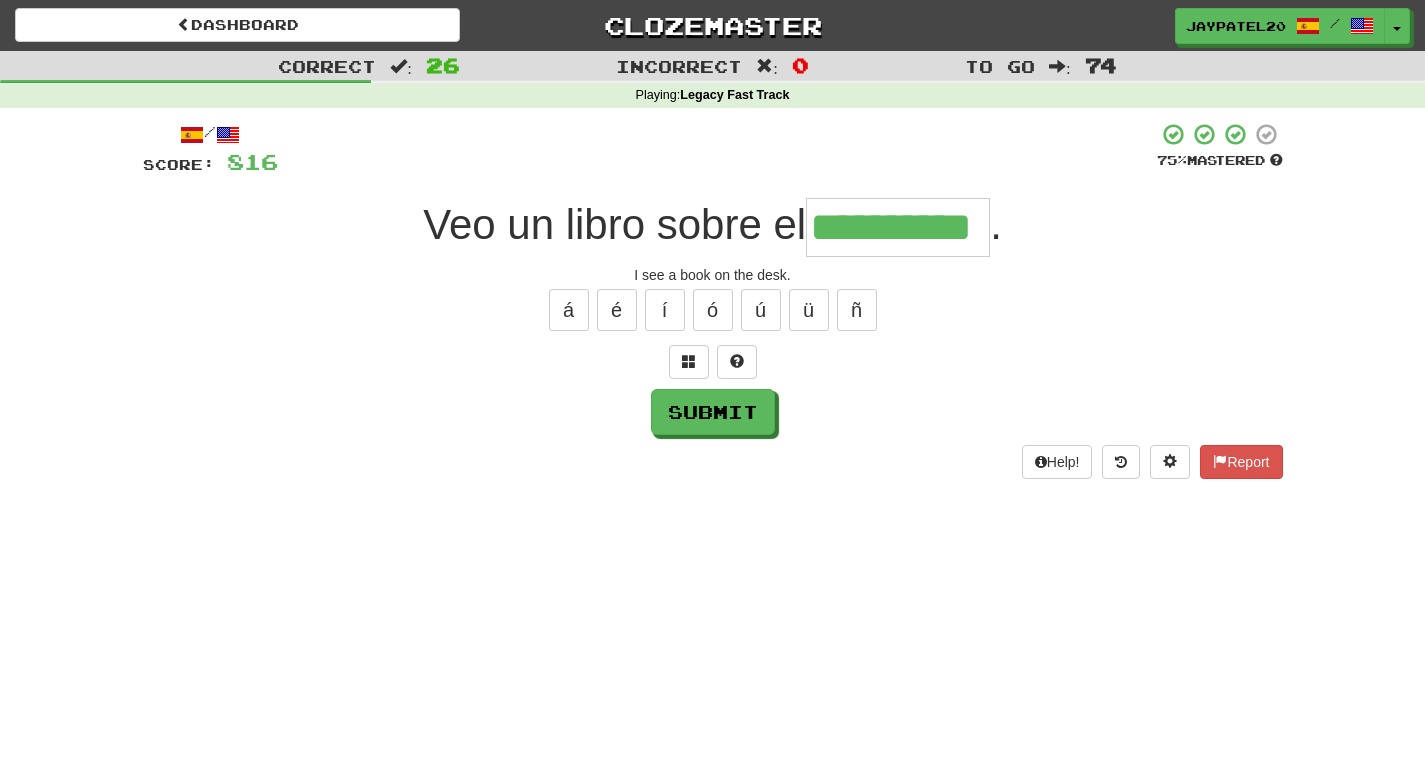 type on "**********" 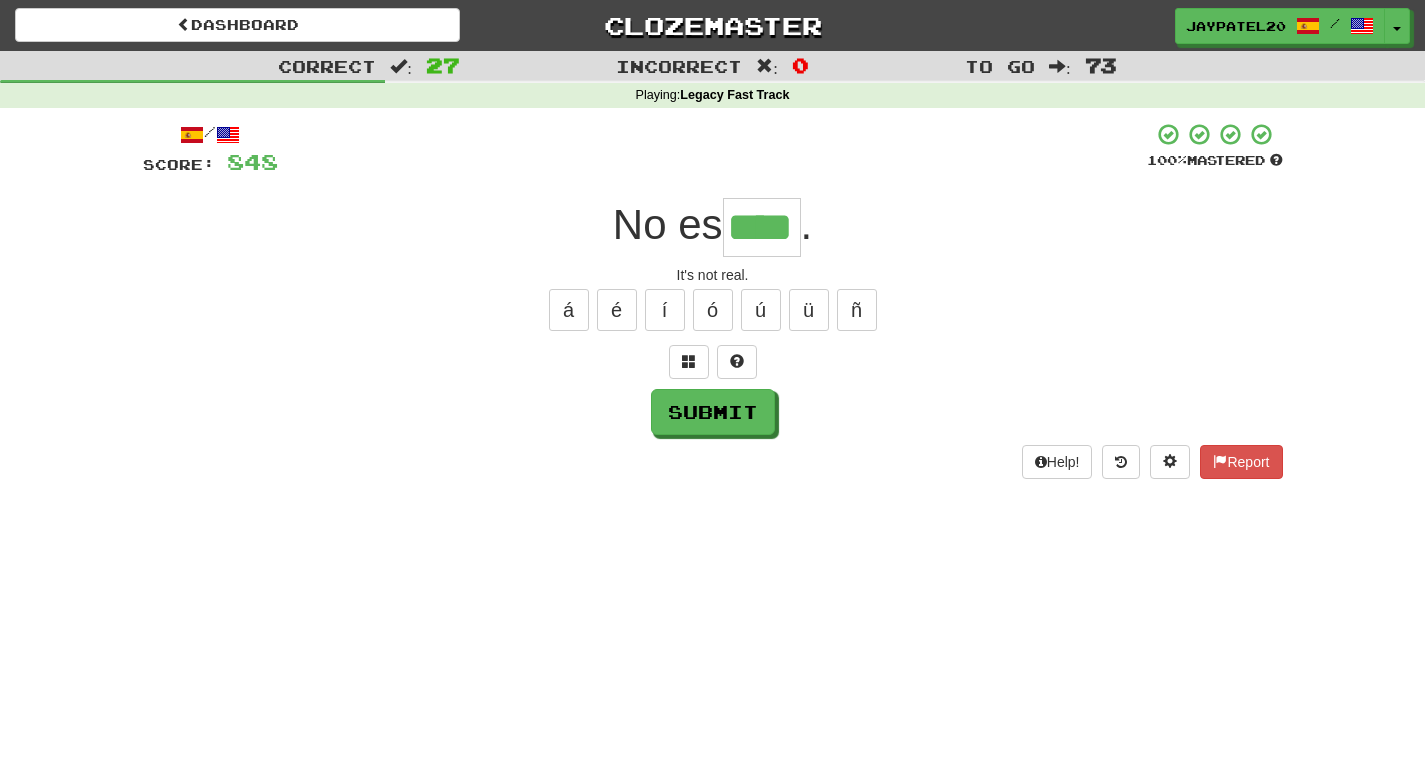 type on "****" 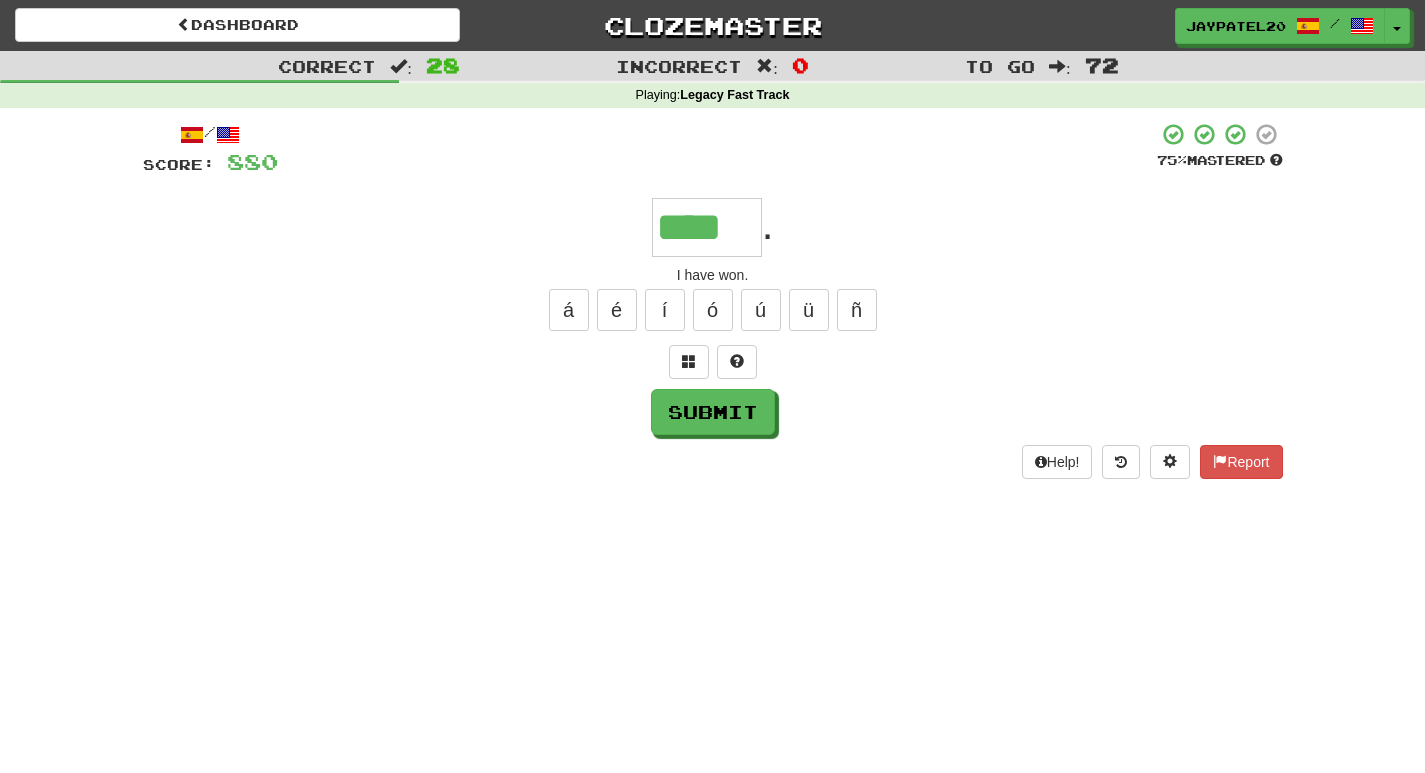 type on "****" 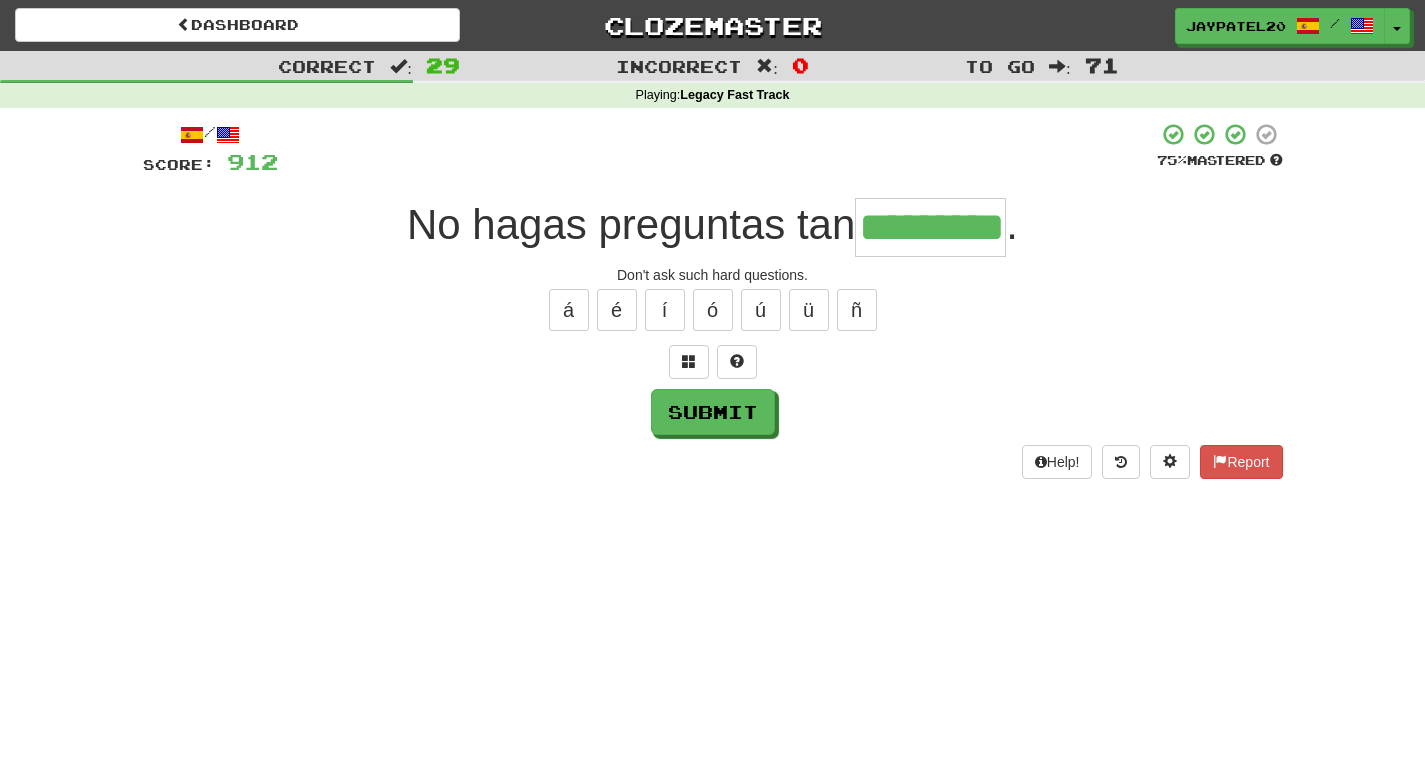 type on "*********" 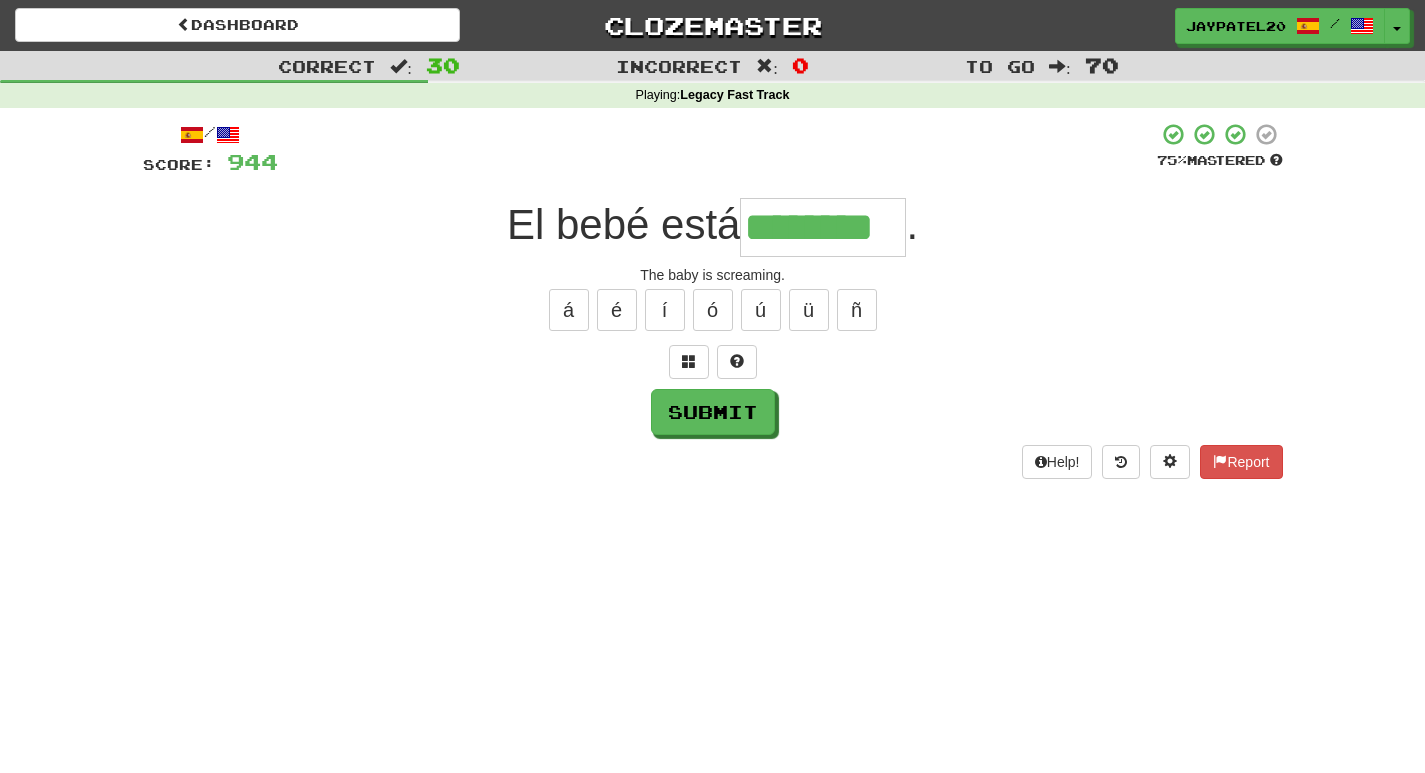type on "********" 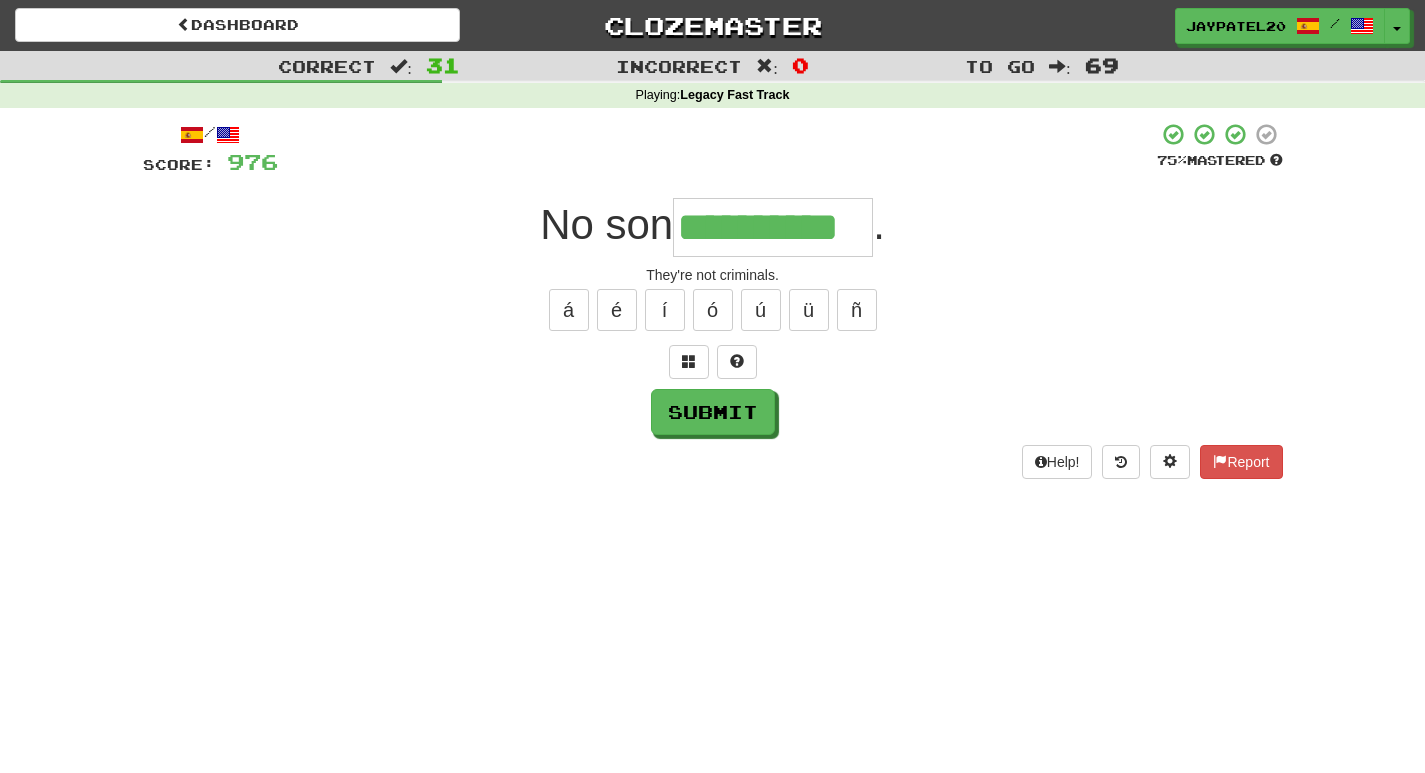 type on "**********" 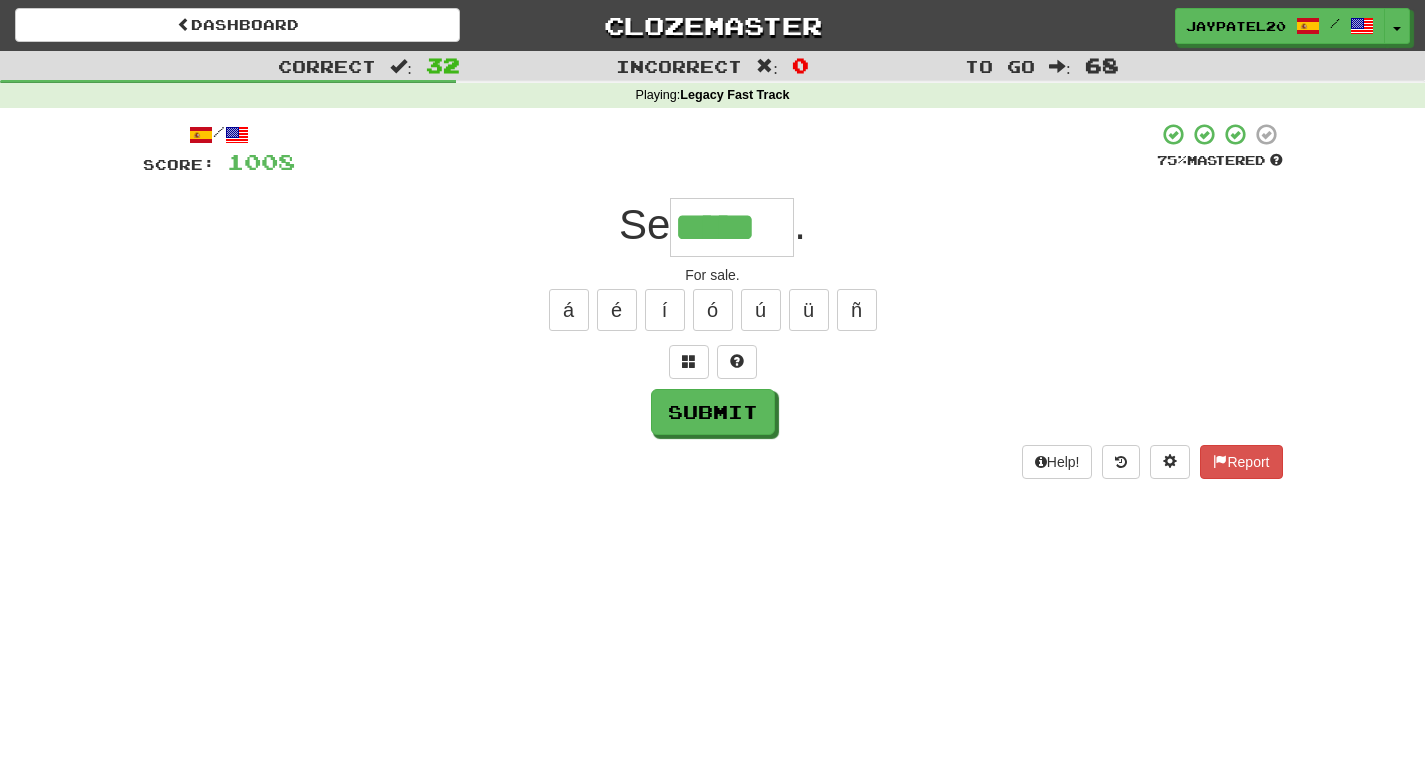 type on "*****" 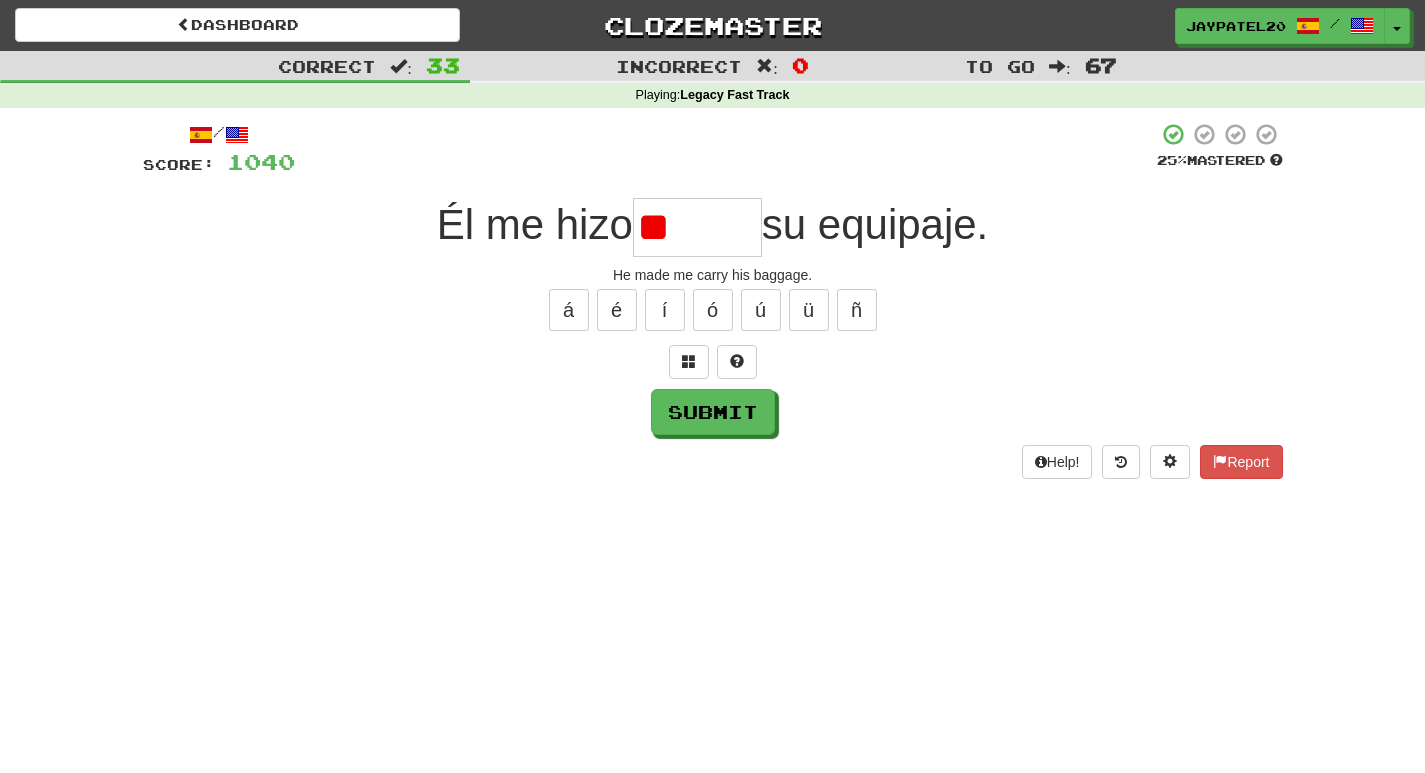 type on "*" 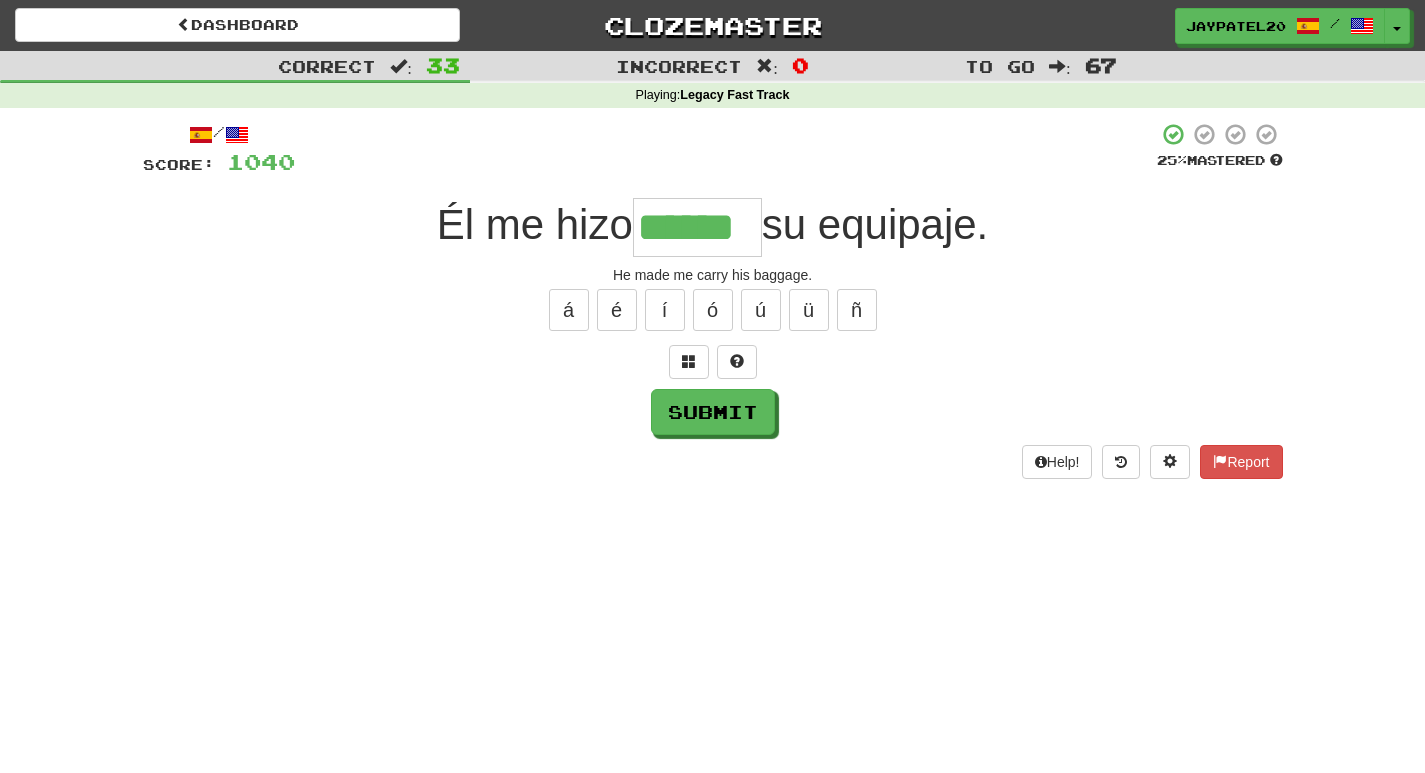 type on "******" 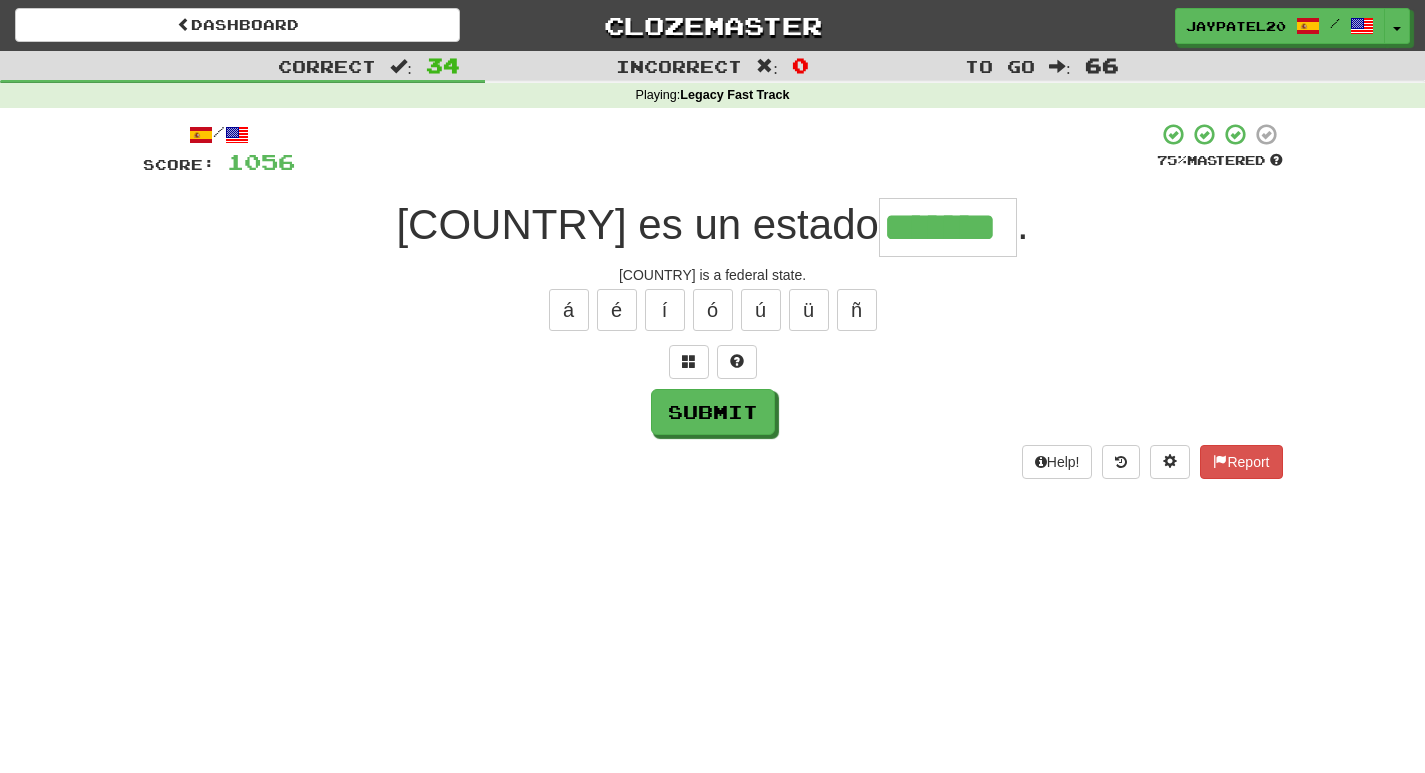 type on "*******" 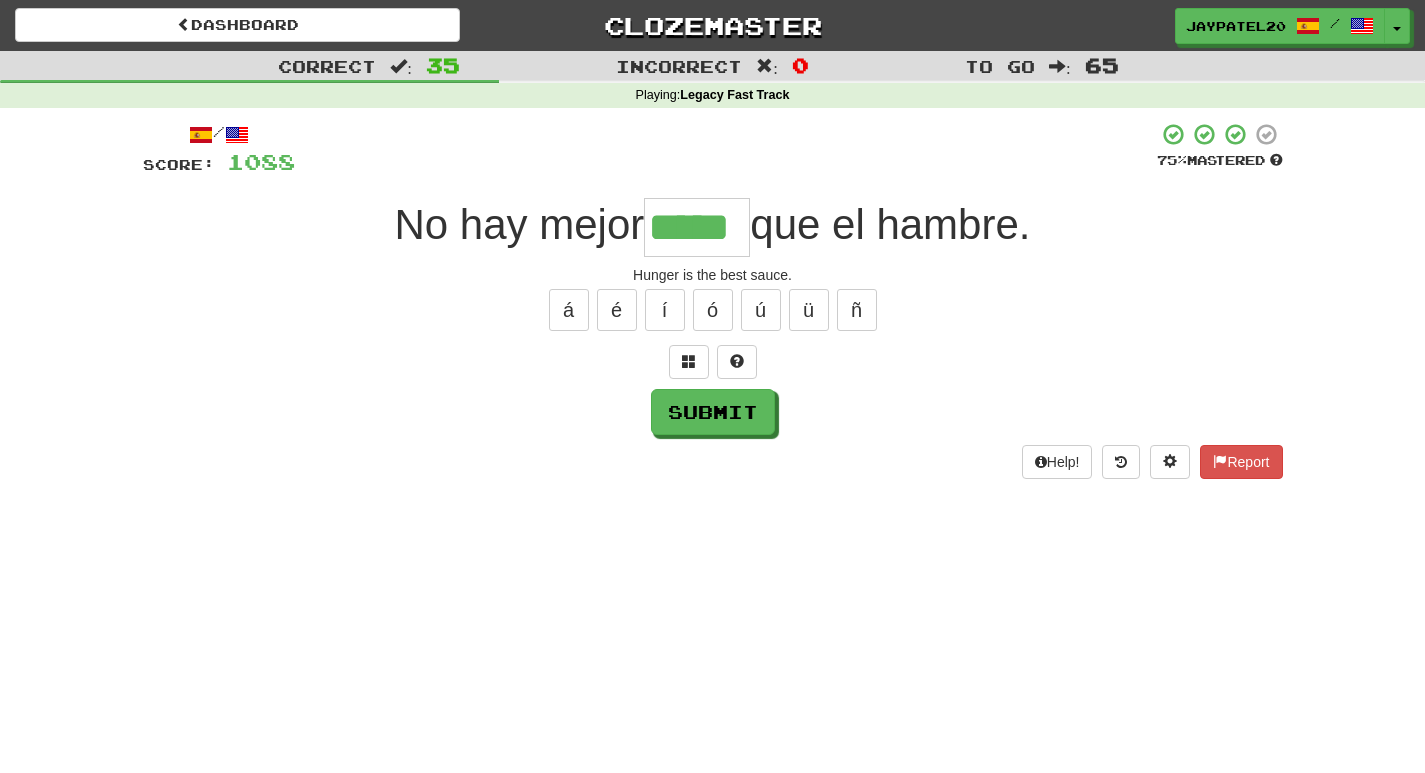 type on "*****" 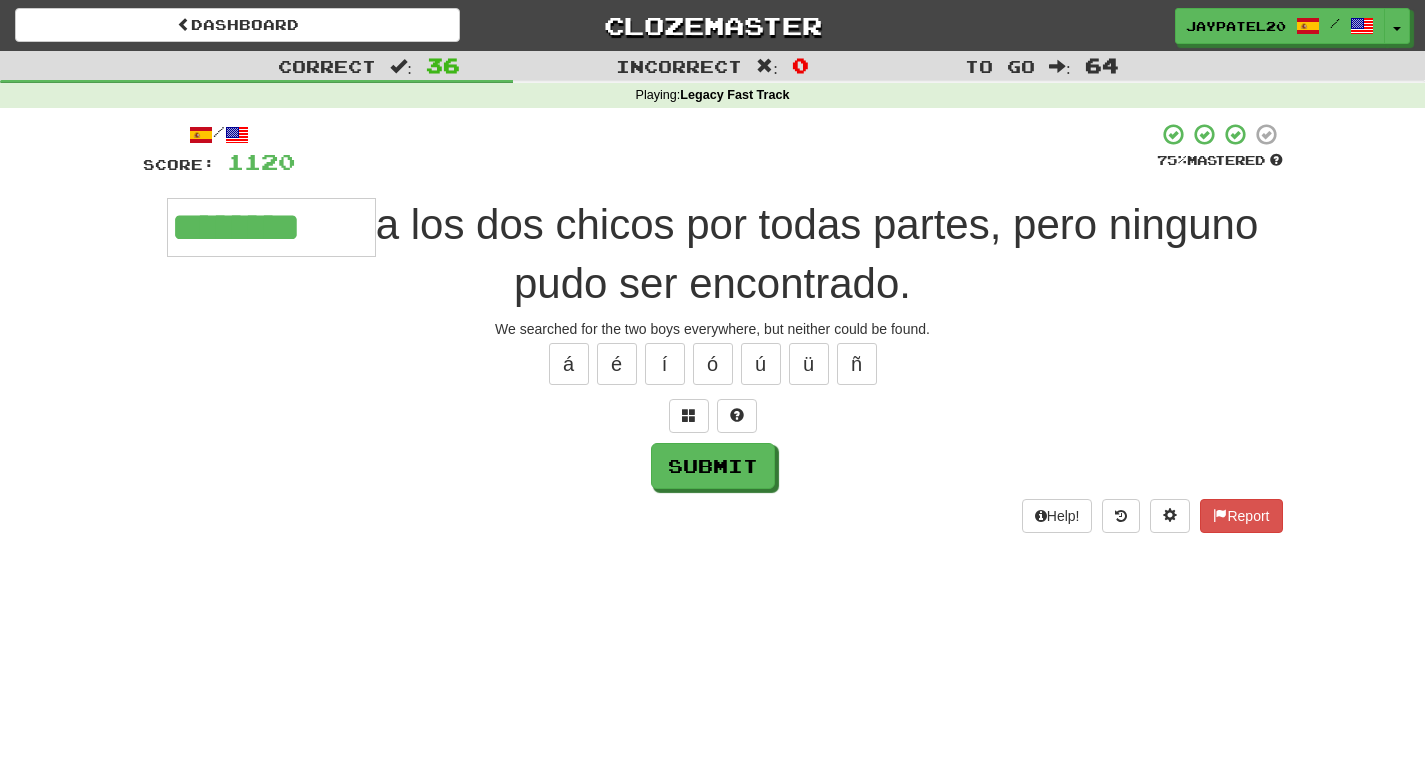 type on "********" 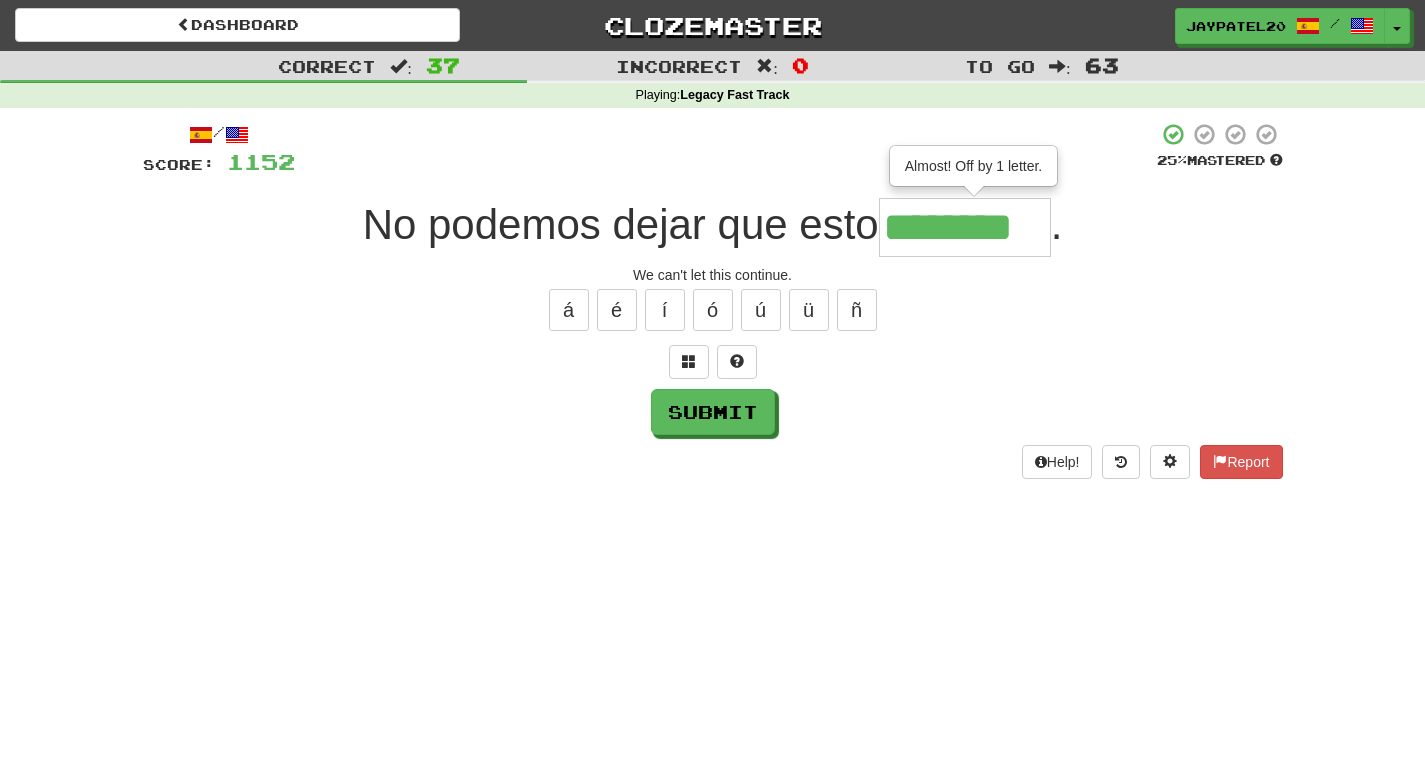 type on "********" 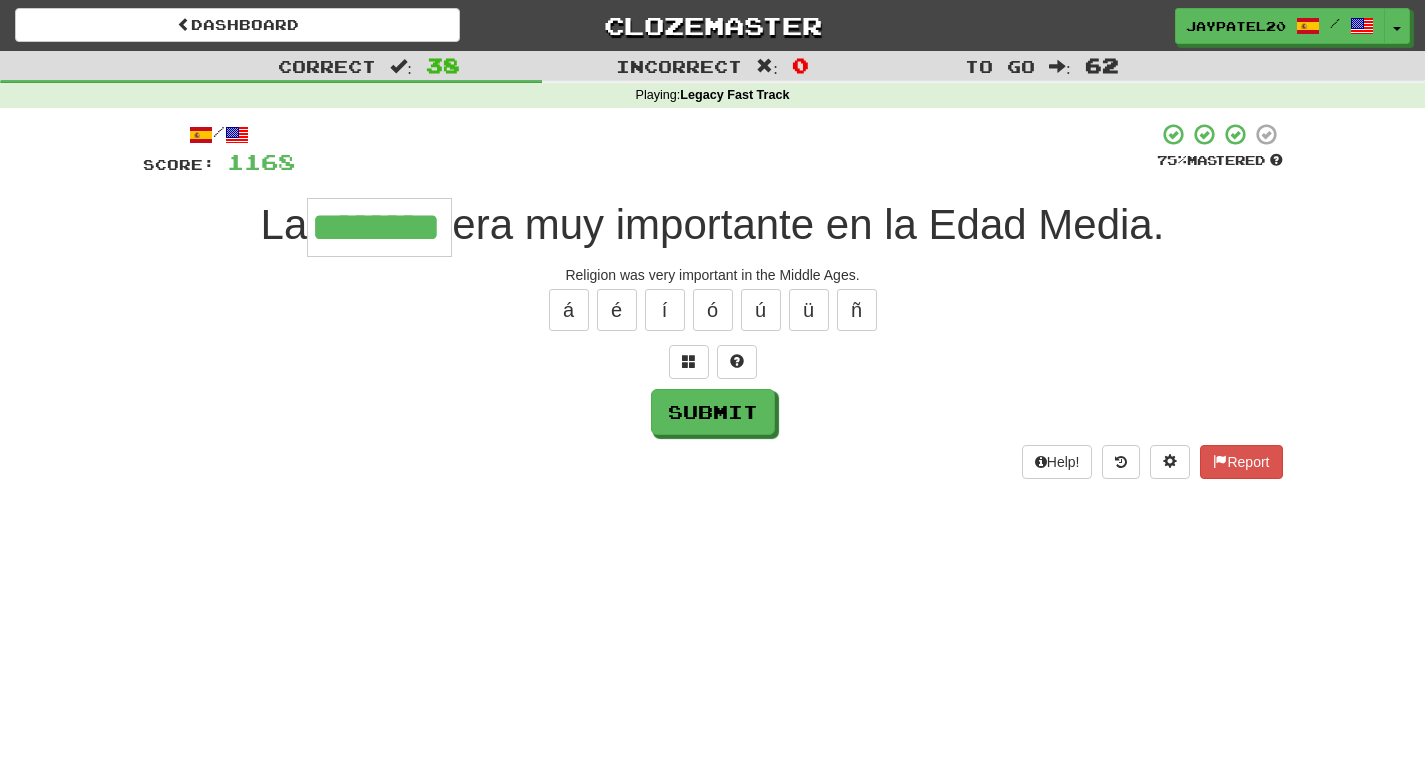 type on "********" 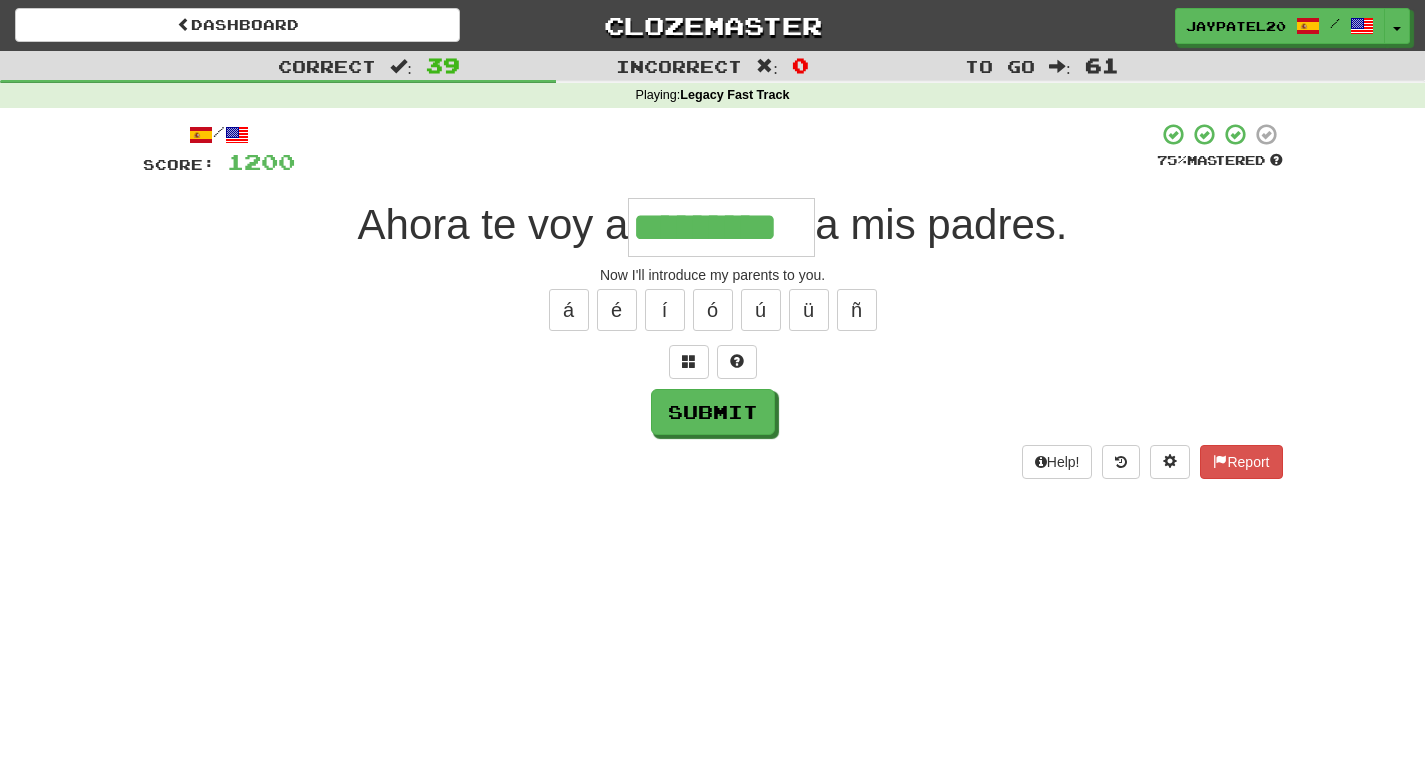 type on "*********" 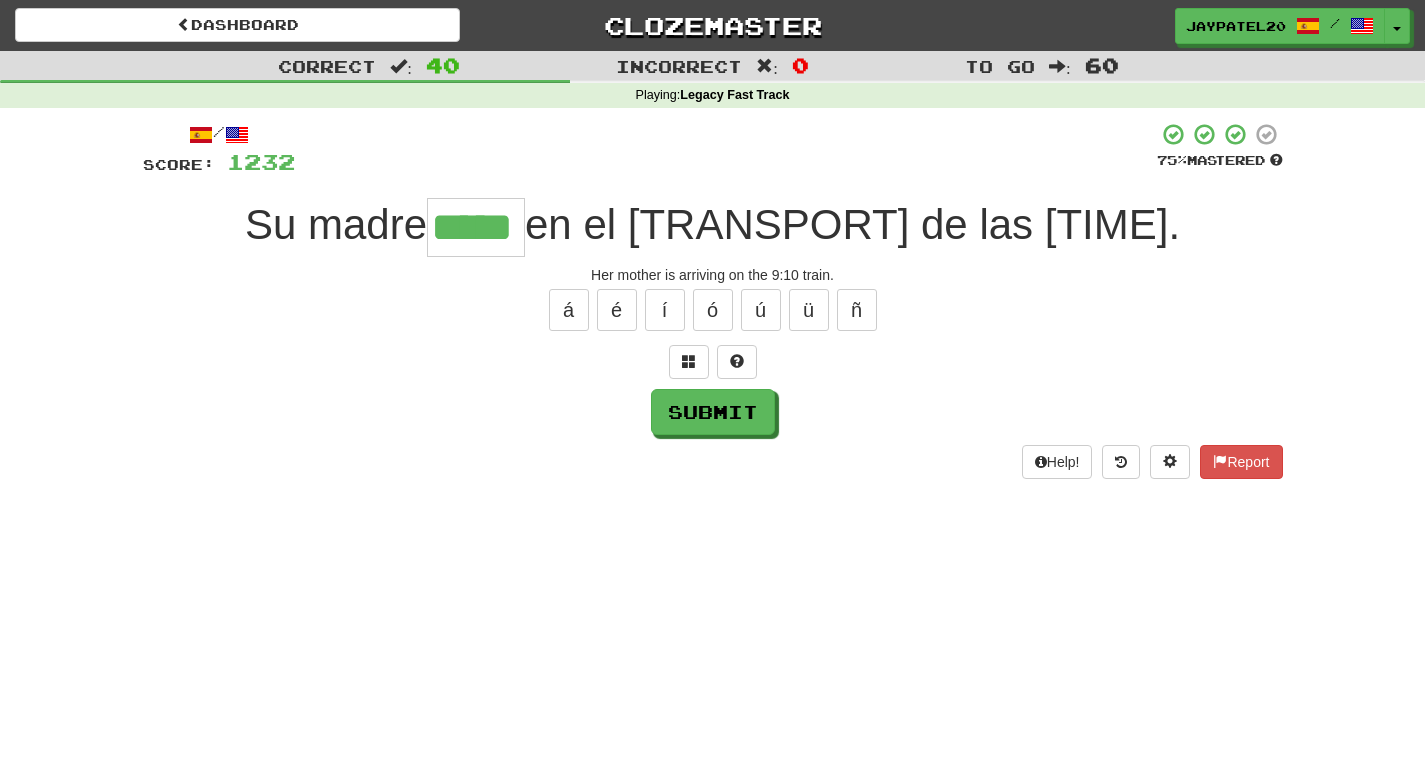 type on "*****" 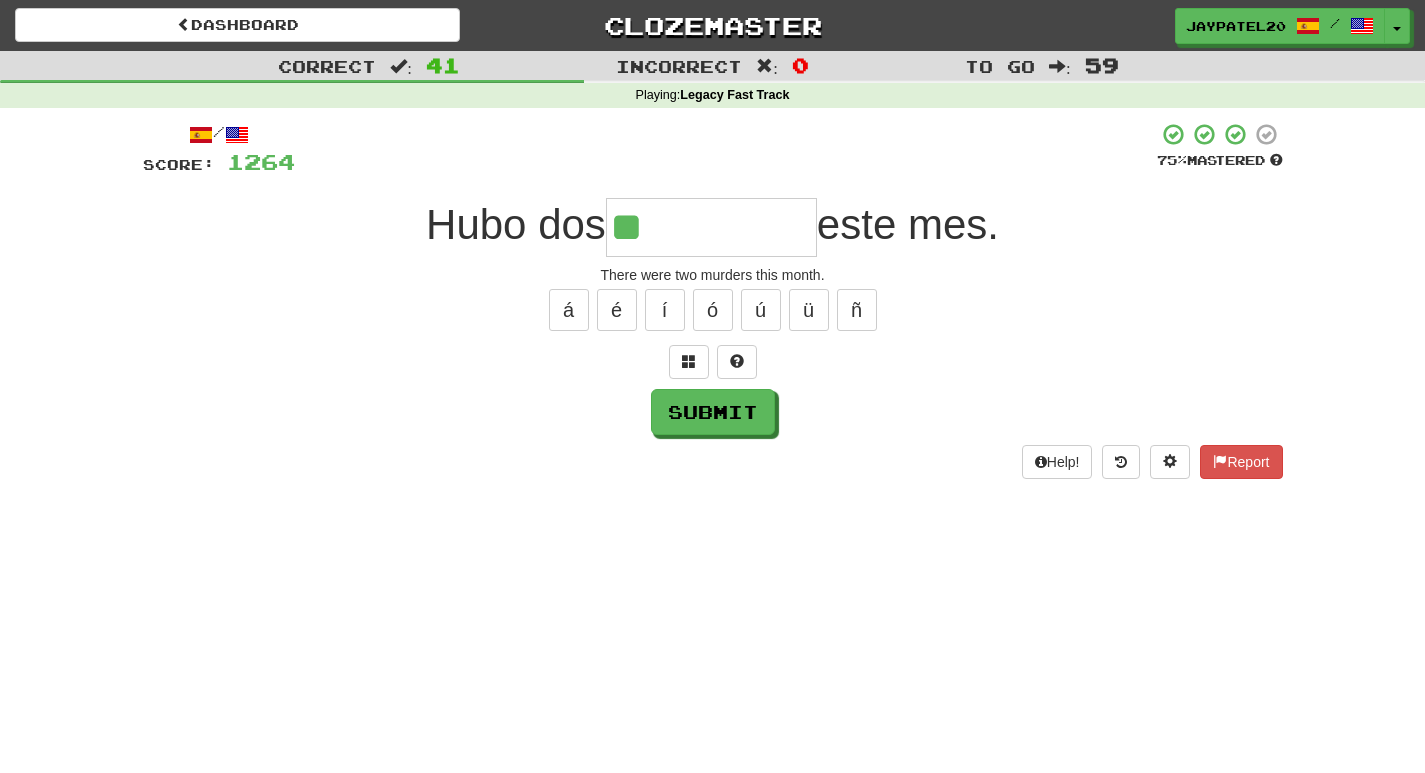type on "*" 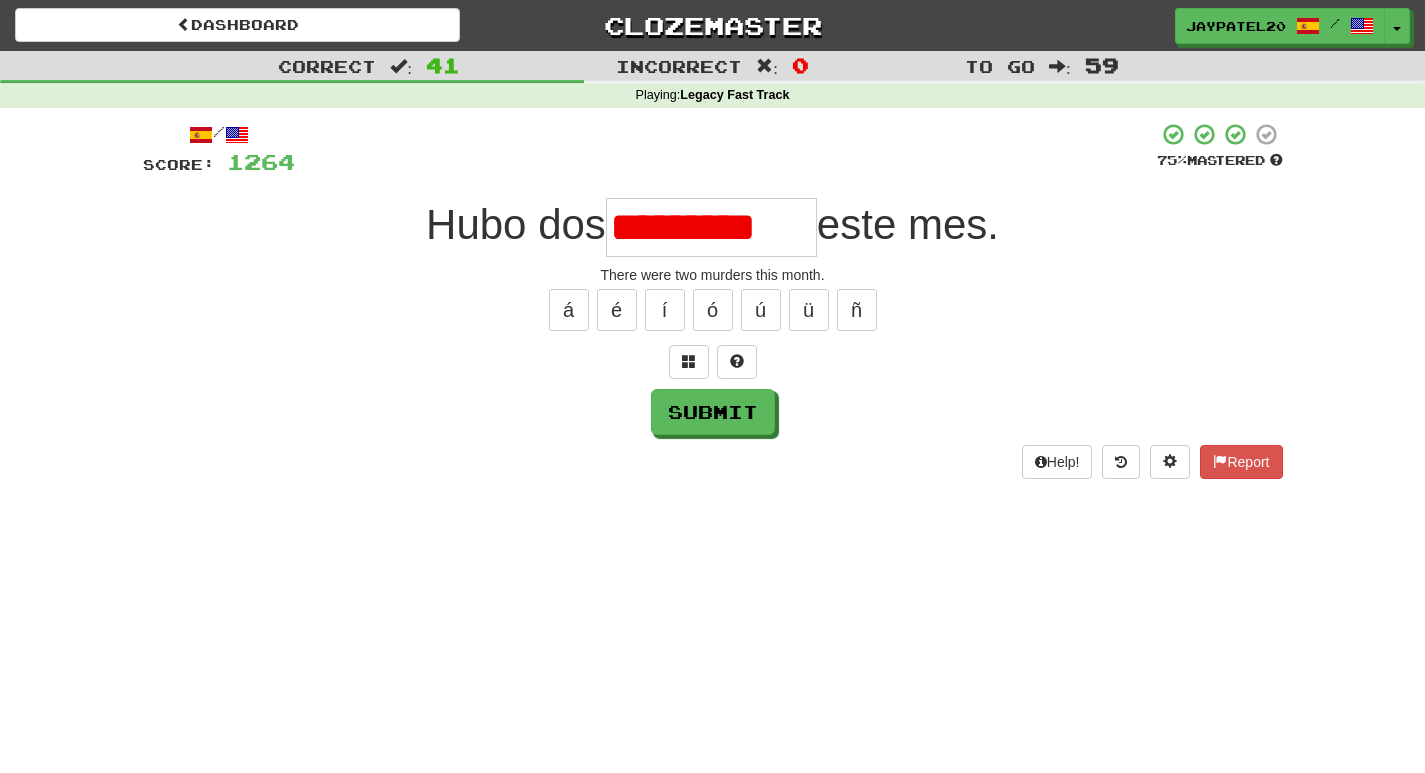 scroll, scrollTop: 0, scrollLeft: 0, axis: both 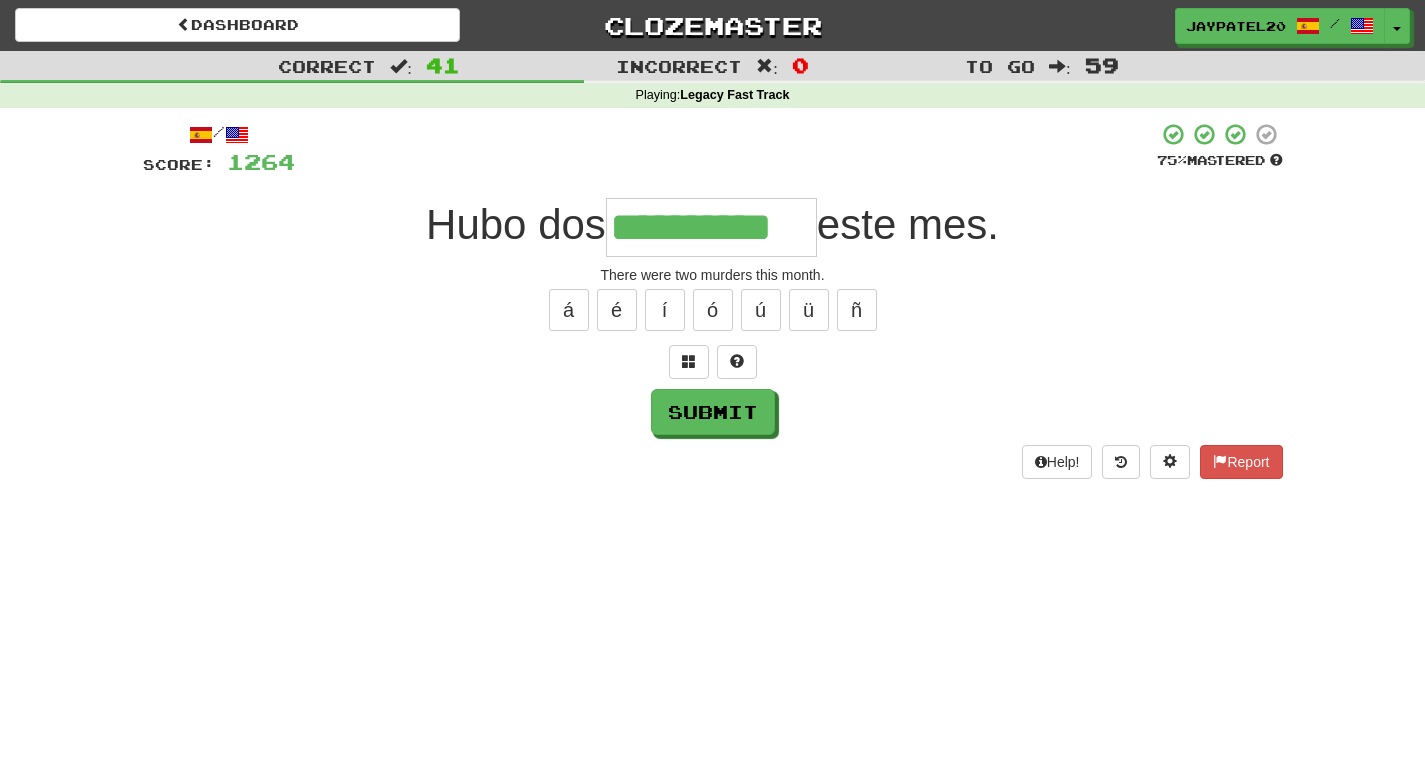 type on "**********" 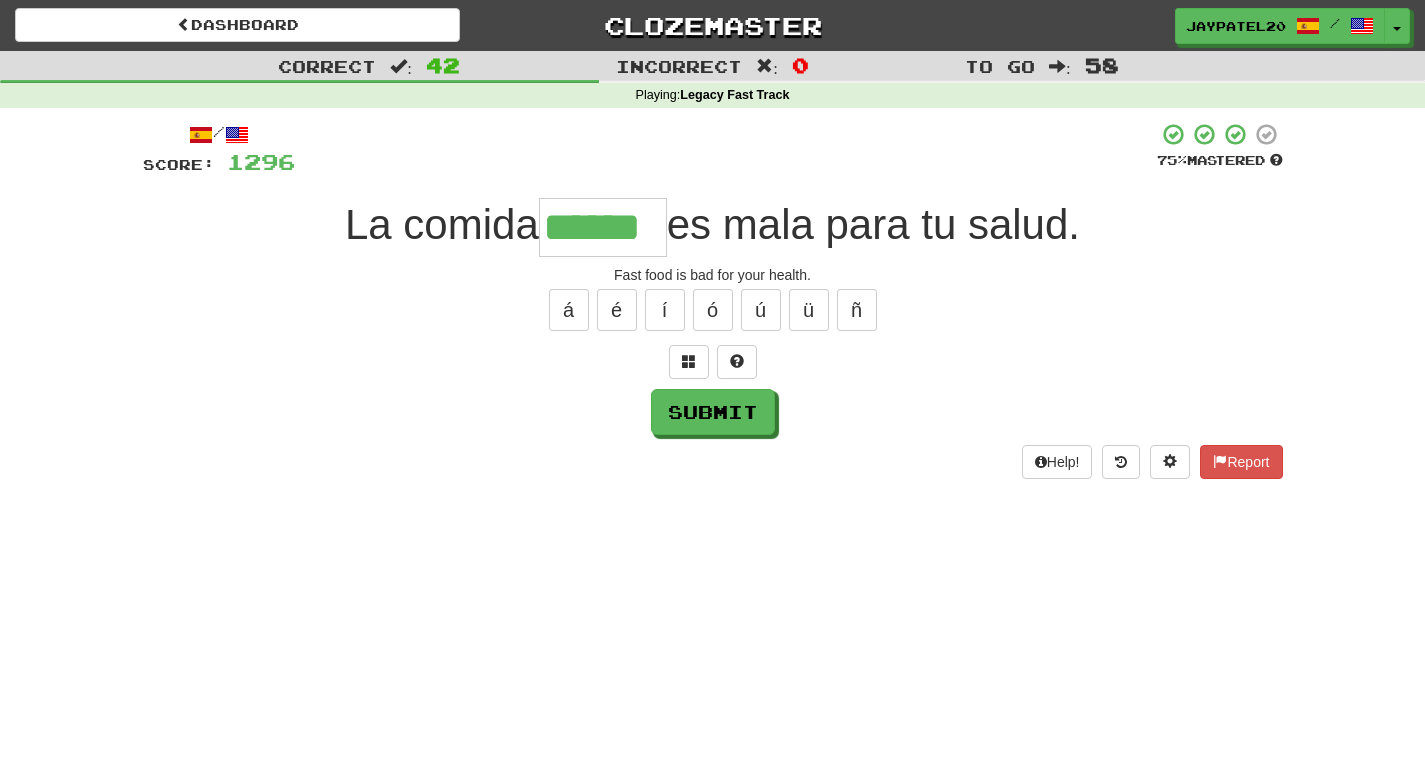 type on "******" 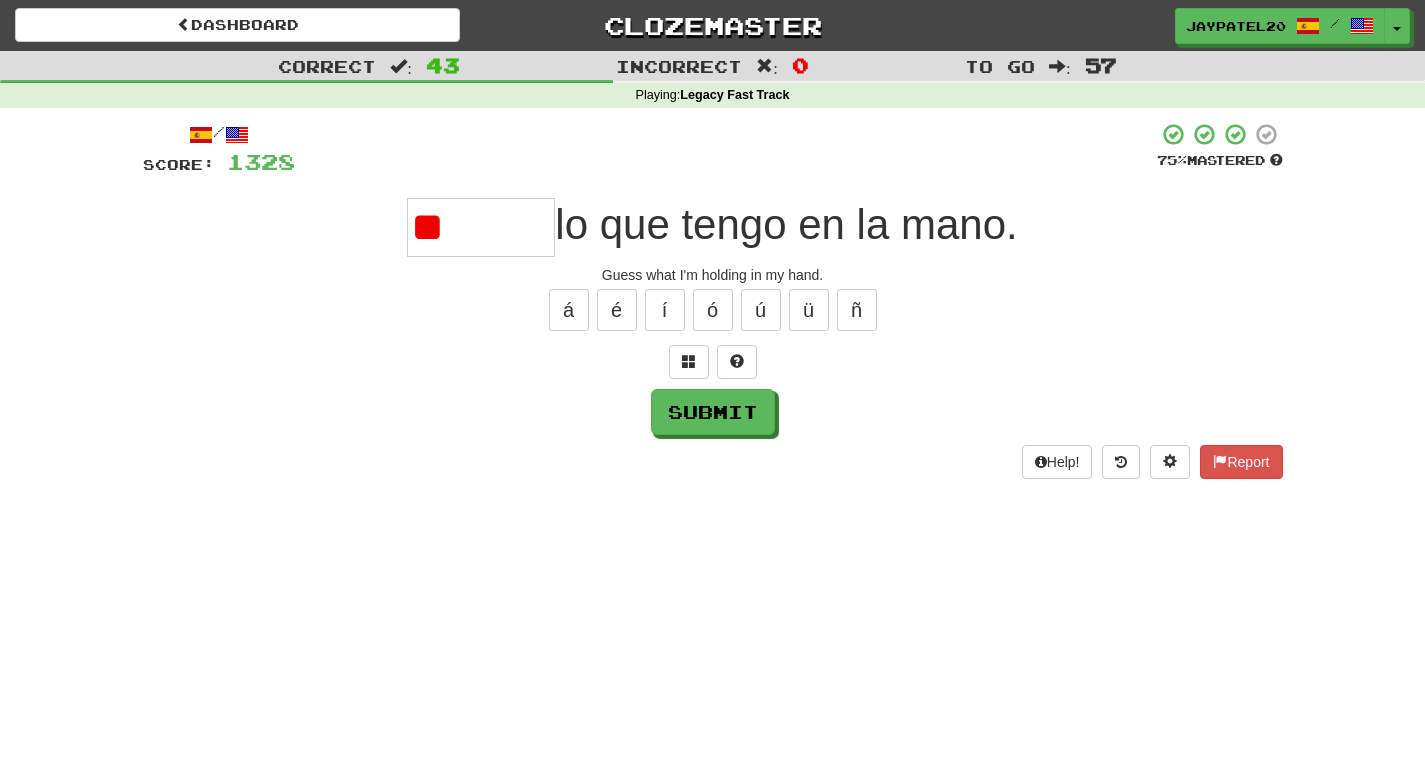type on "*" 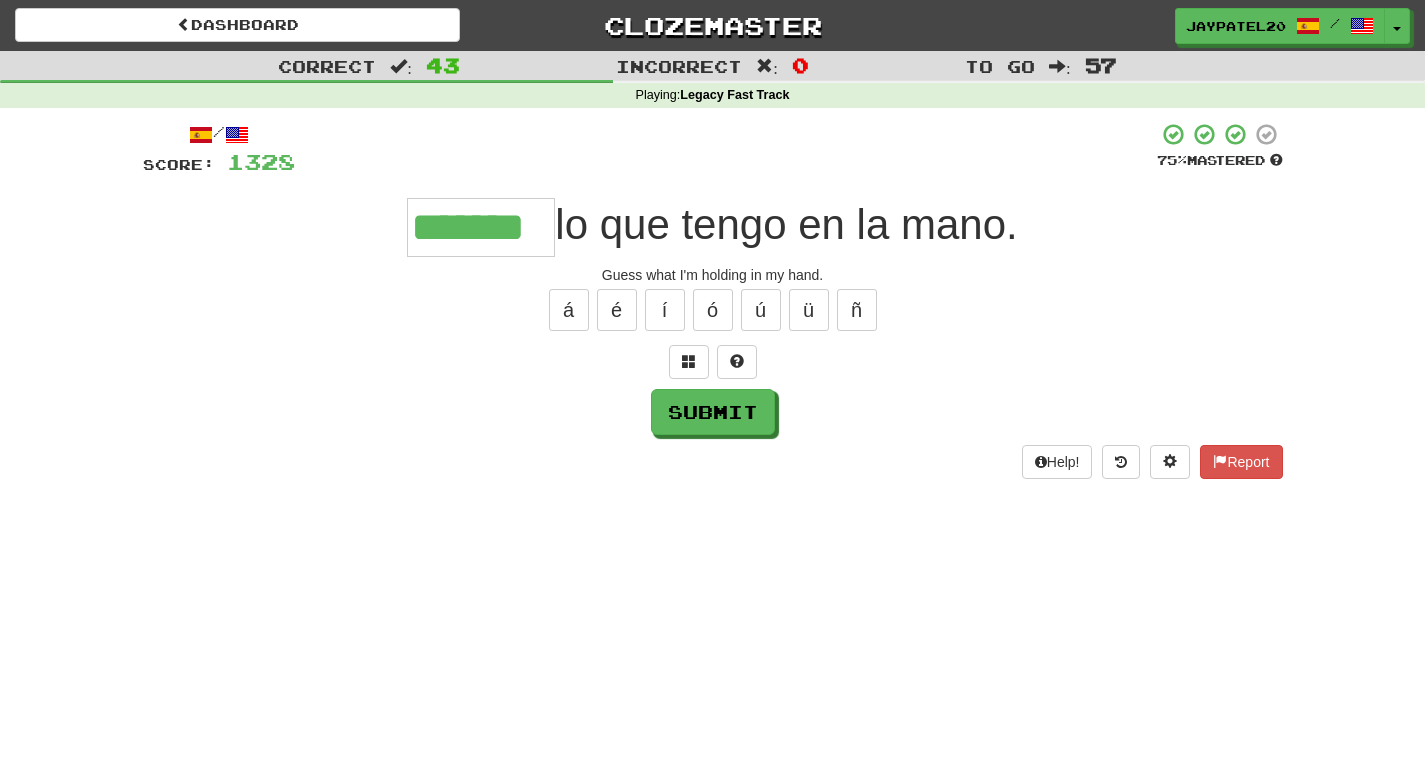 type on "*******" 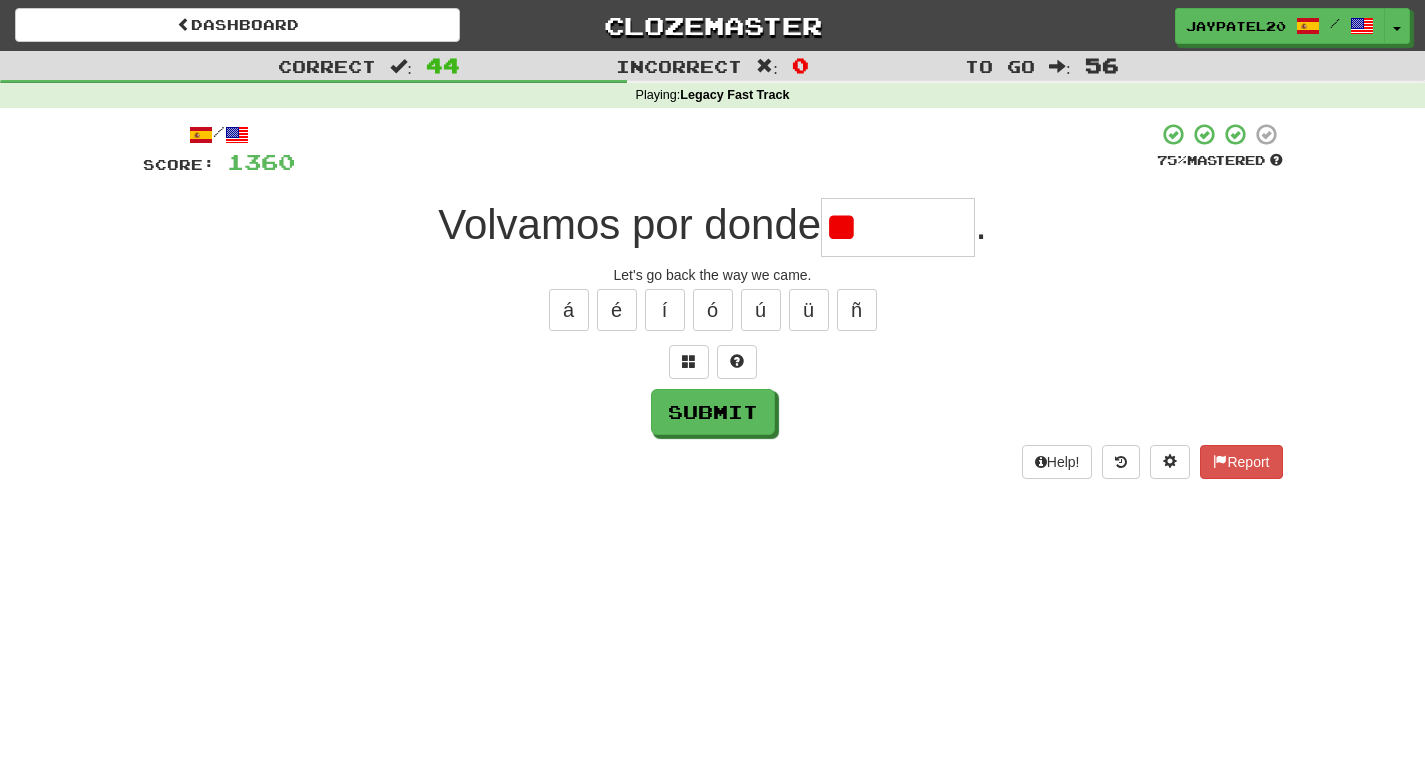 type on "*" 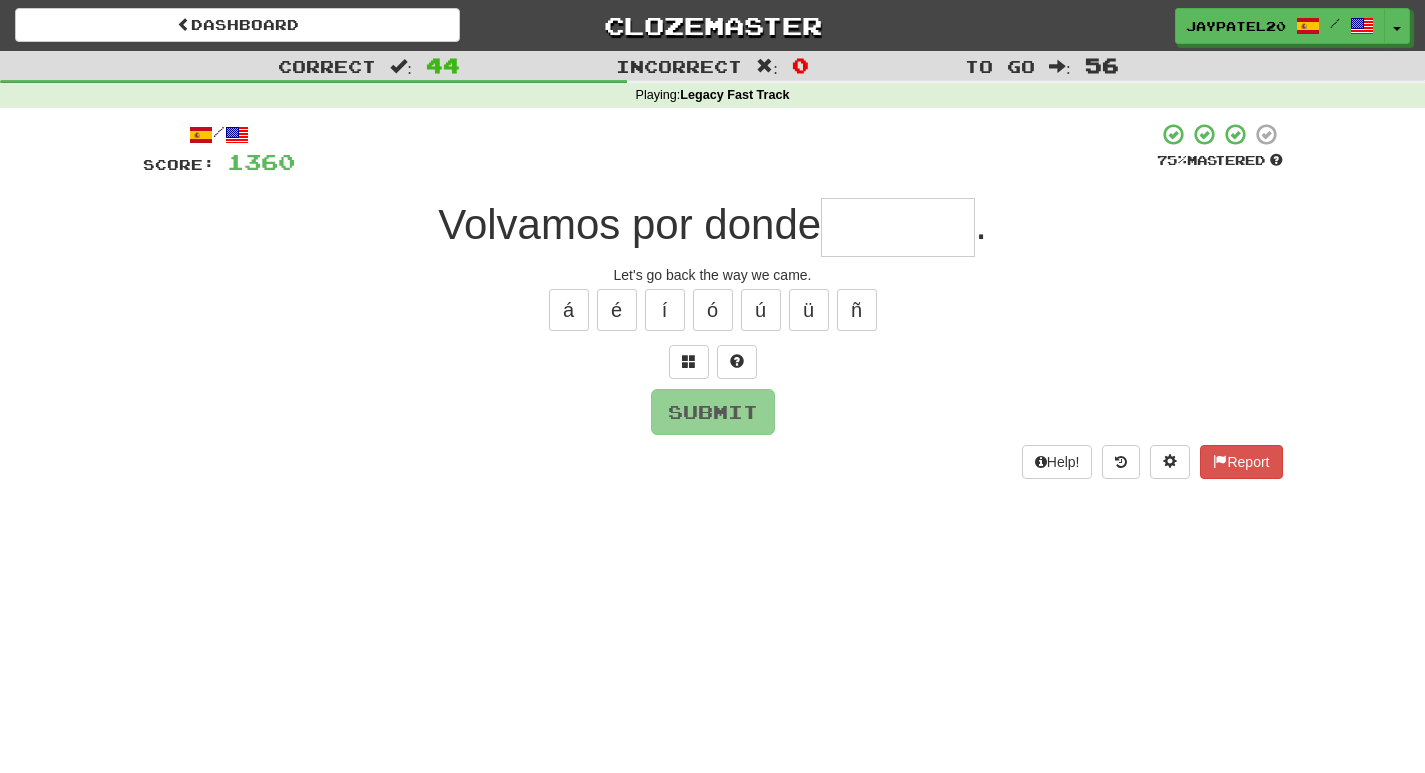 type on "*" 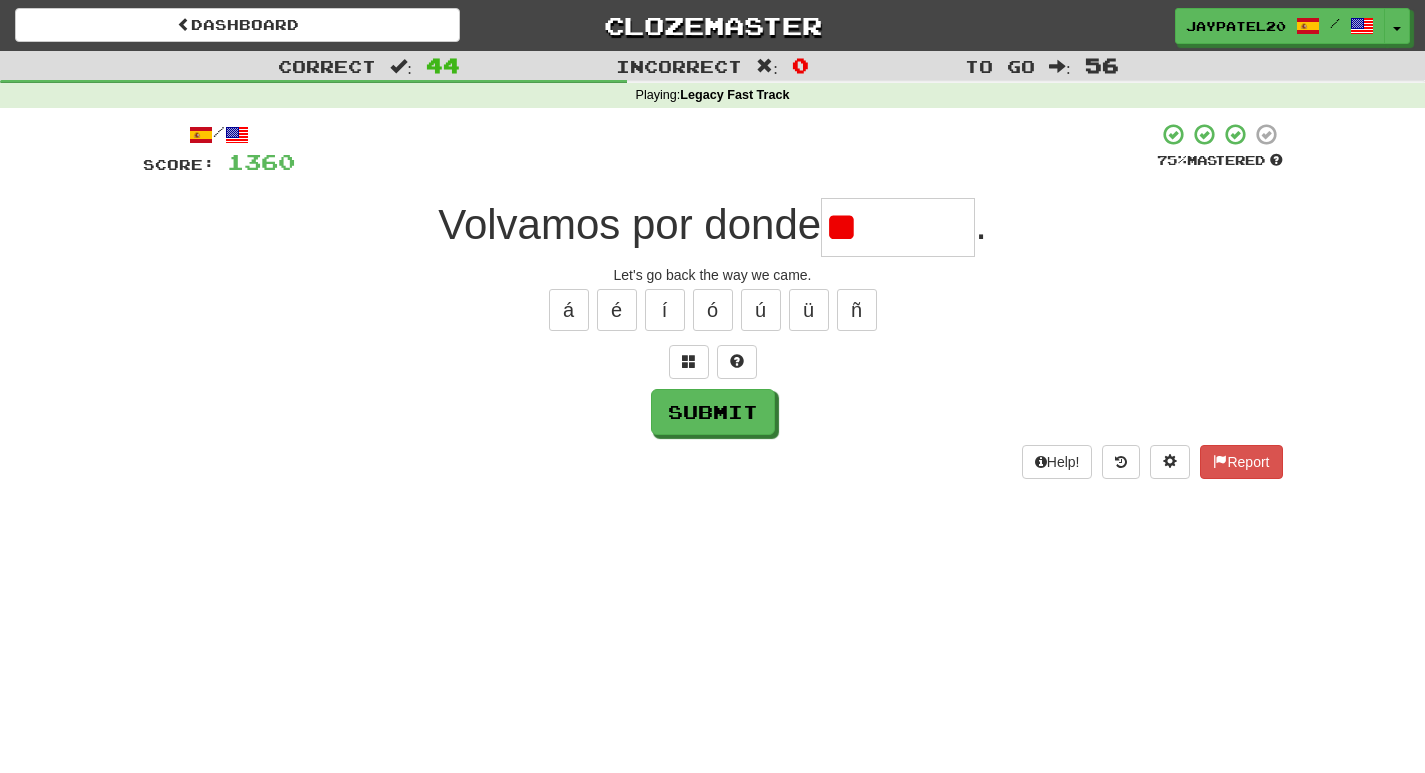 type on "*" 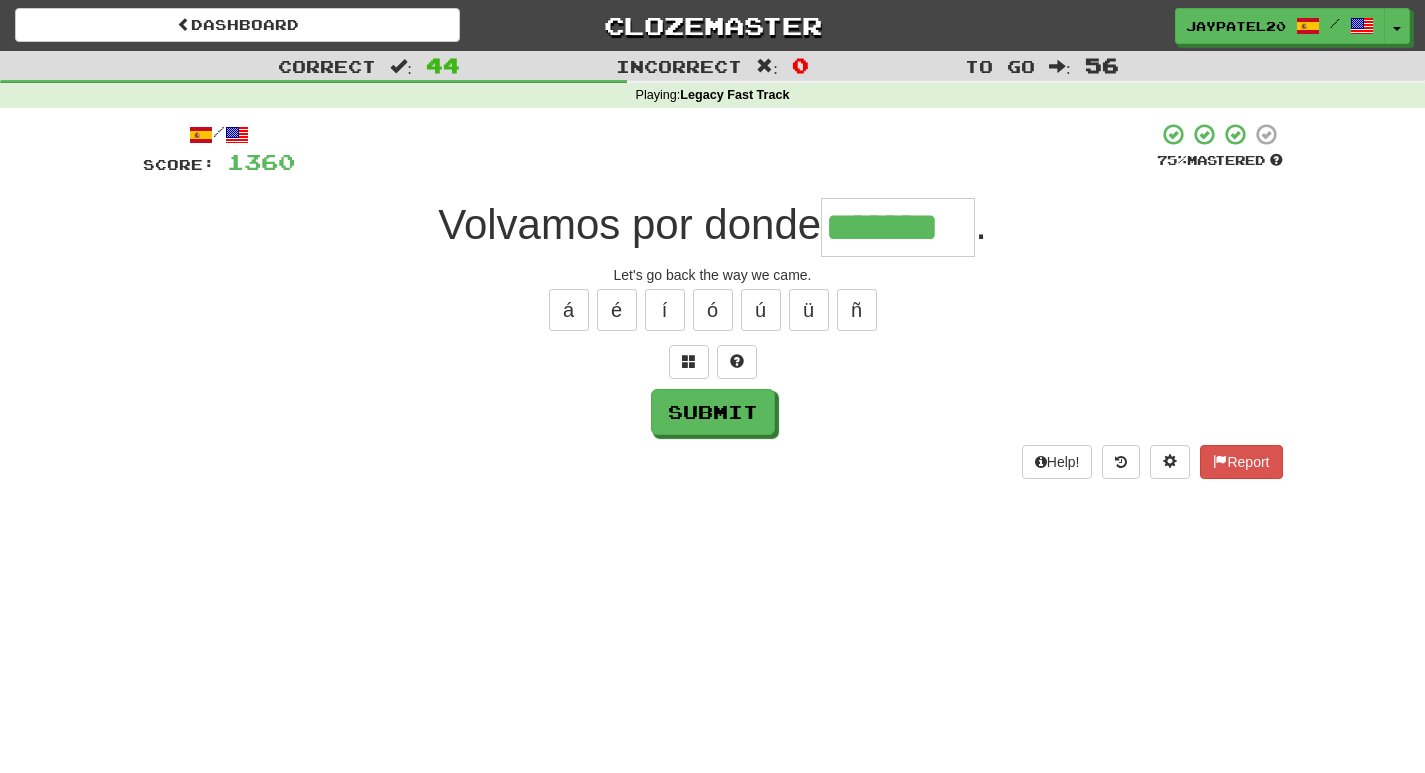 type on "*******" 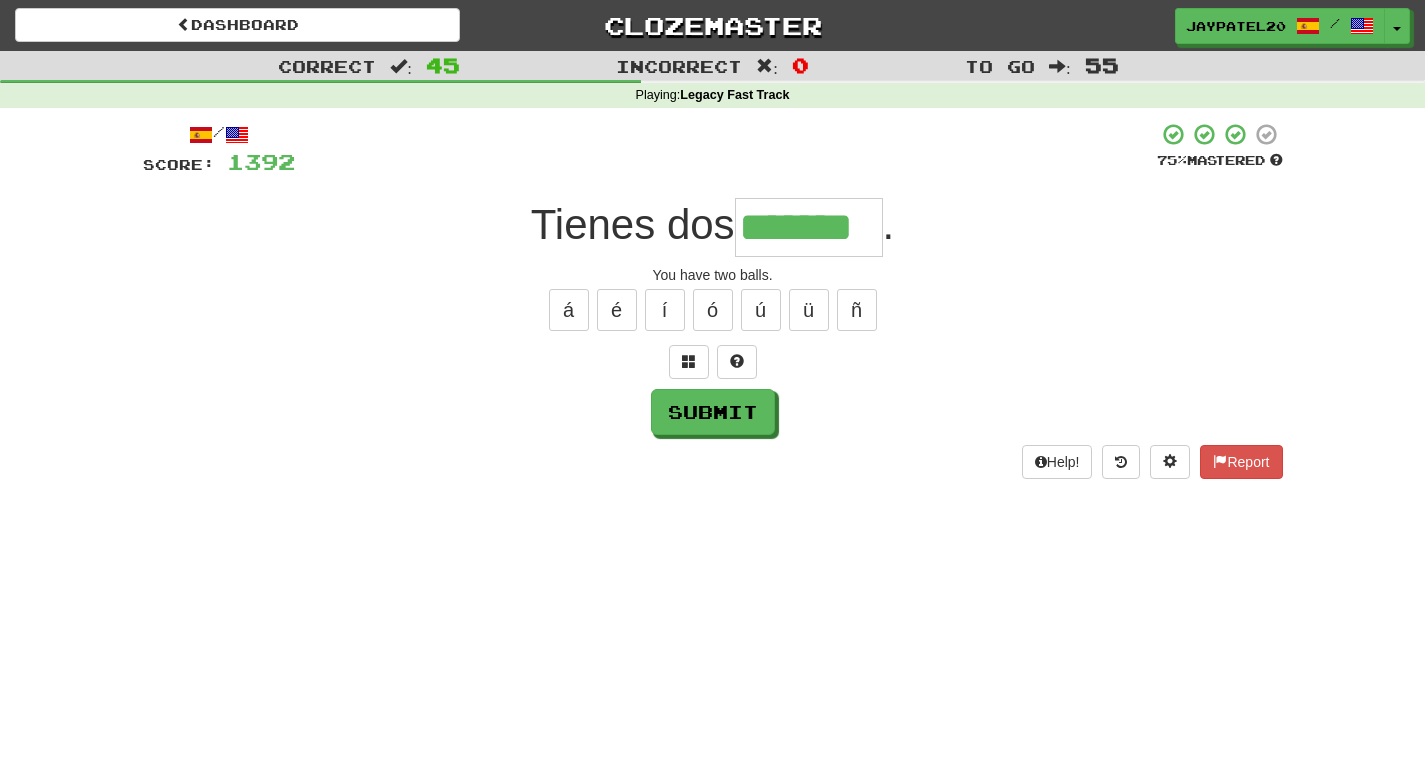 type on "*******" 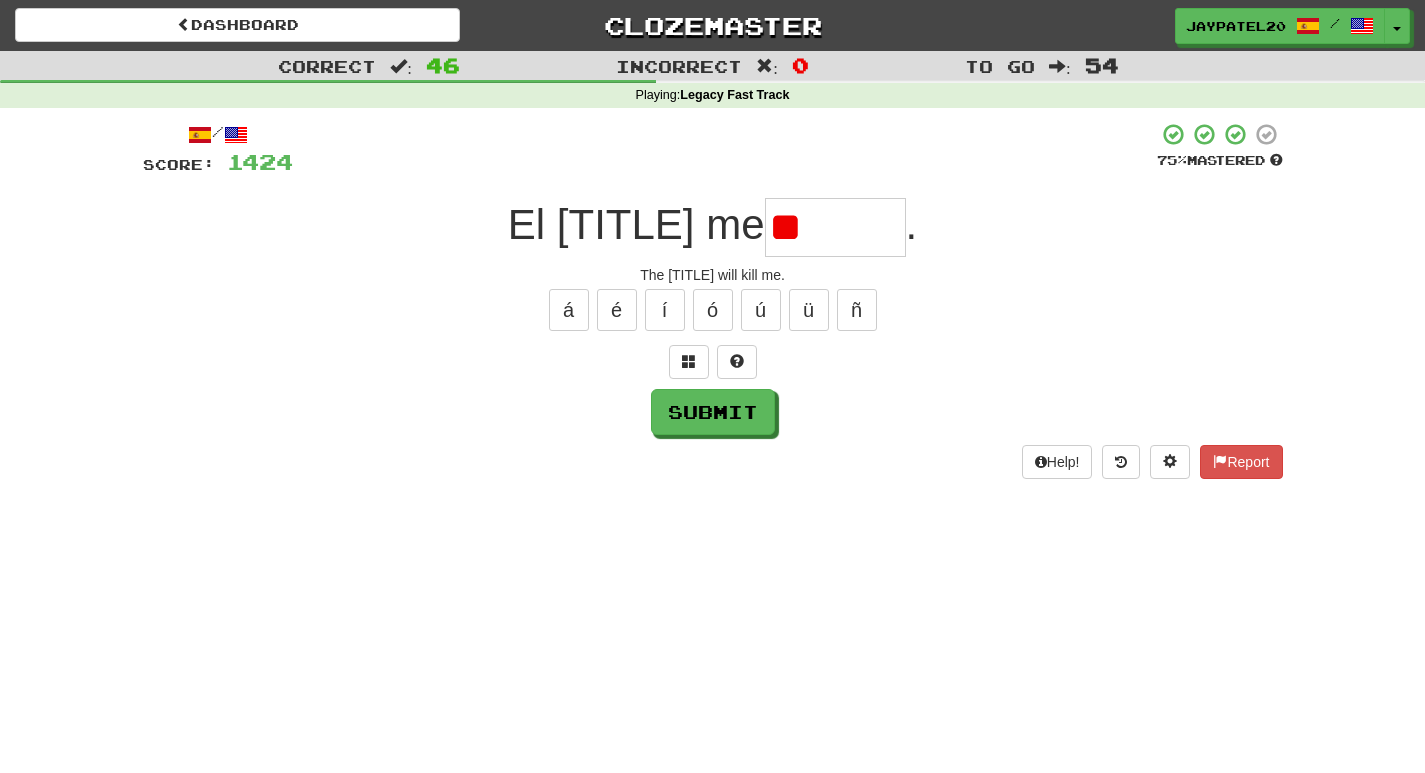type on "*" 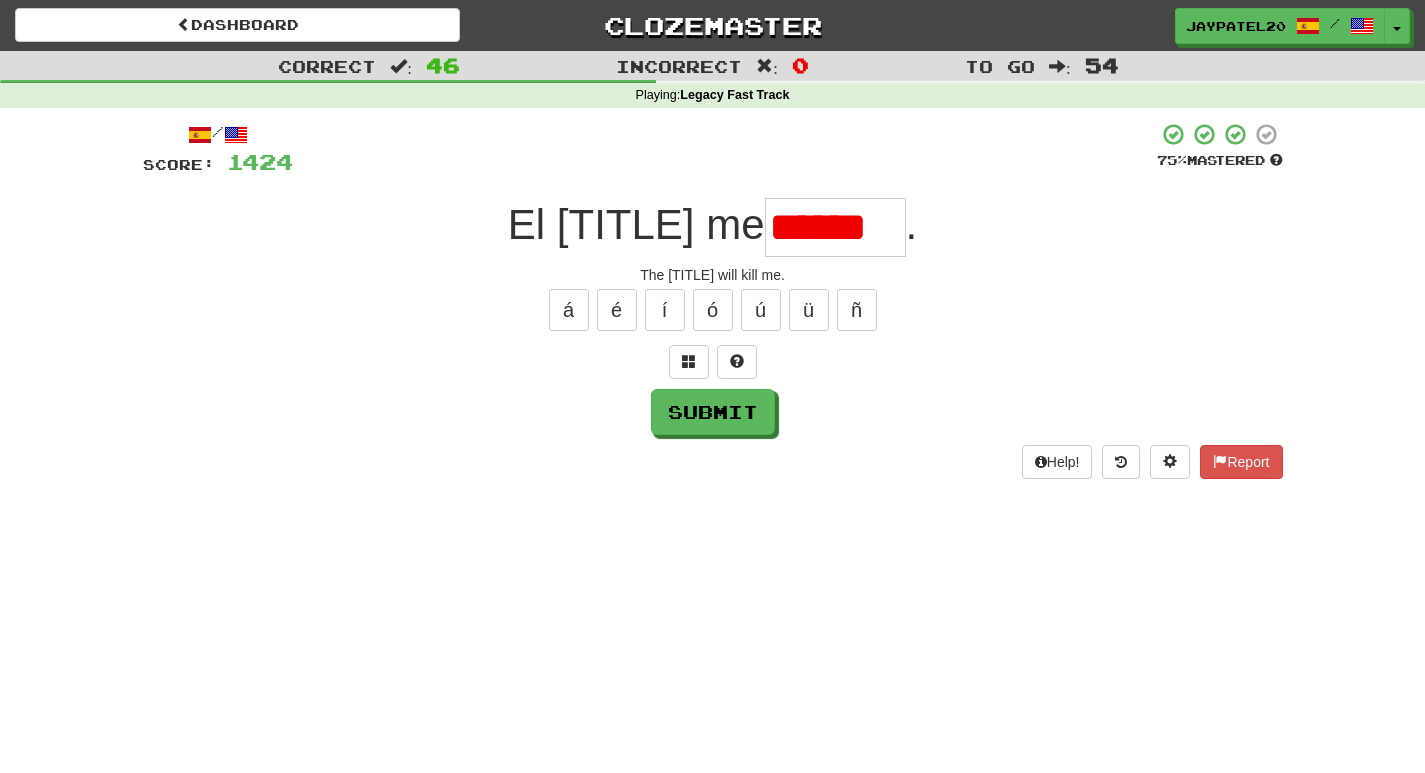 scroll, scrollTop: 0, scrollLeft: 0, axis: both 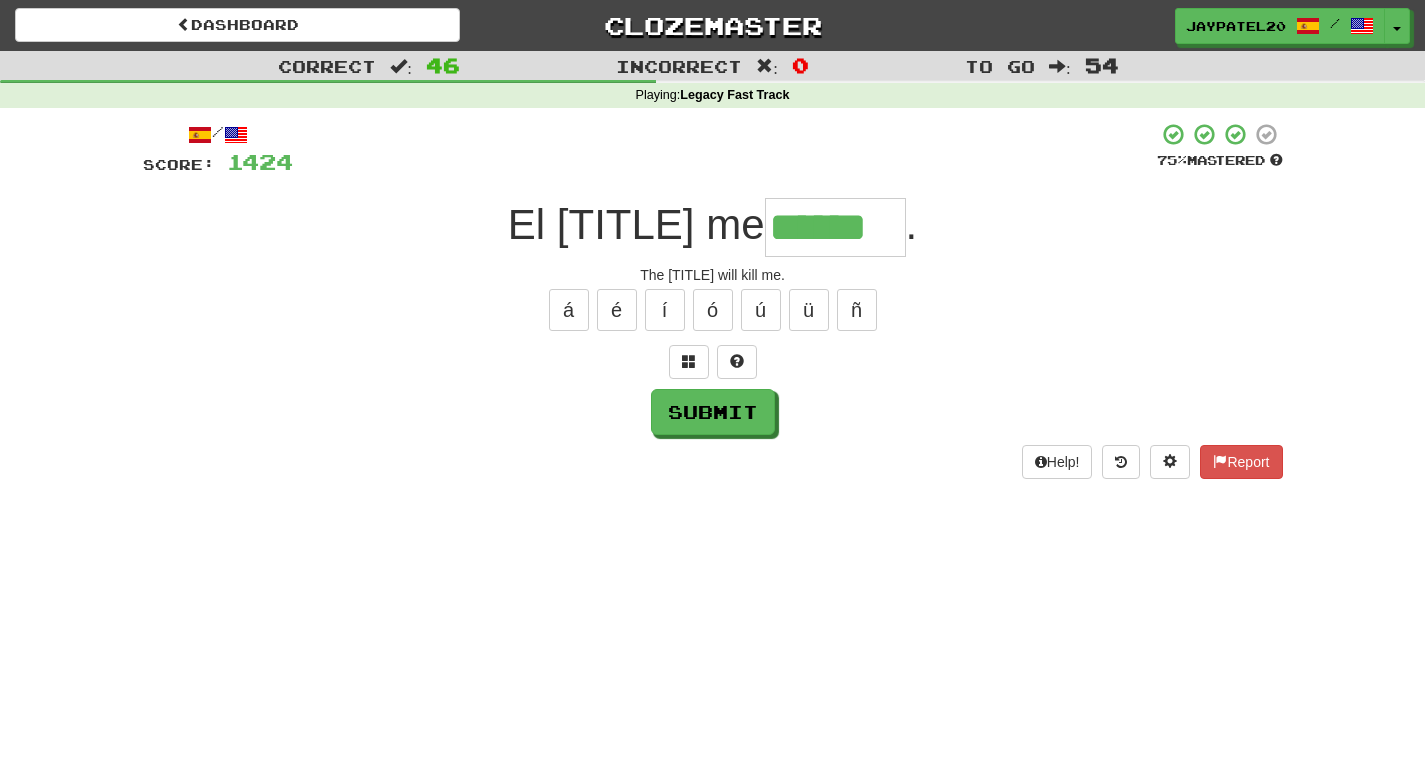 type on "******" 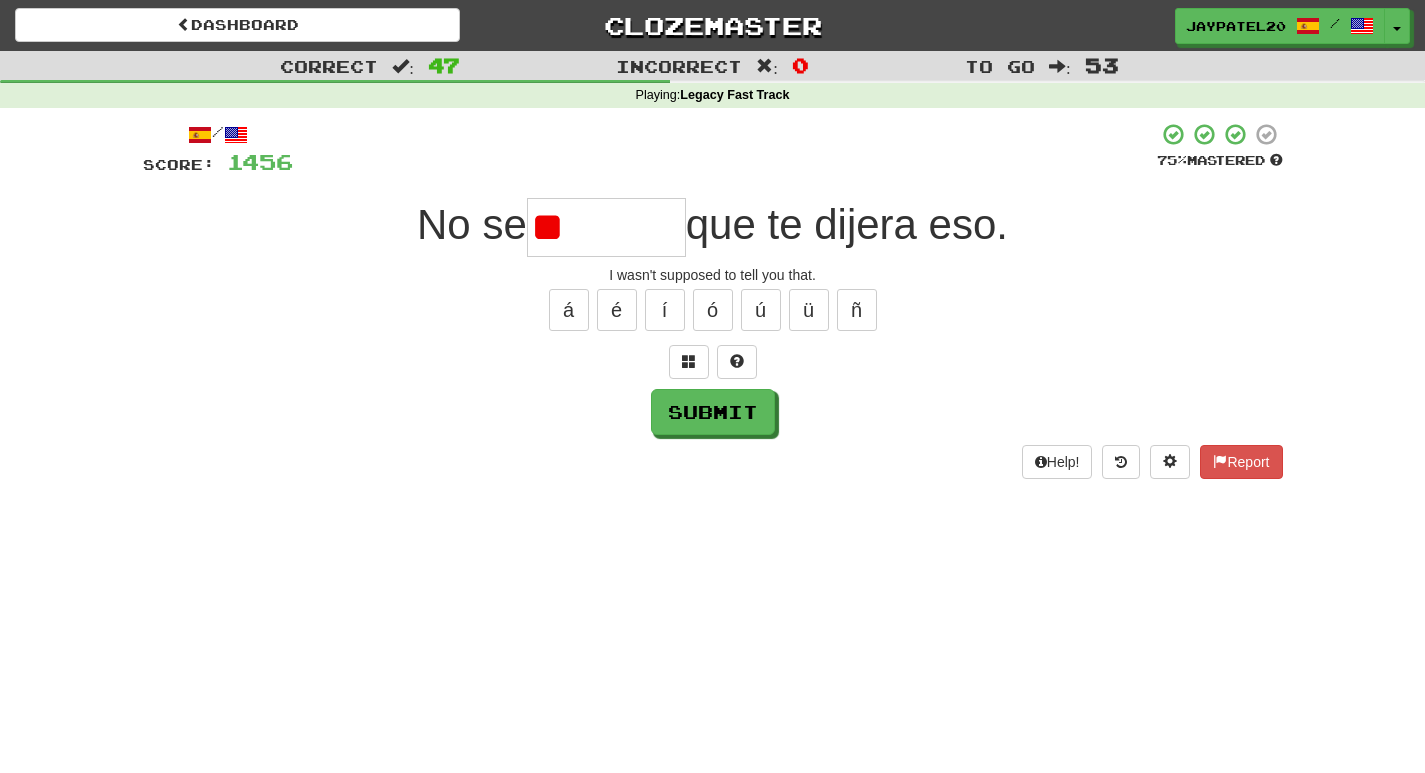 type on "*" 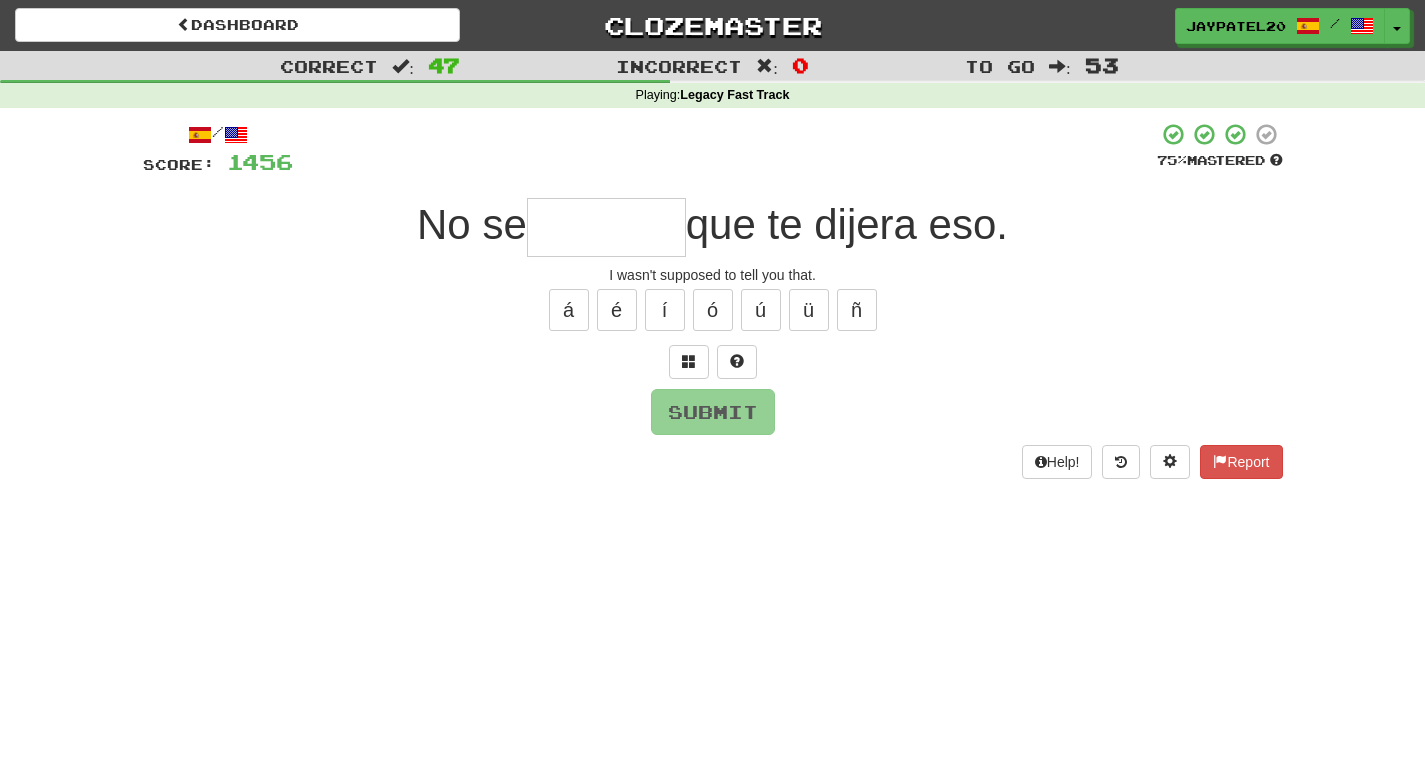 type on "*******" 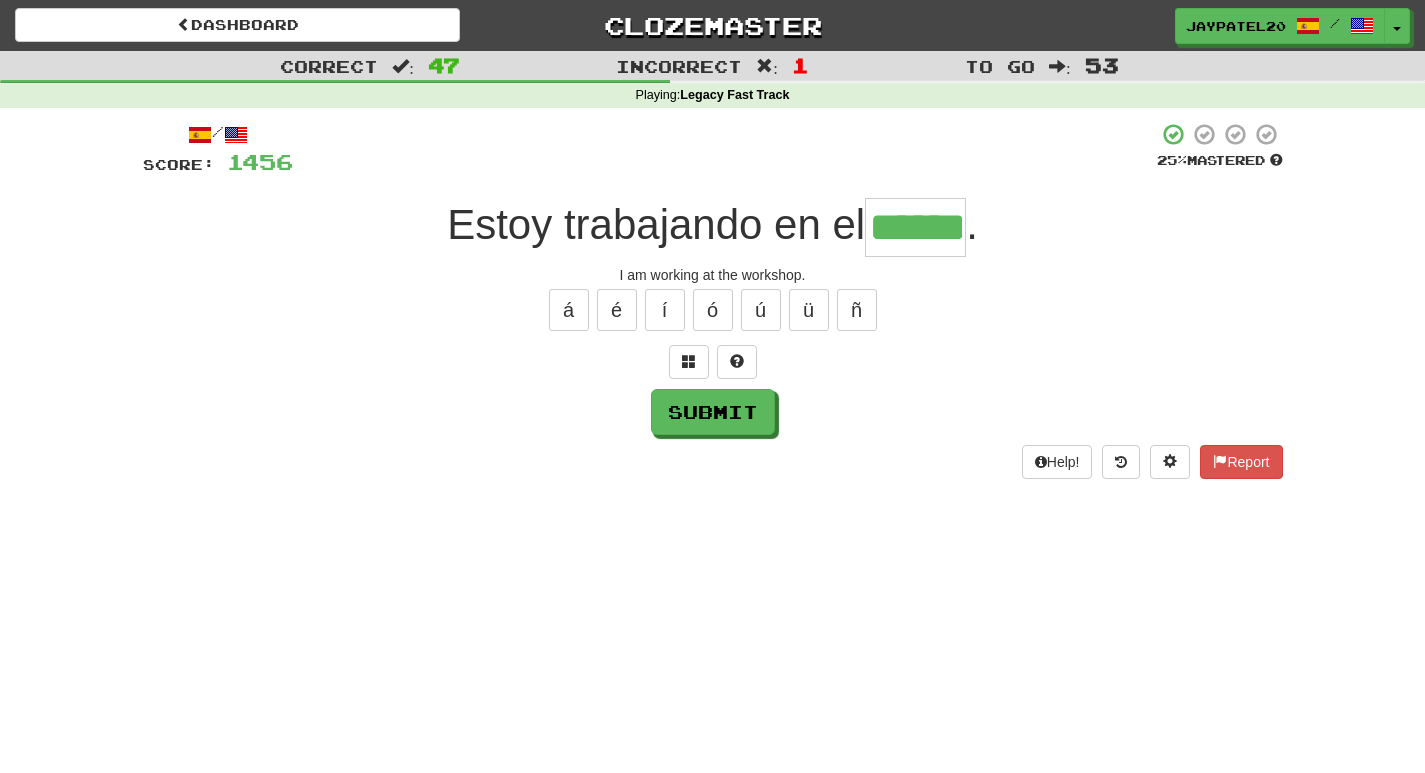 type on "******" 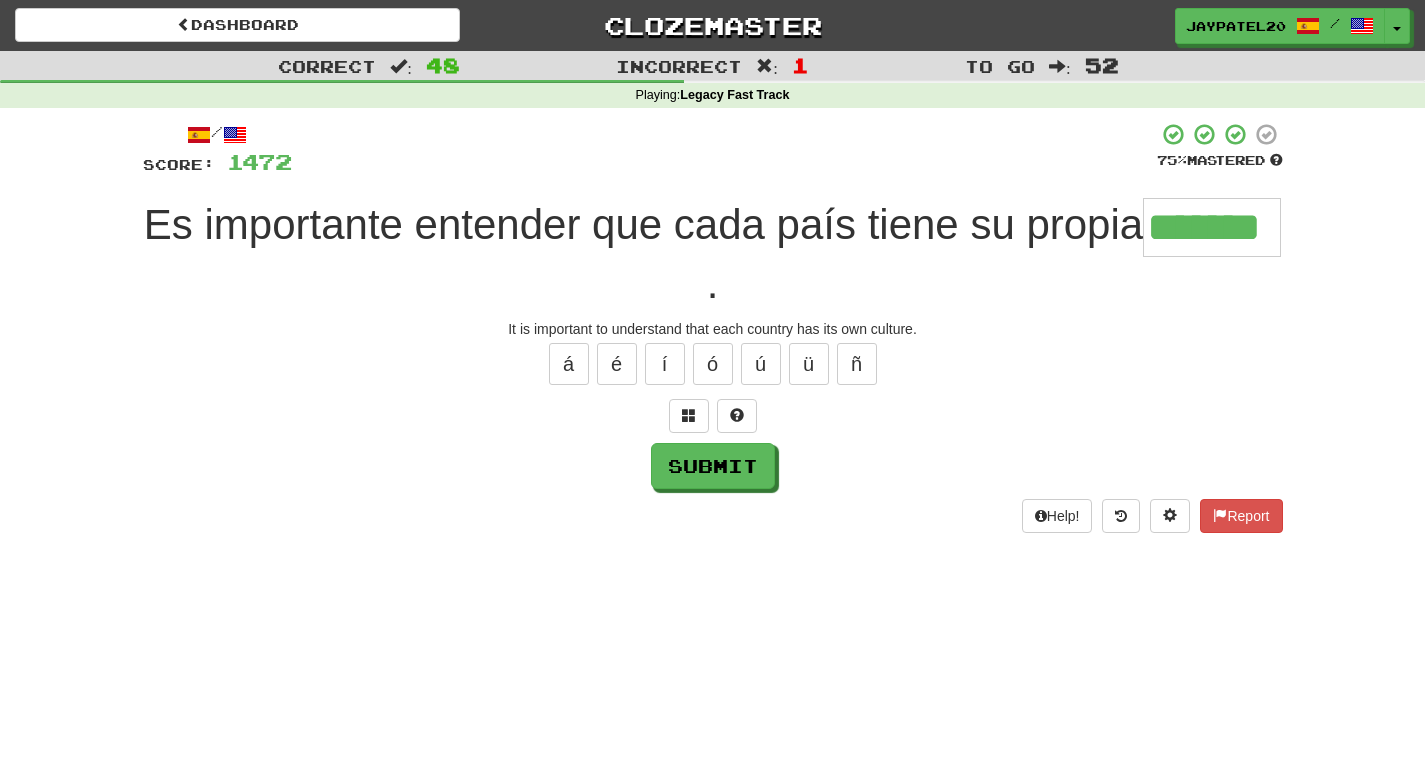 type on "*******" 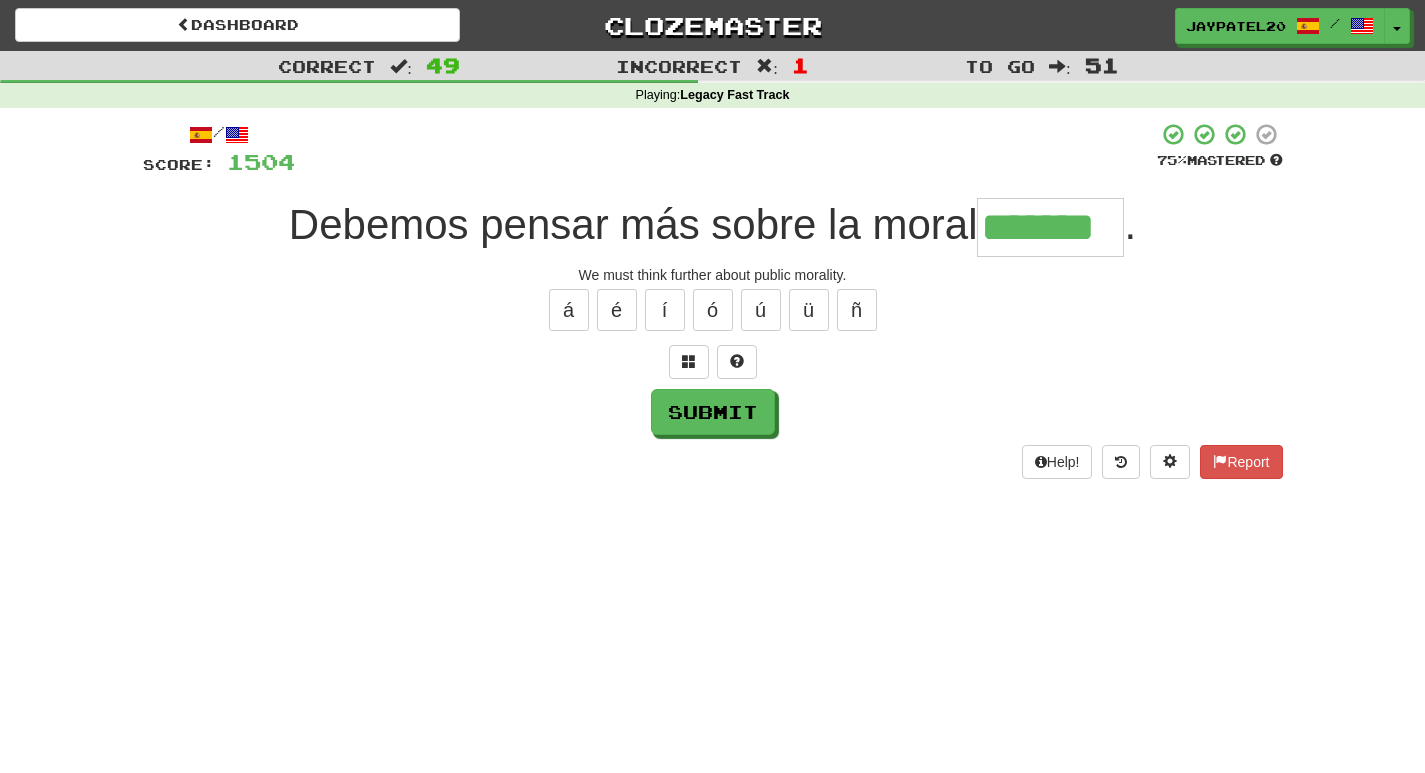 type on "*******" 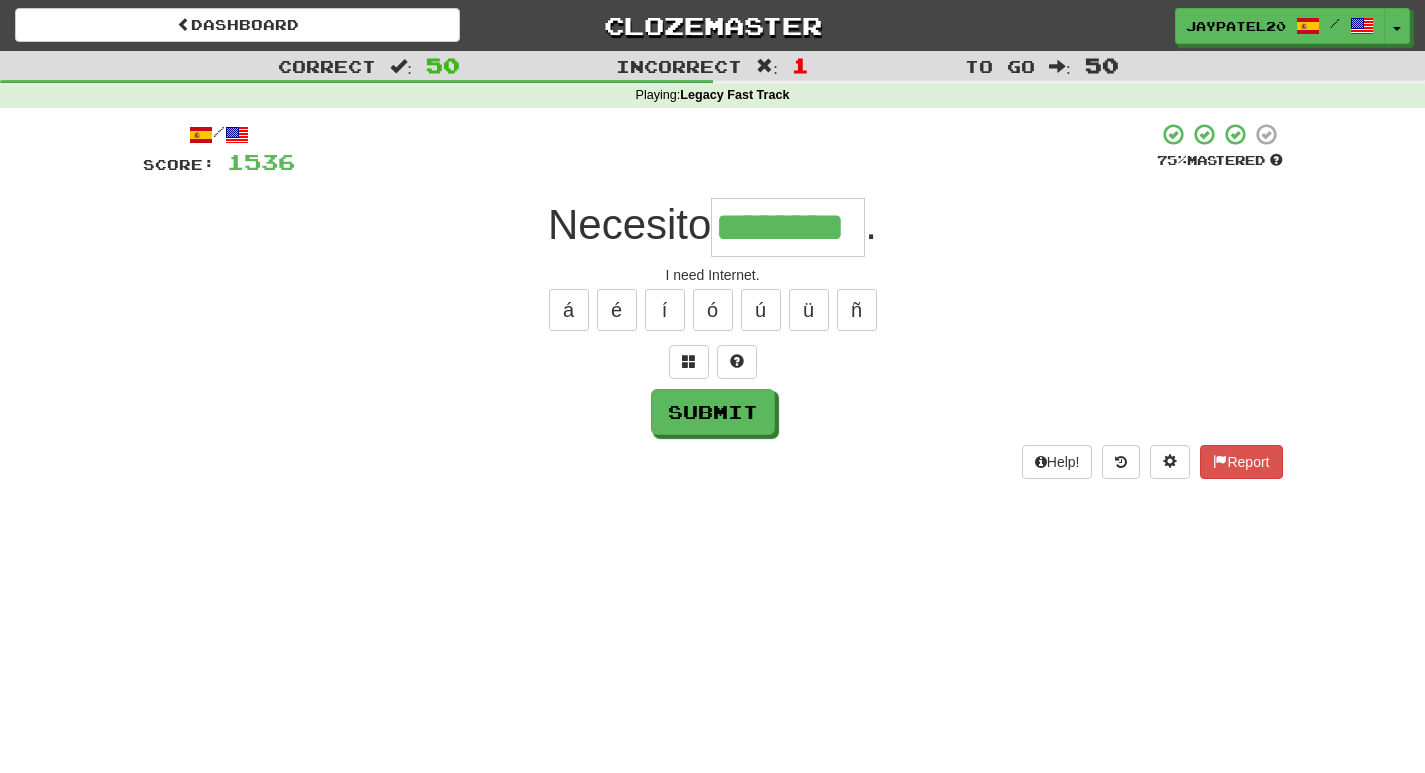 type on "********" 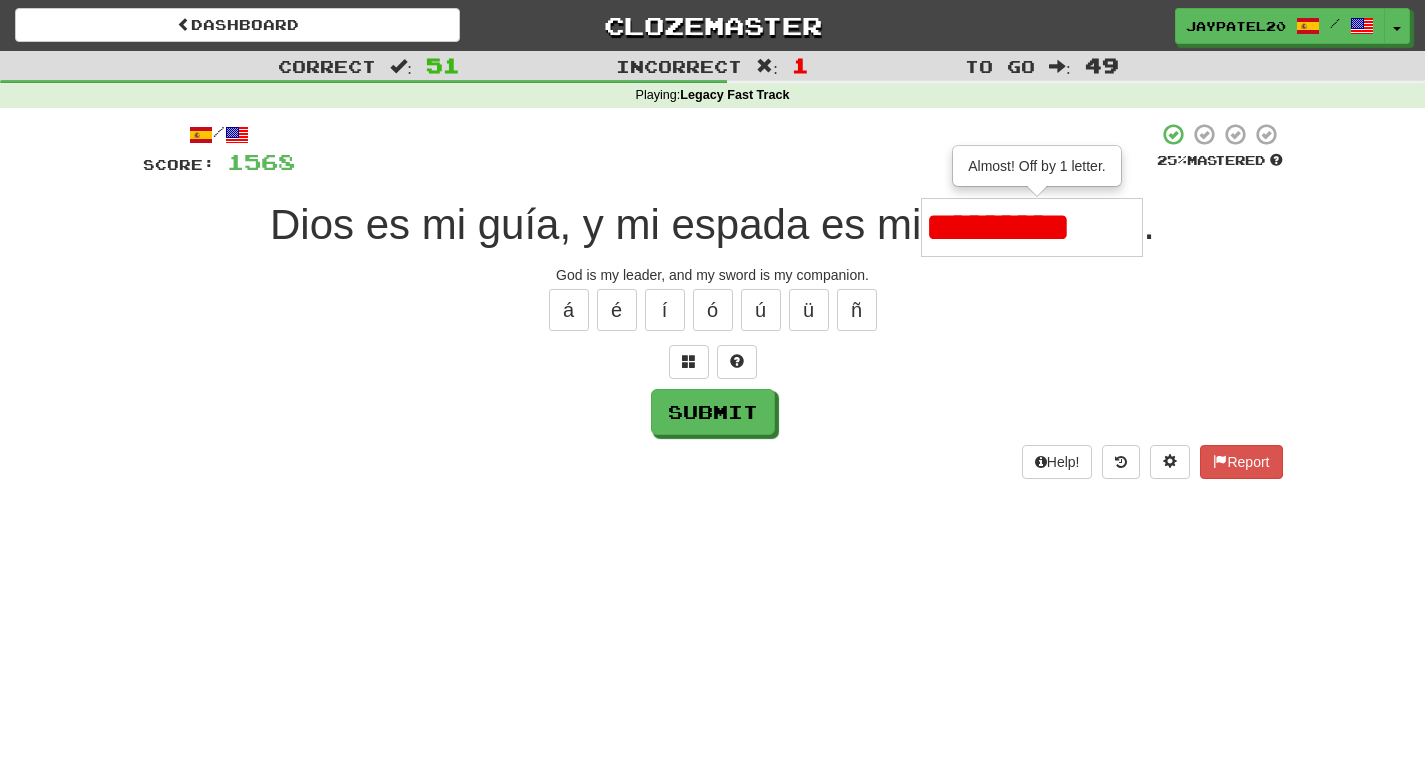 type on "*********" 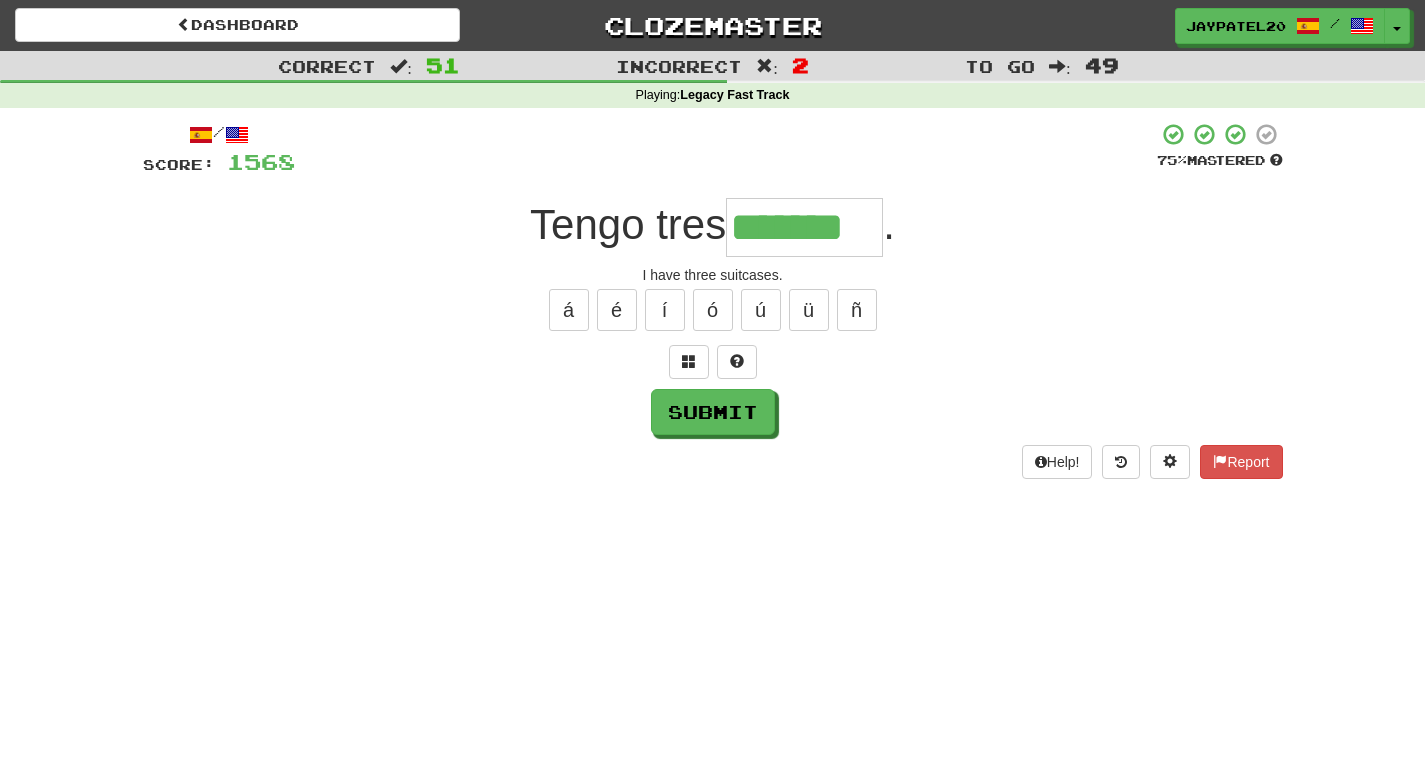type on "*******" 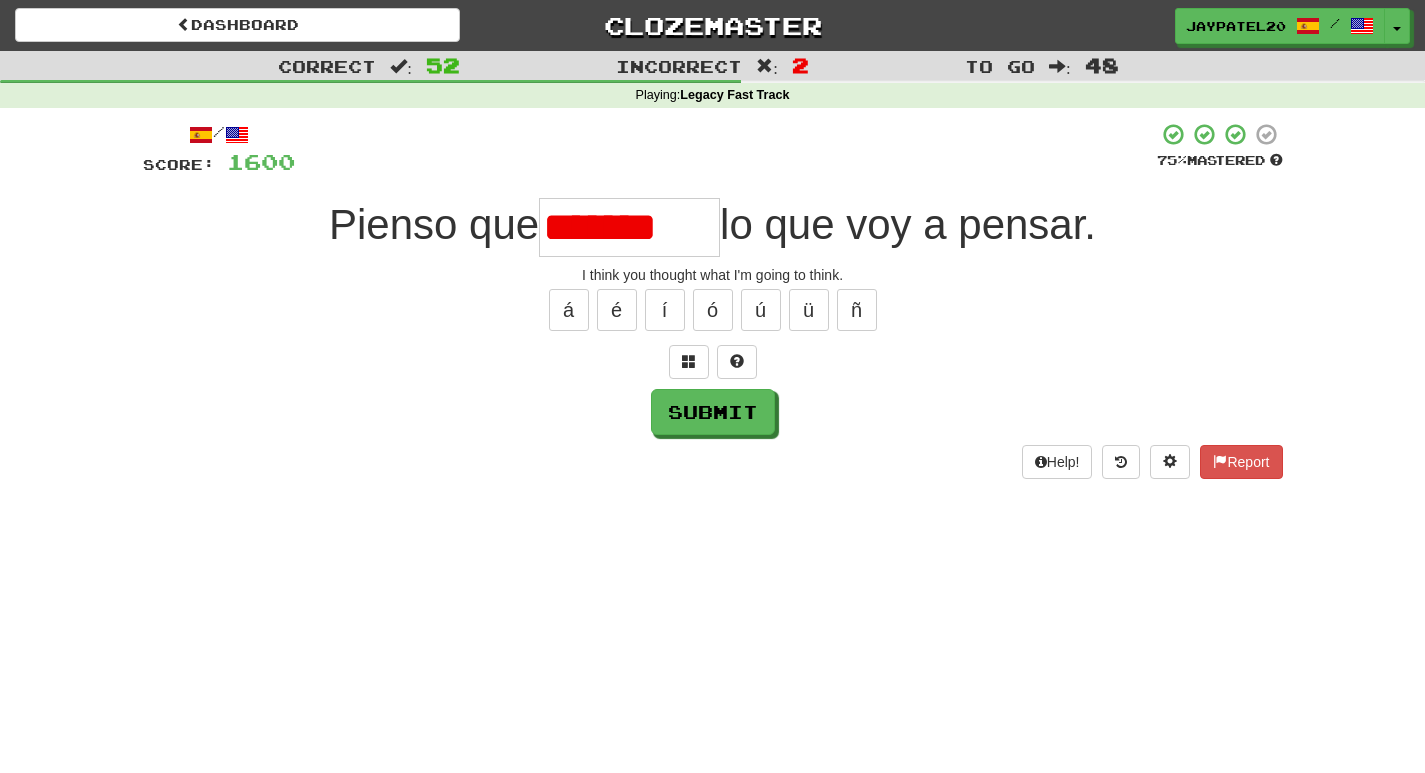 scroll, scrollTop: 0, scrollLeft: 0, axis: both 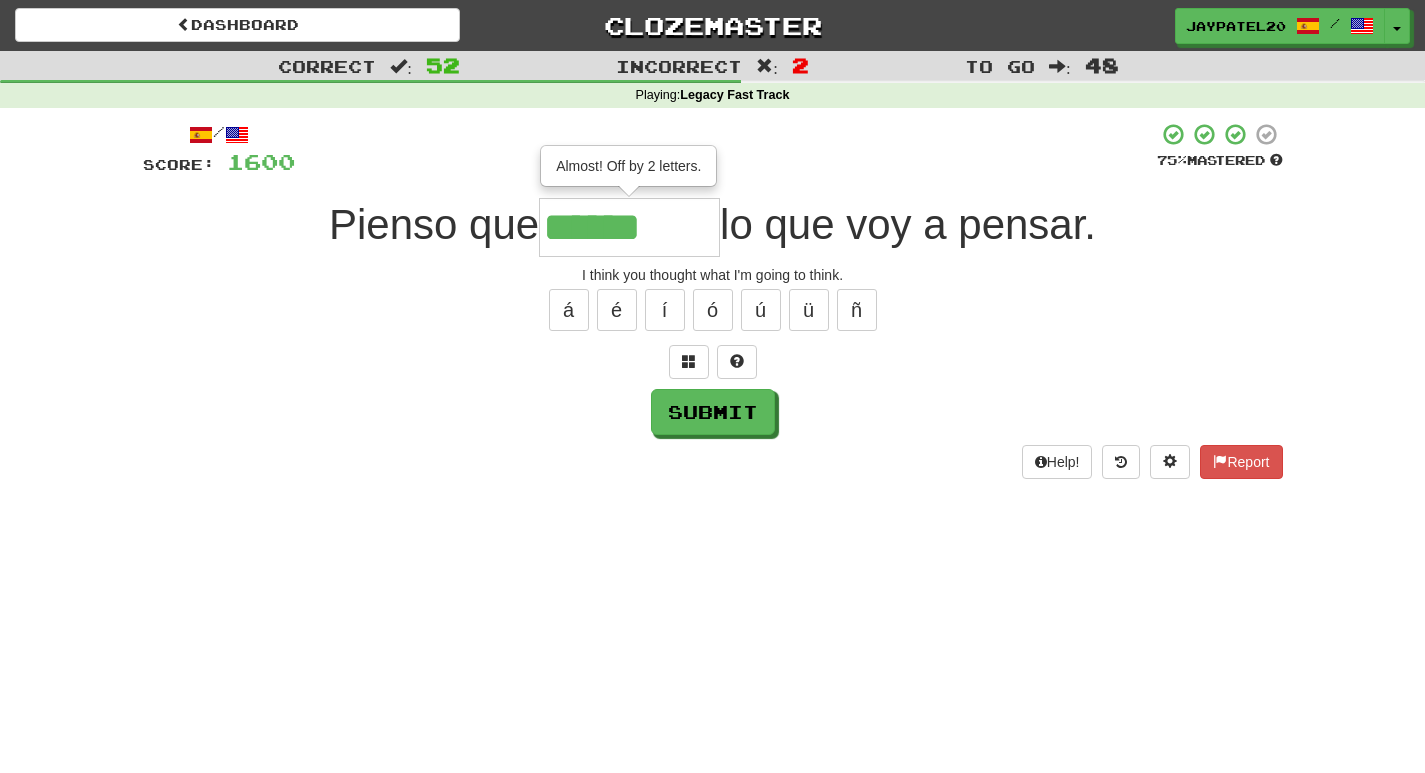 type on "********" 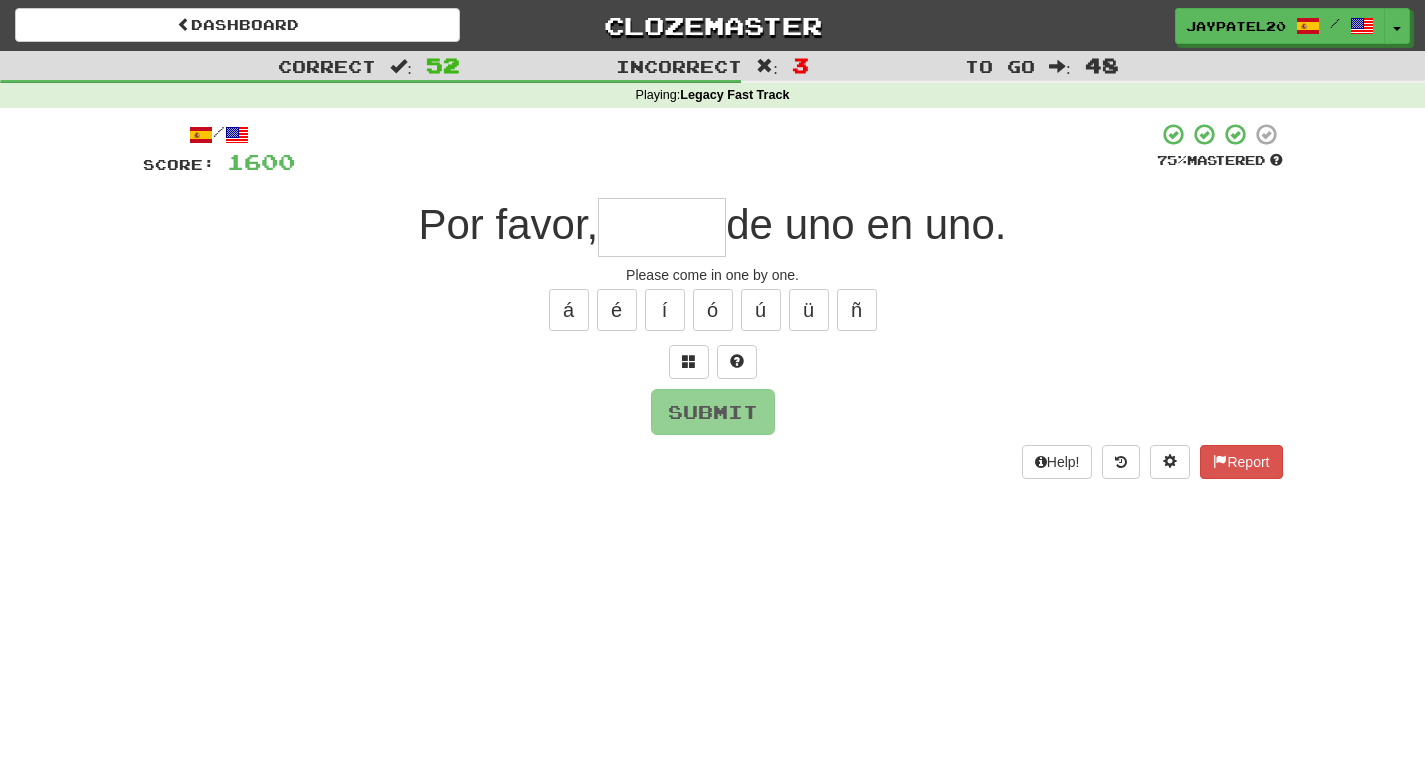type on "*" 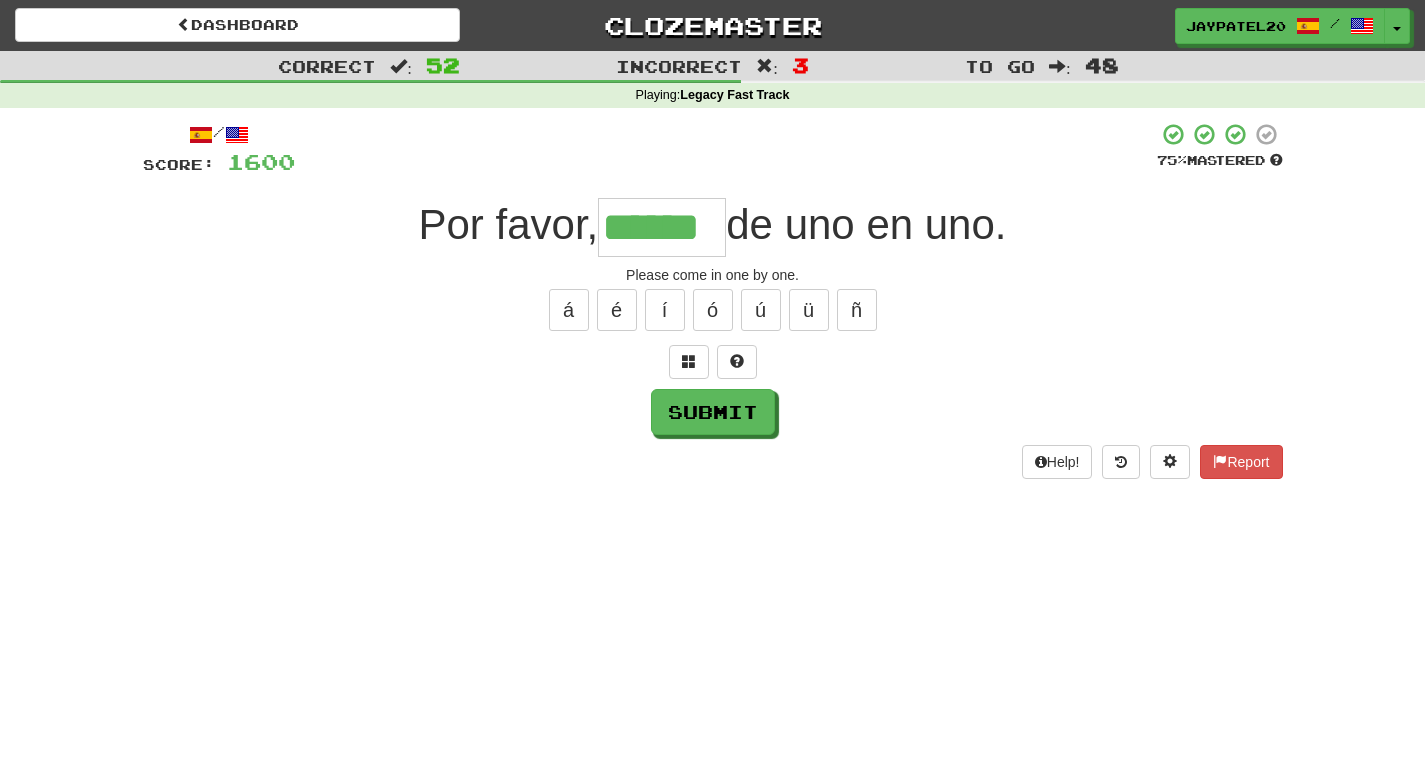 type on "******" 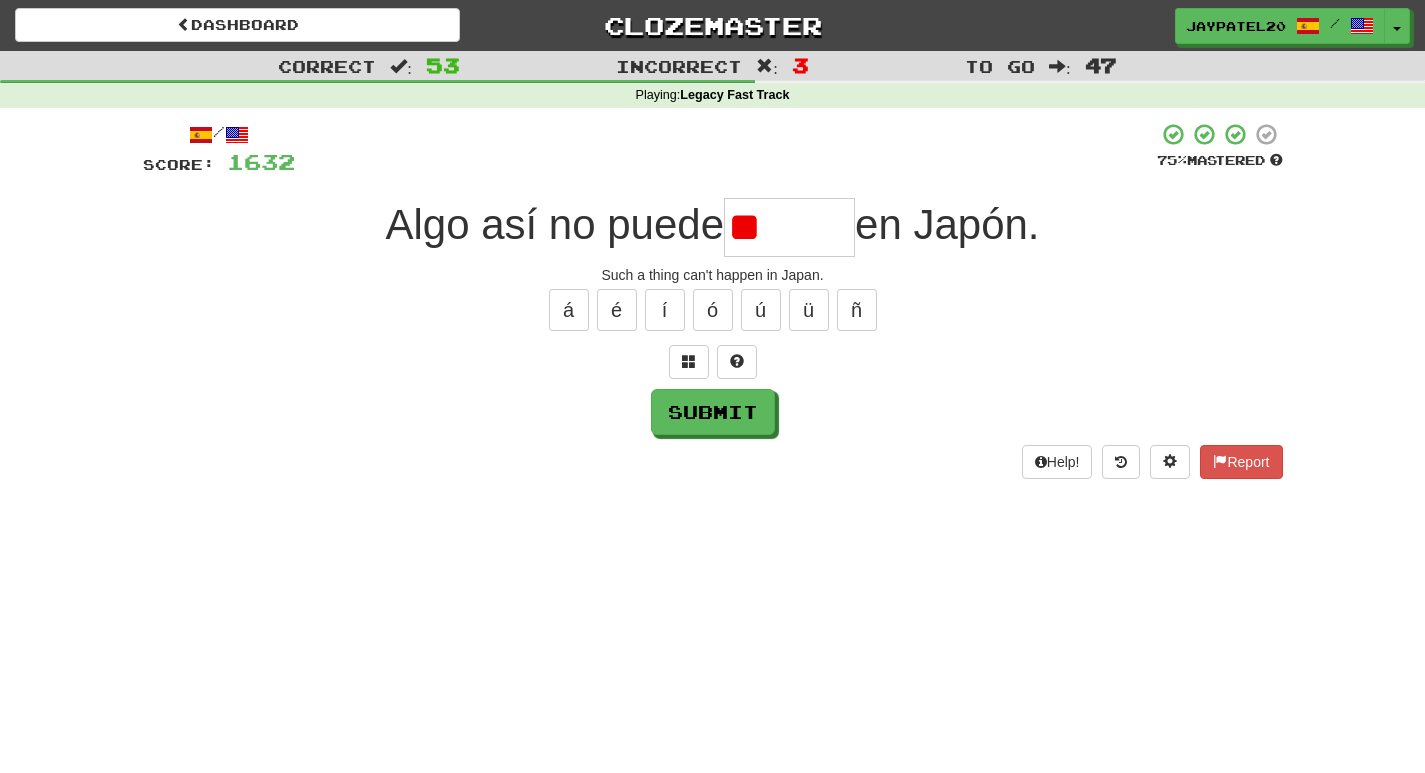 type on "*" 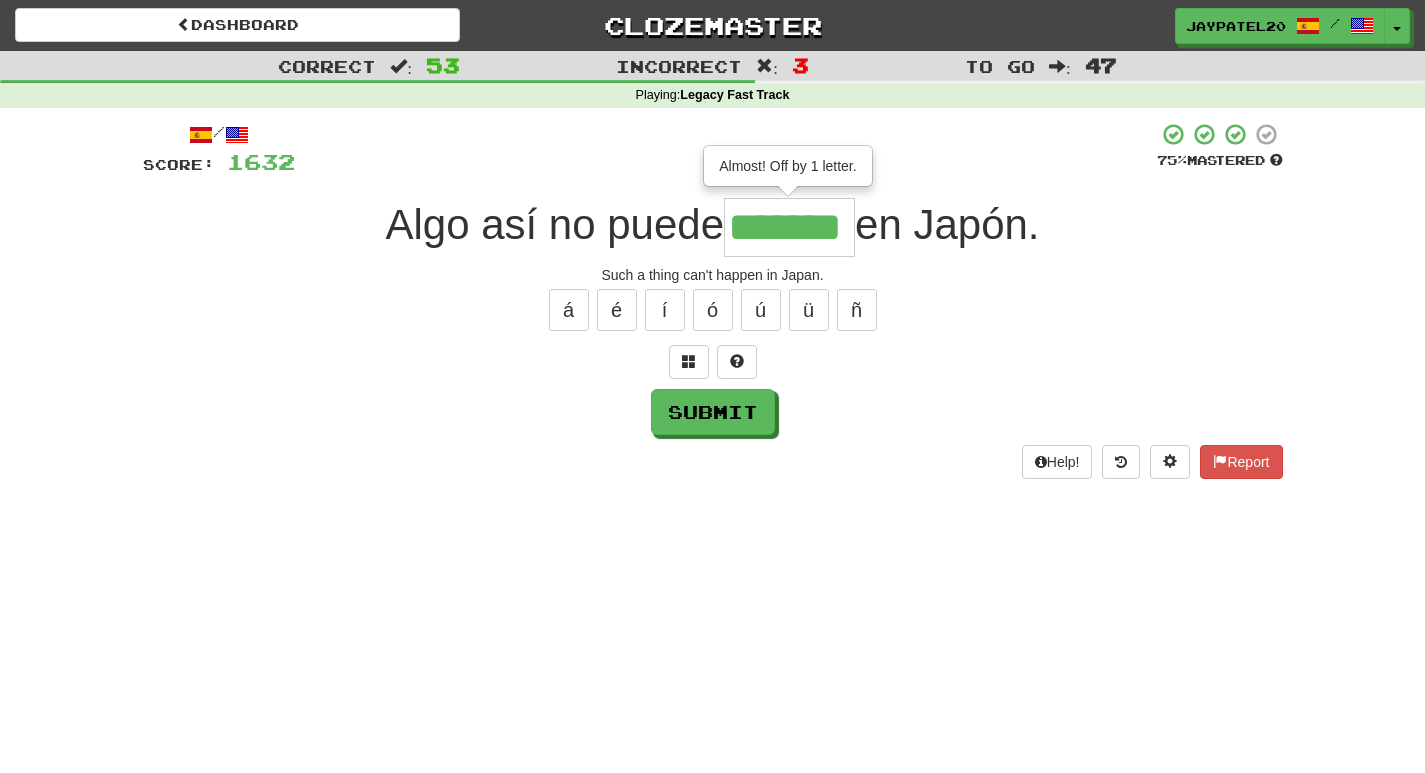 type on "*******" 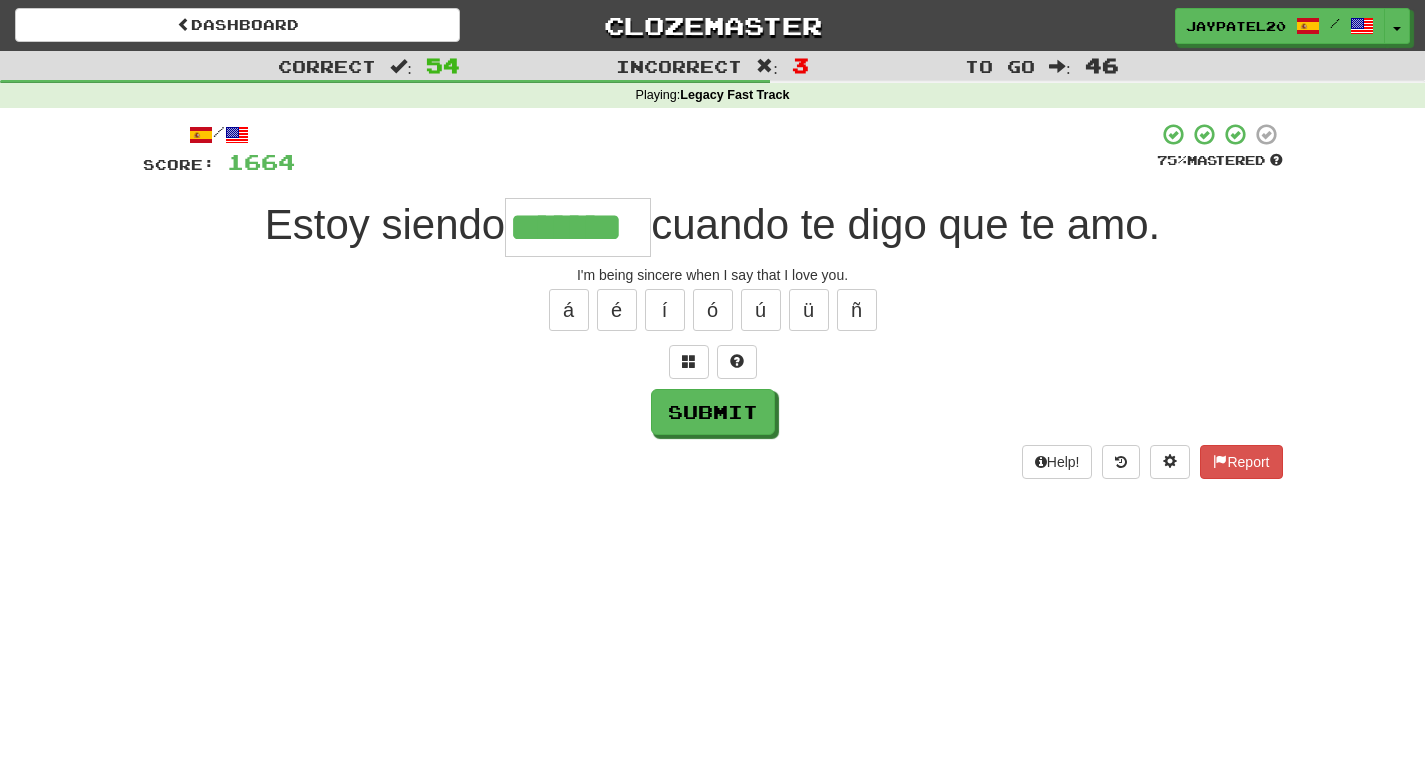 type on "*******" 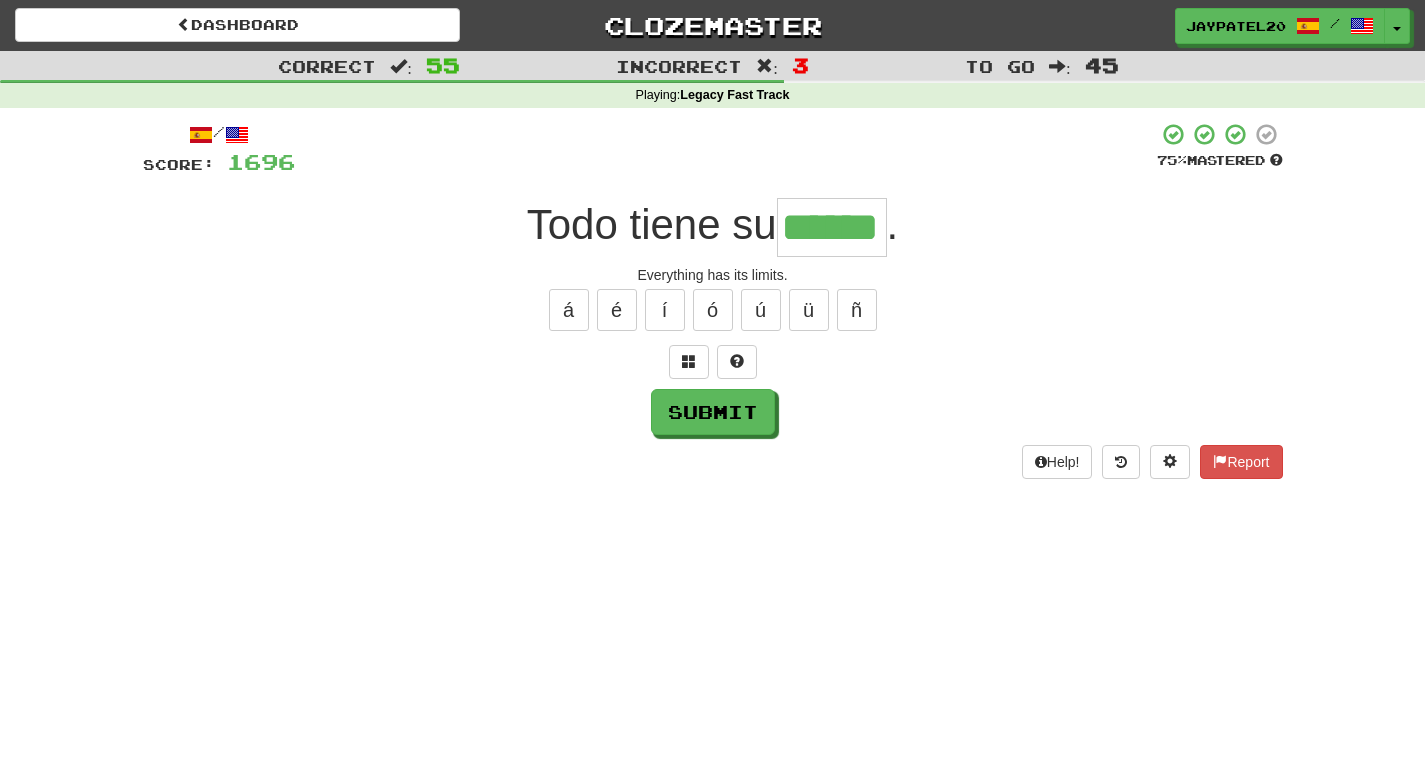 type on "******" 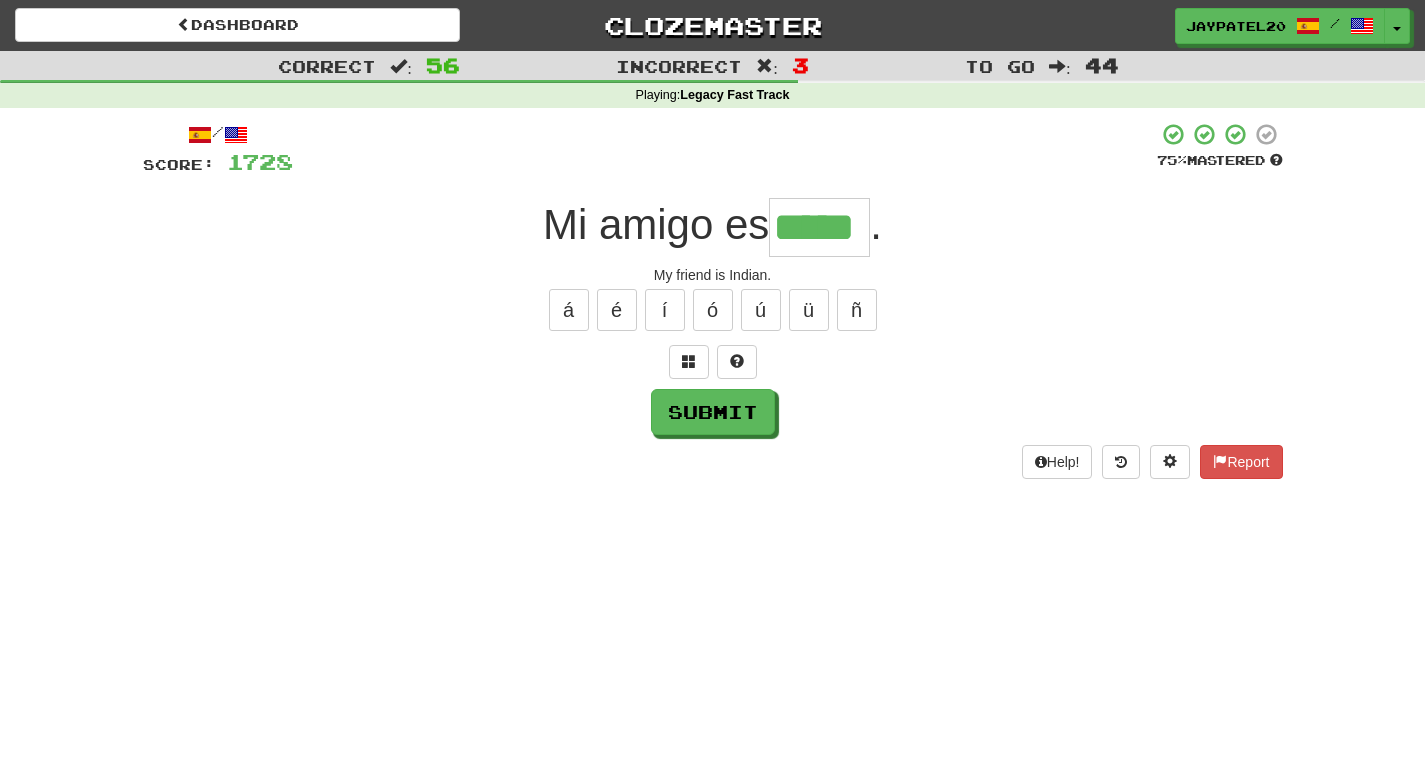 type on "*****" 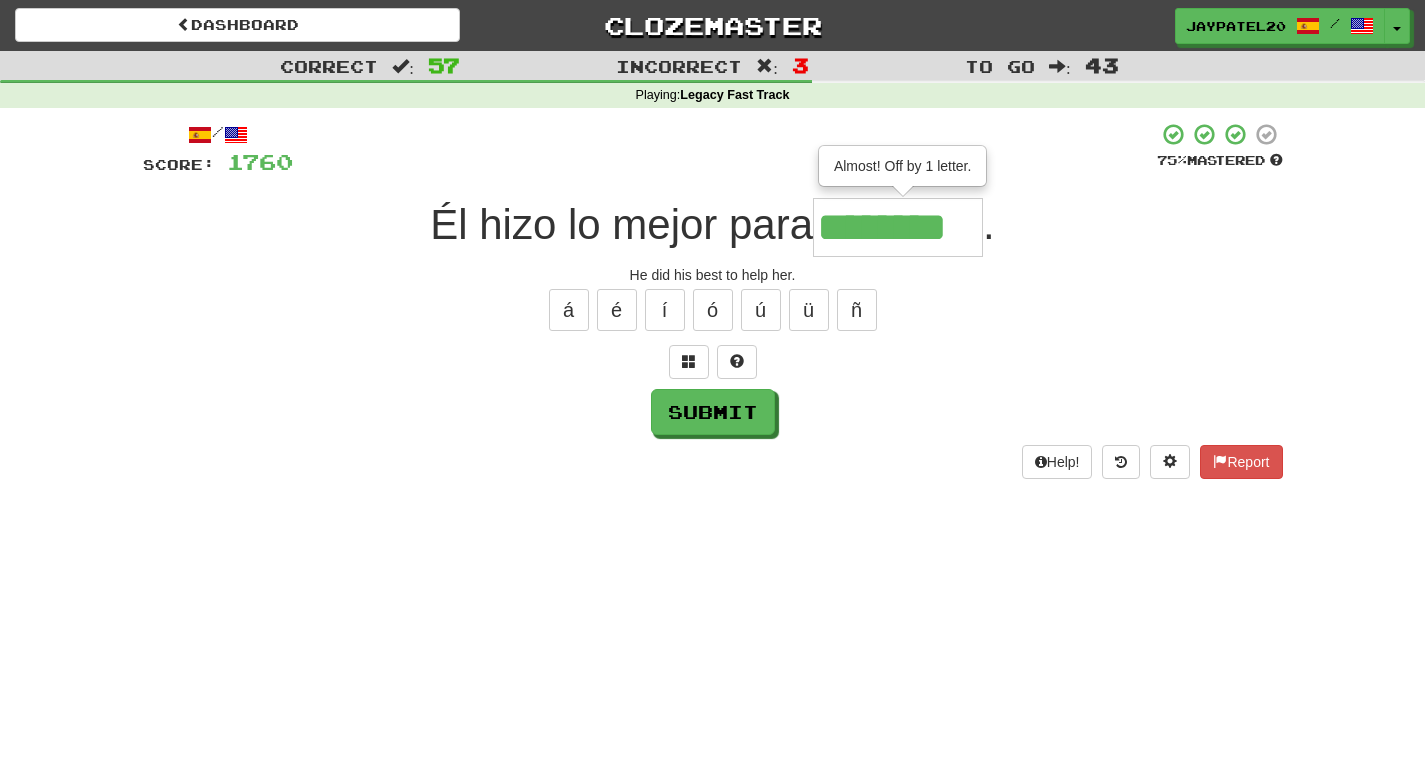 type on "********" 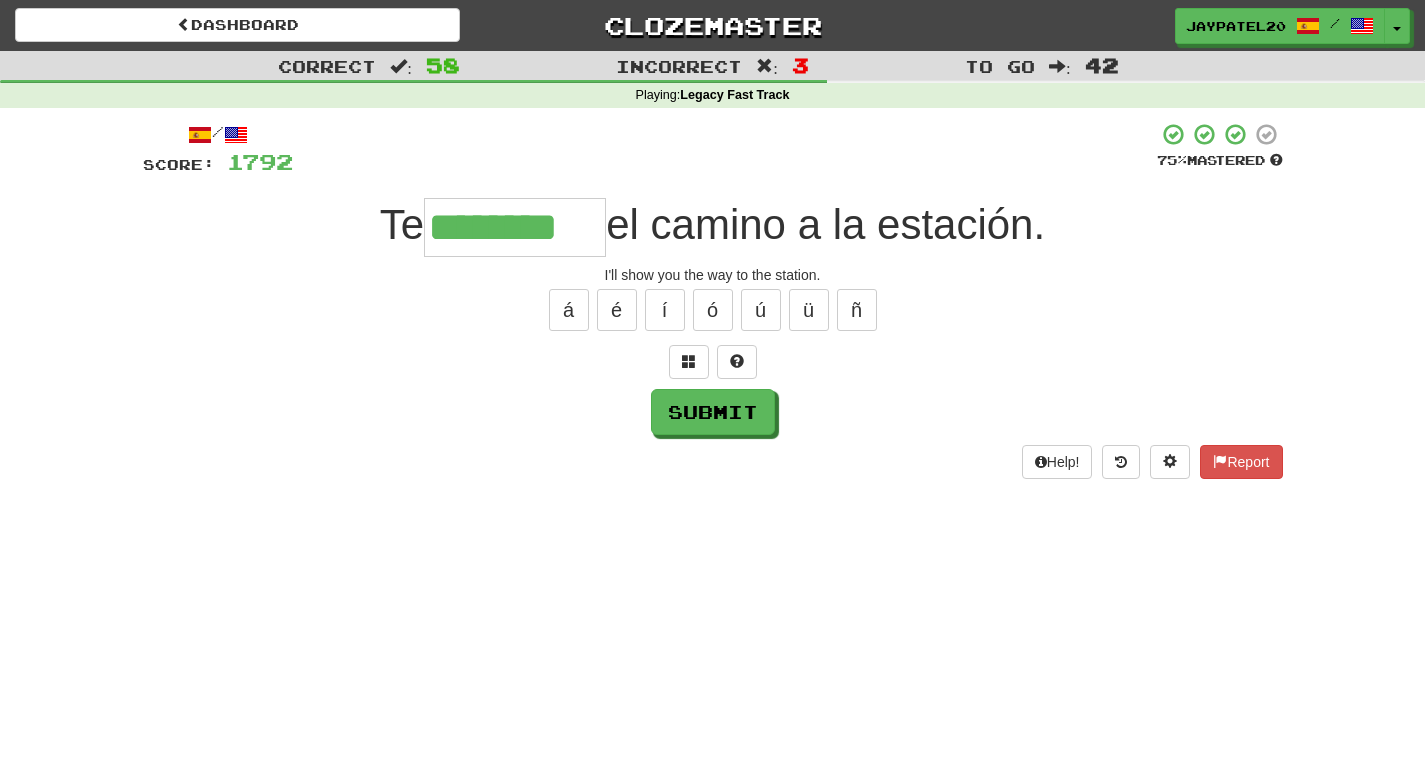 type on "********" 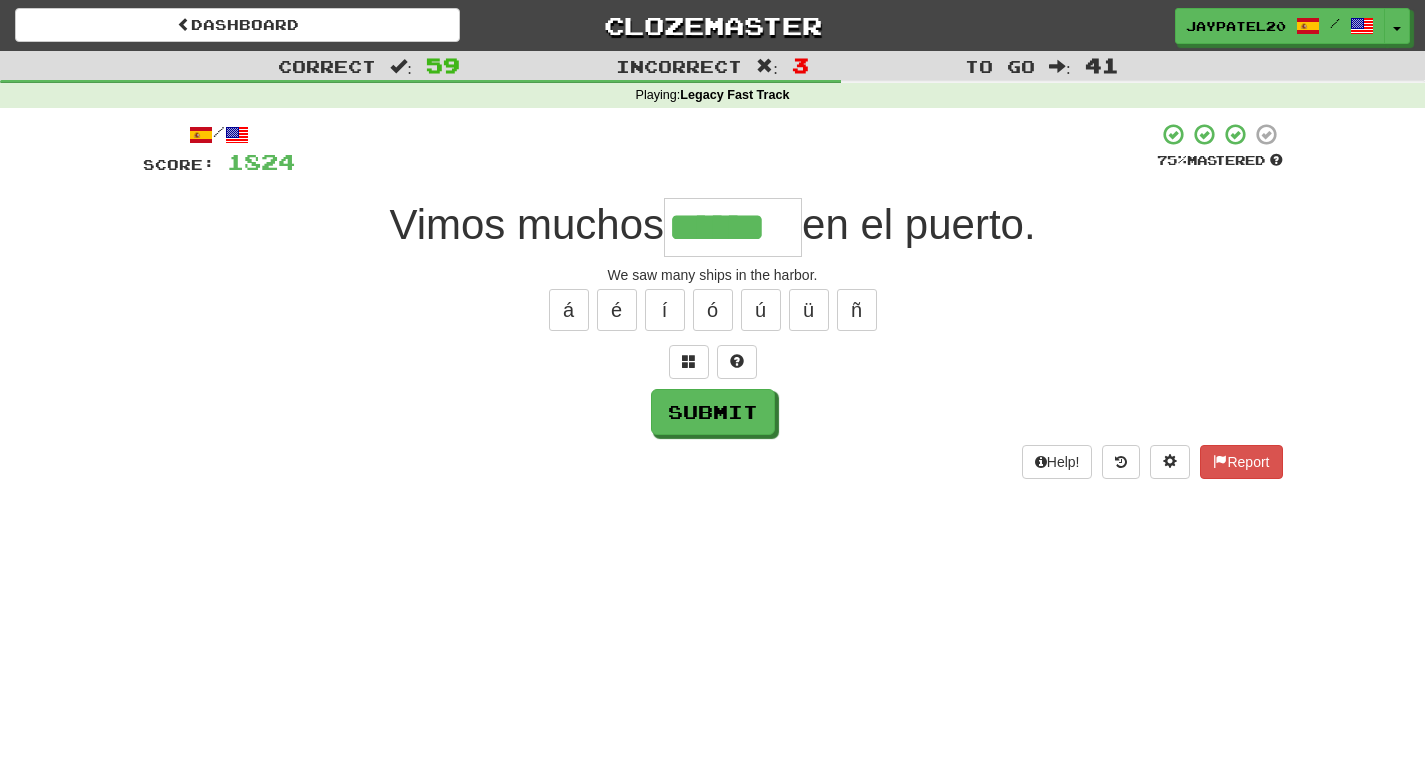 type on "******" 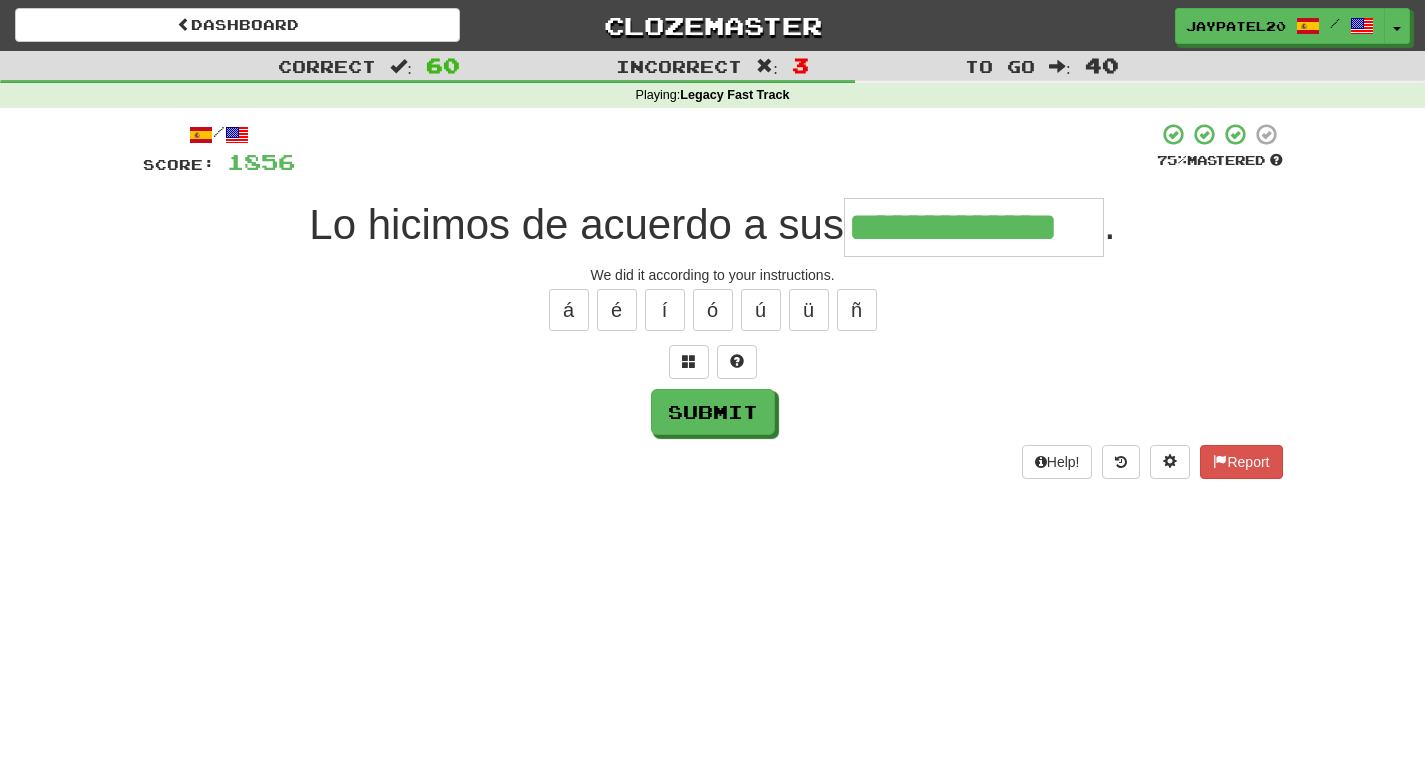 type on "**********" 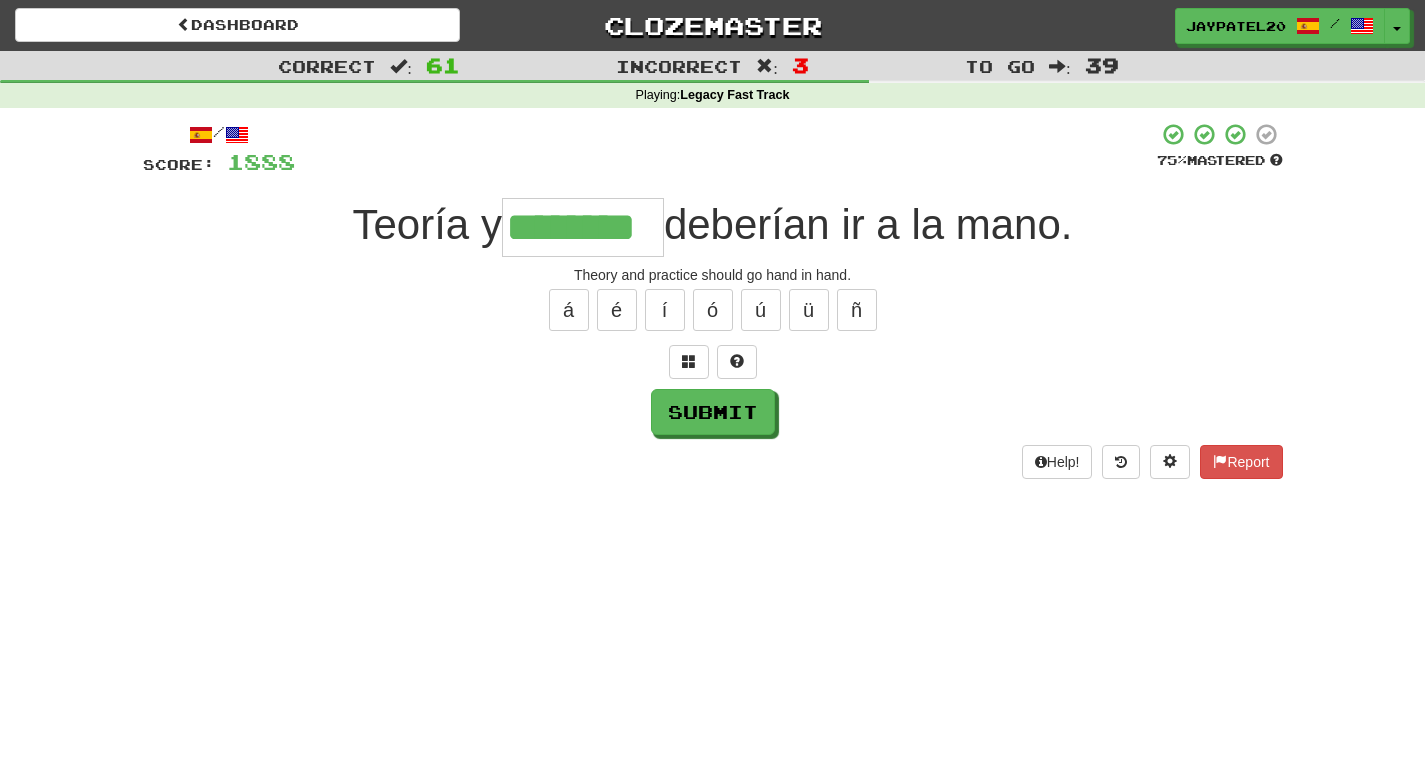 type on "********" 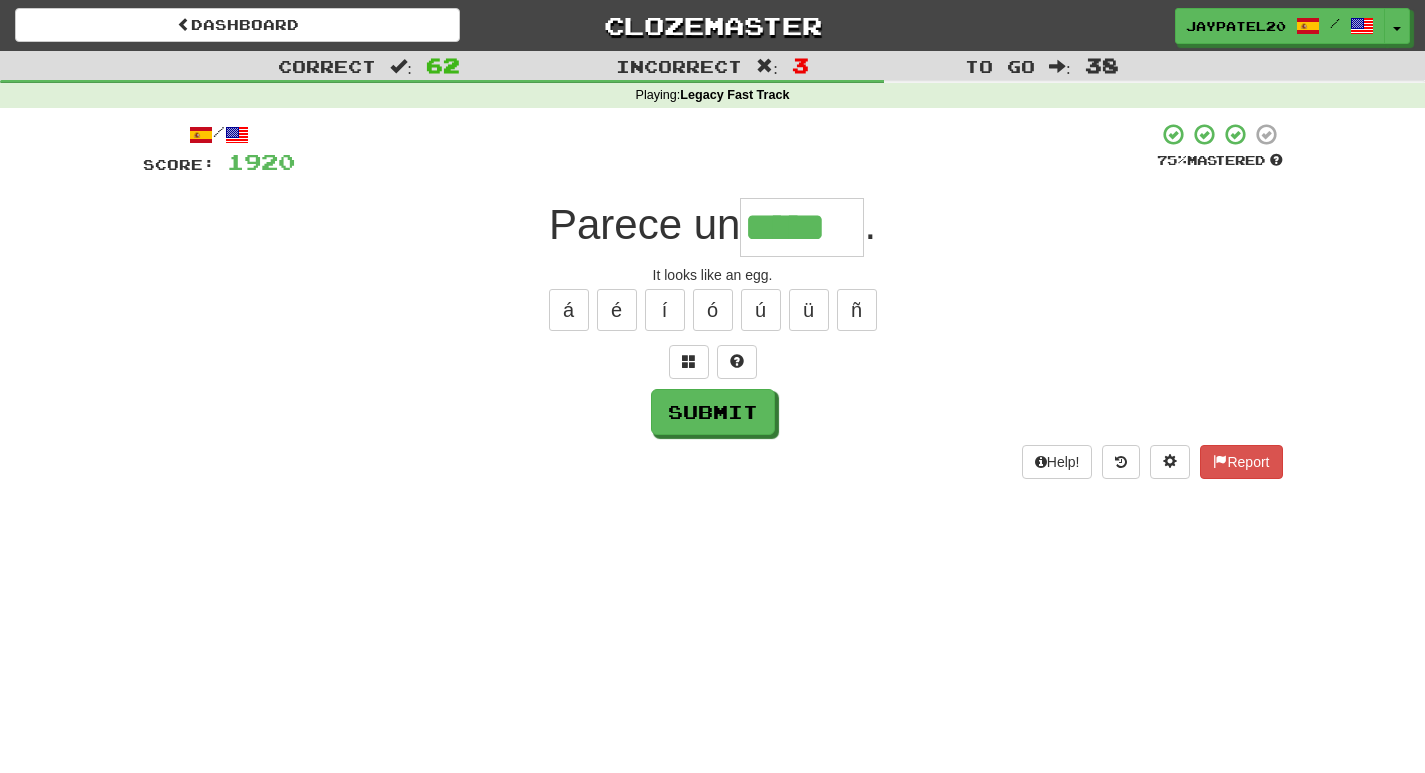 type on "*****" 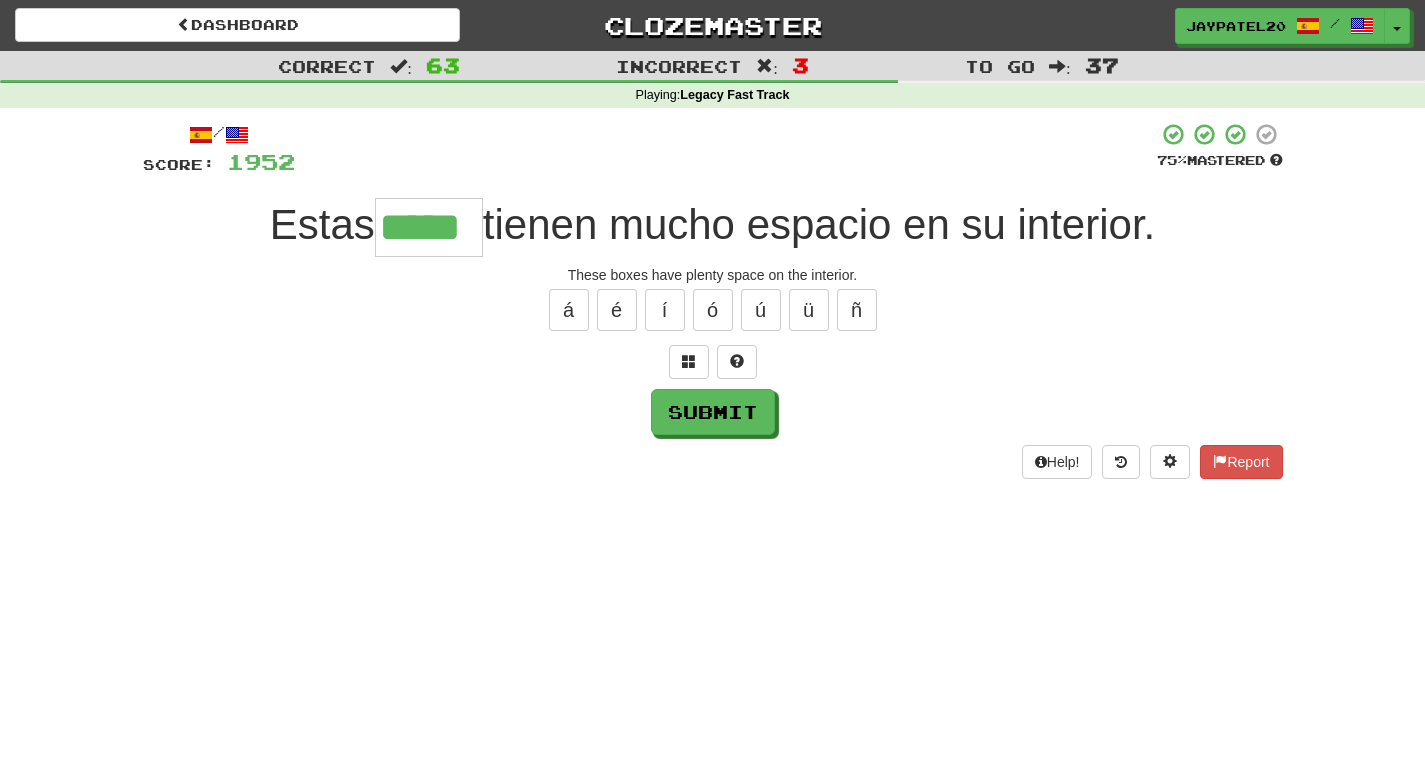 type on "*****" 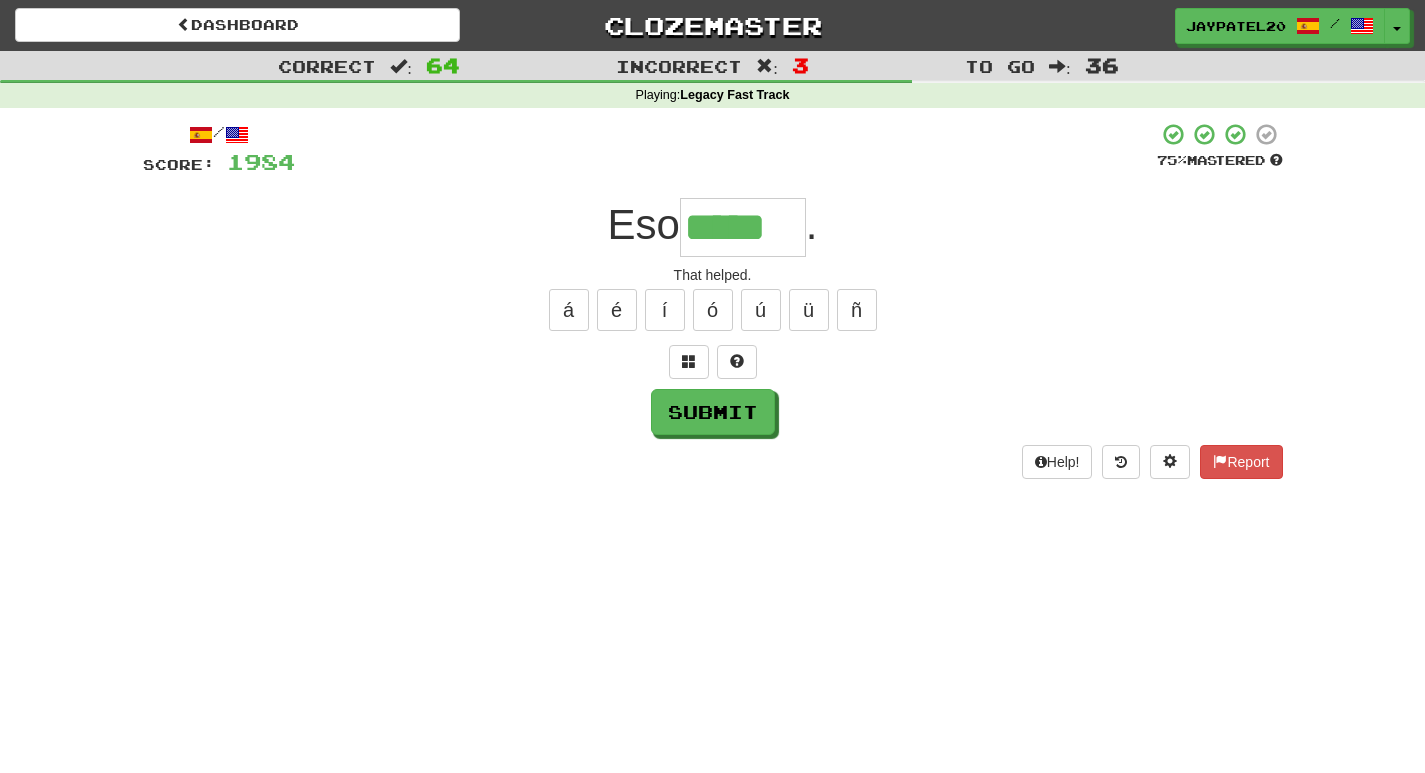 type on "*****" 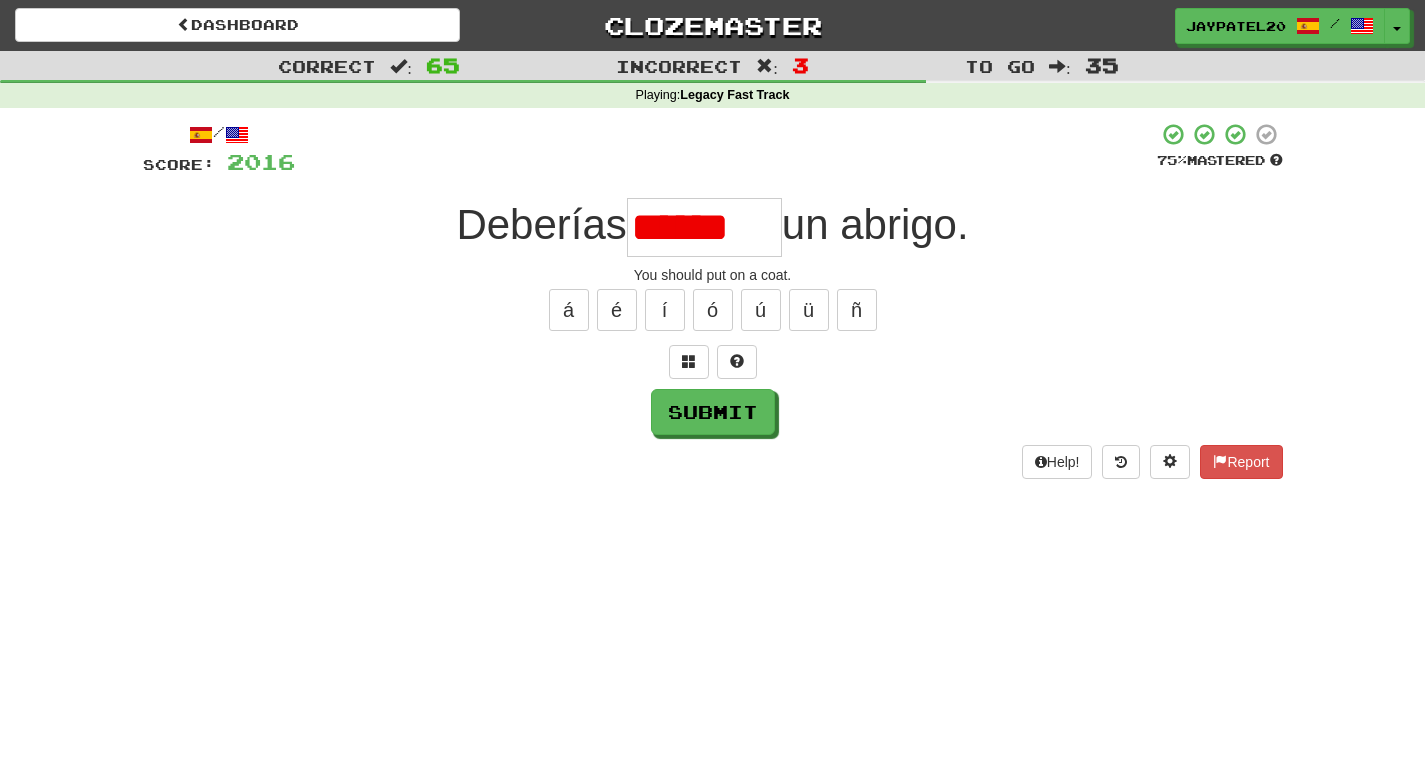 scroll, scrollTop: 0, scrollLeft: 0, axis: both 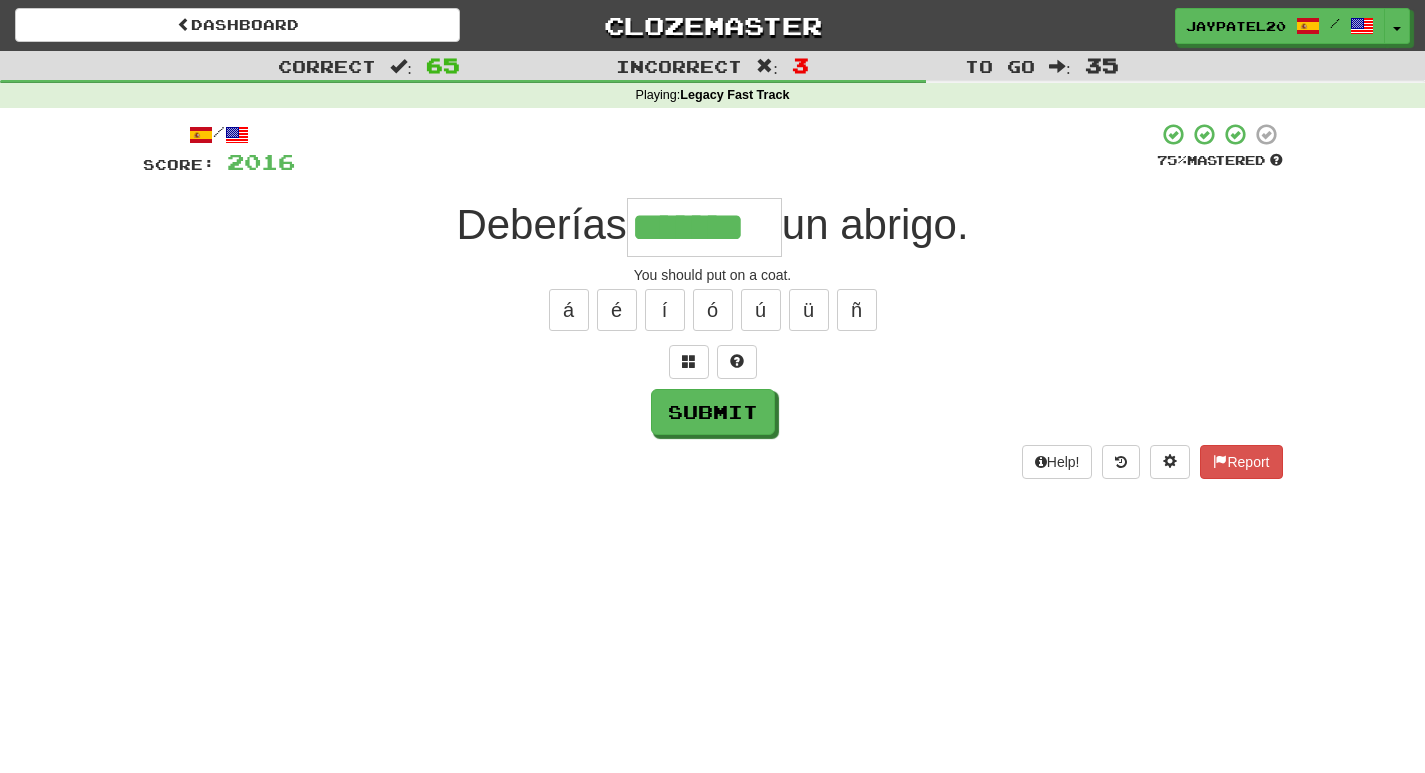 type on "*******" 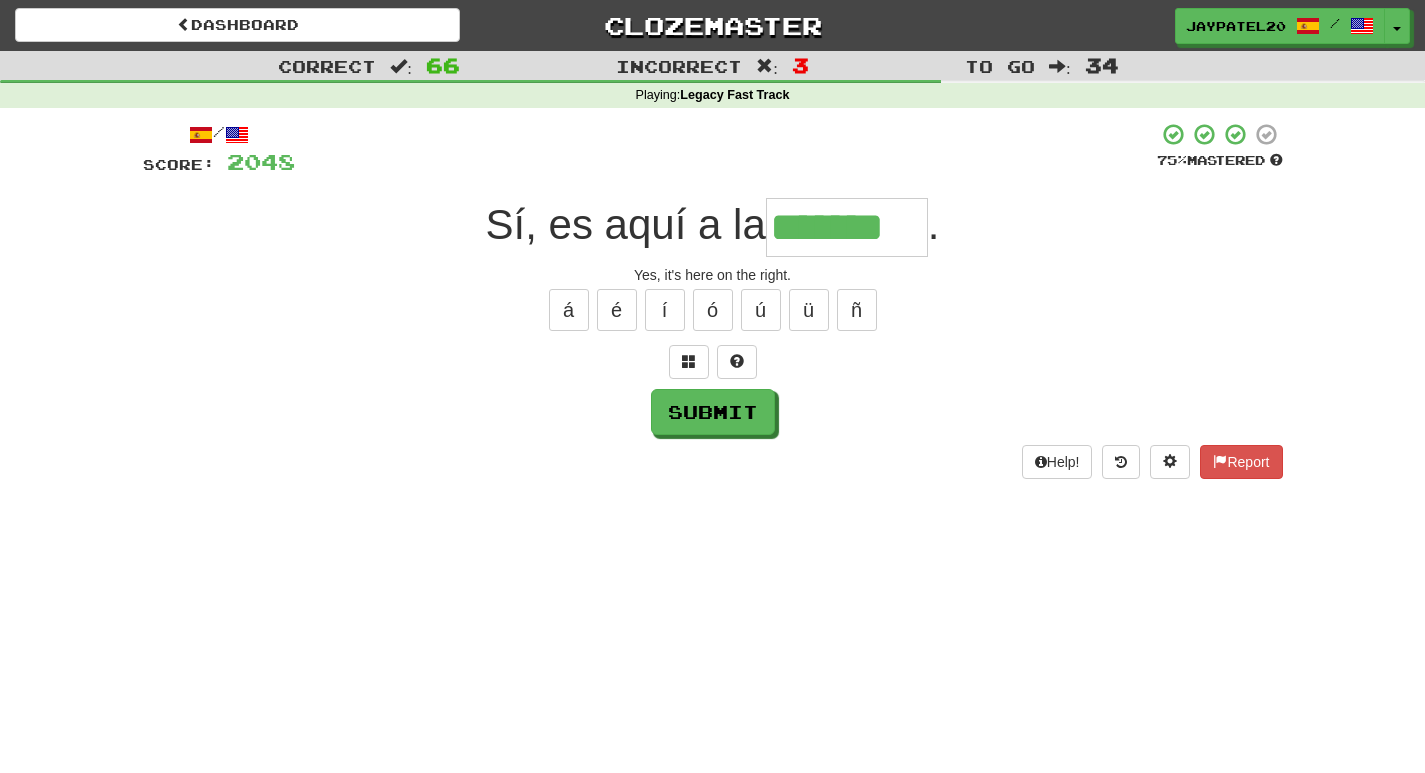 type on "*******" 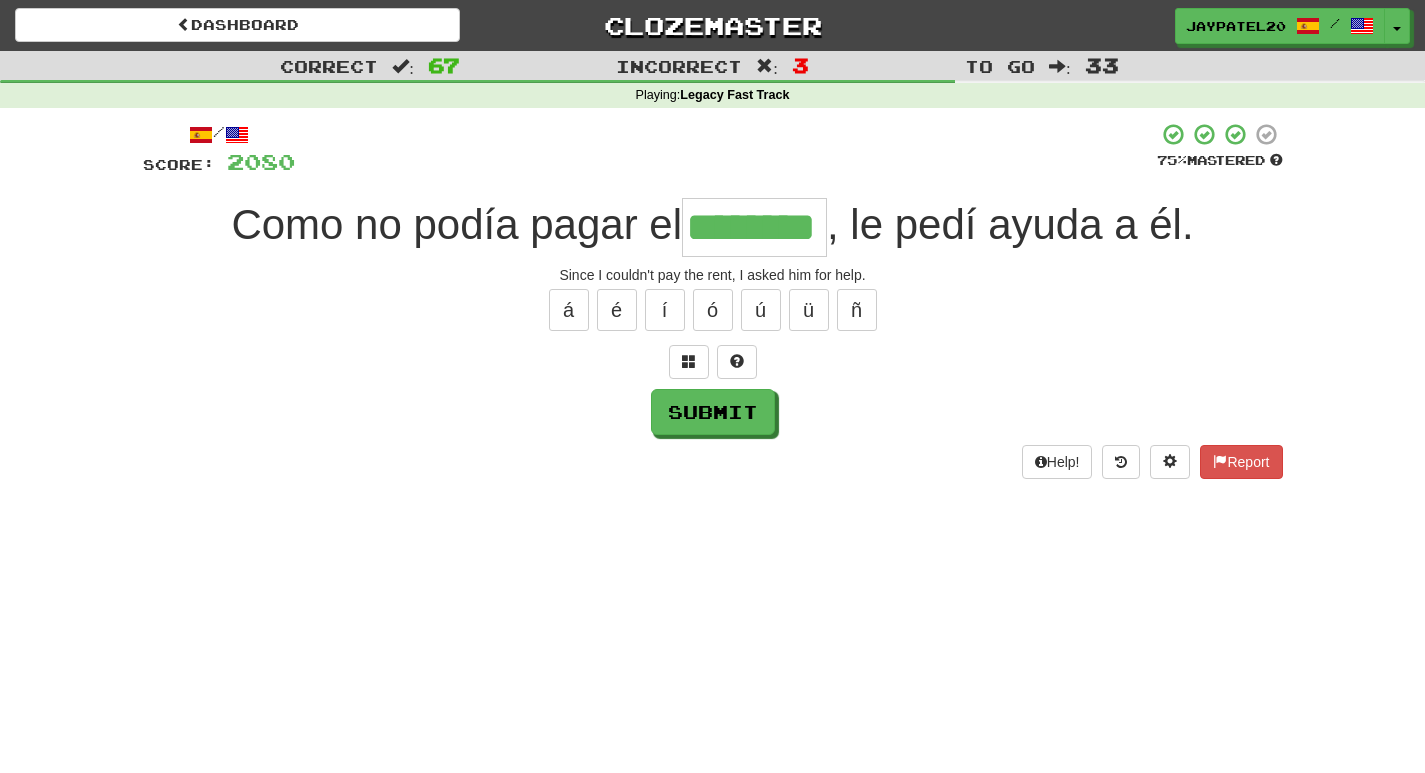type on "********" 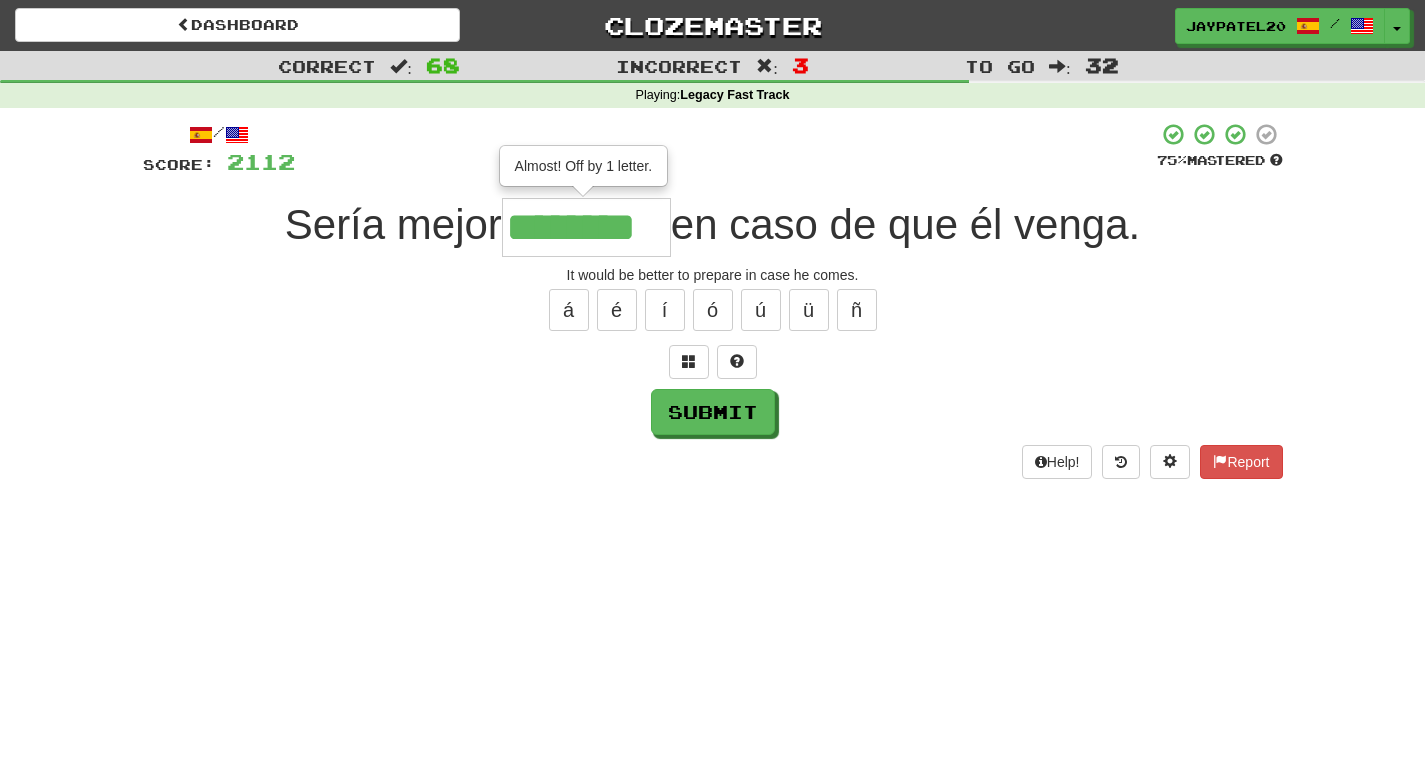 type on "********" 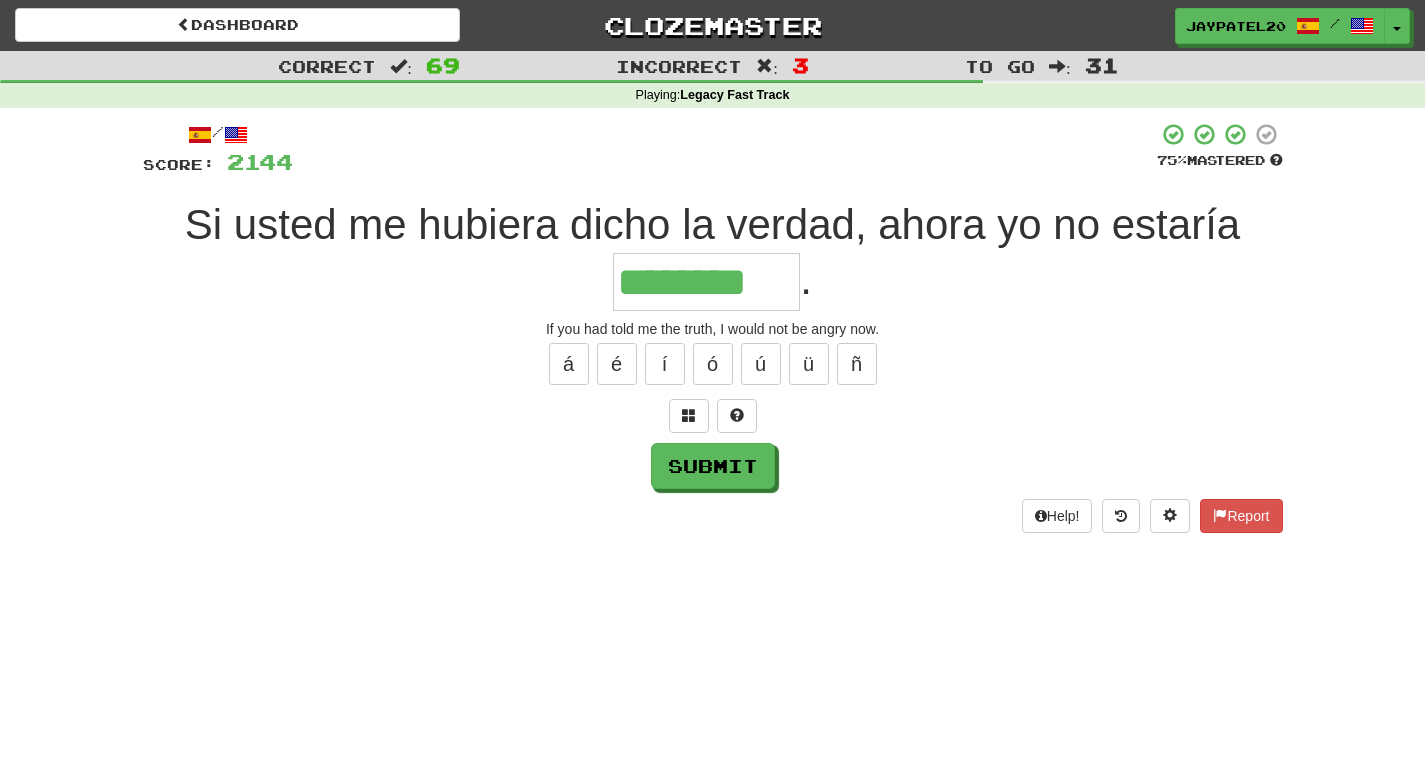 type on "********" 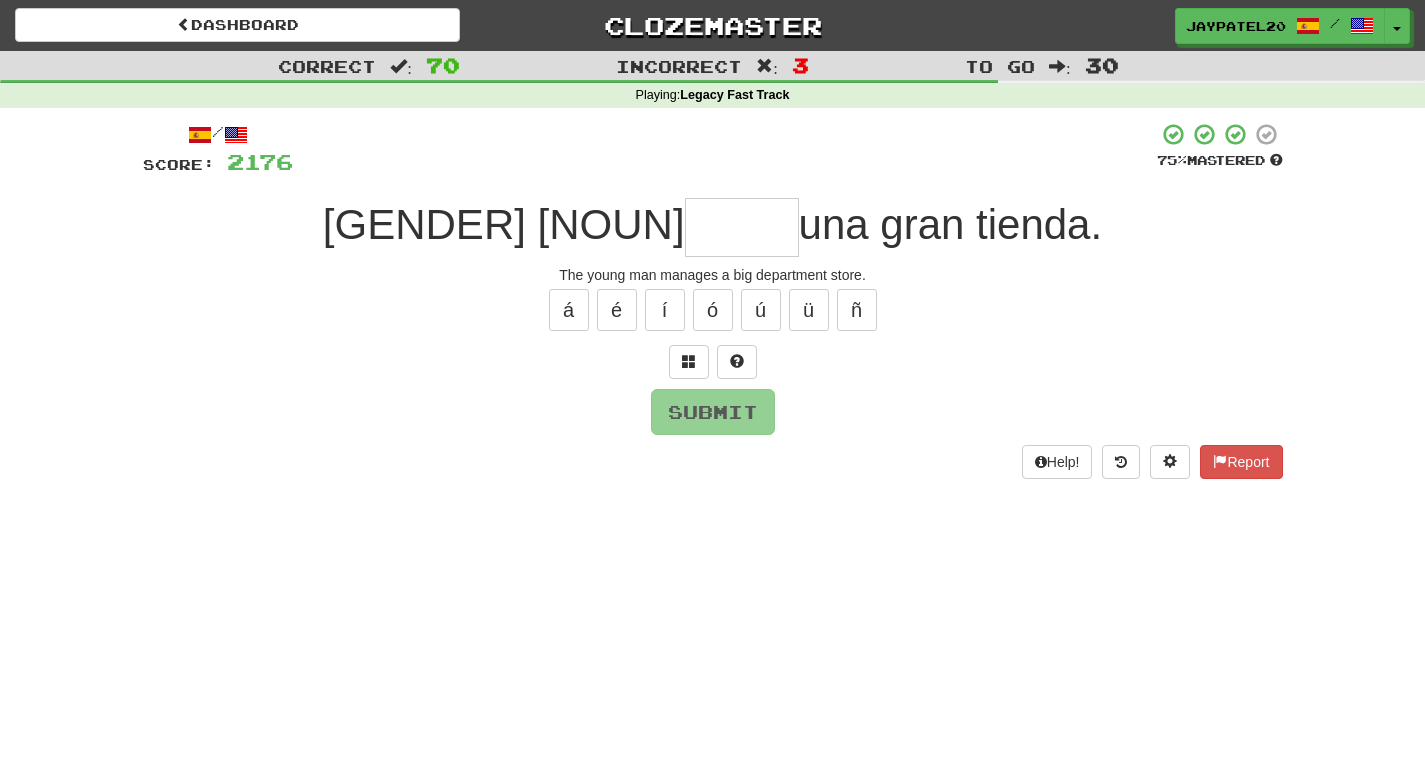 type on "*" 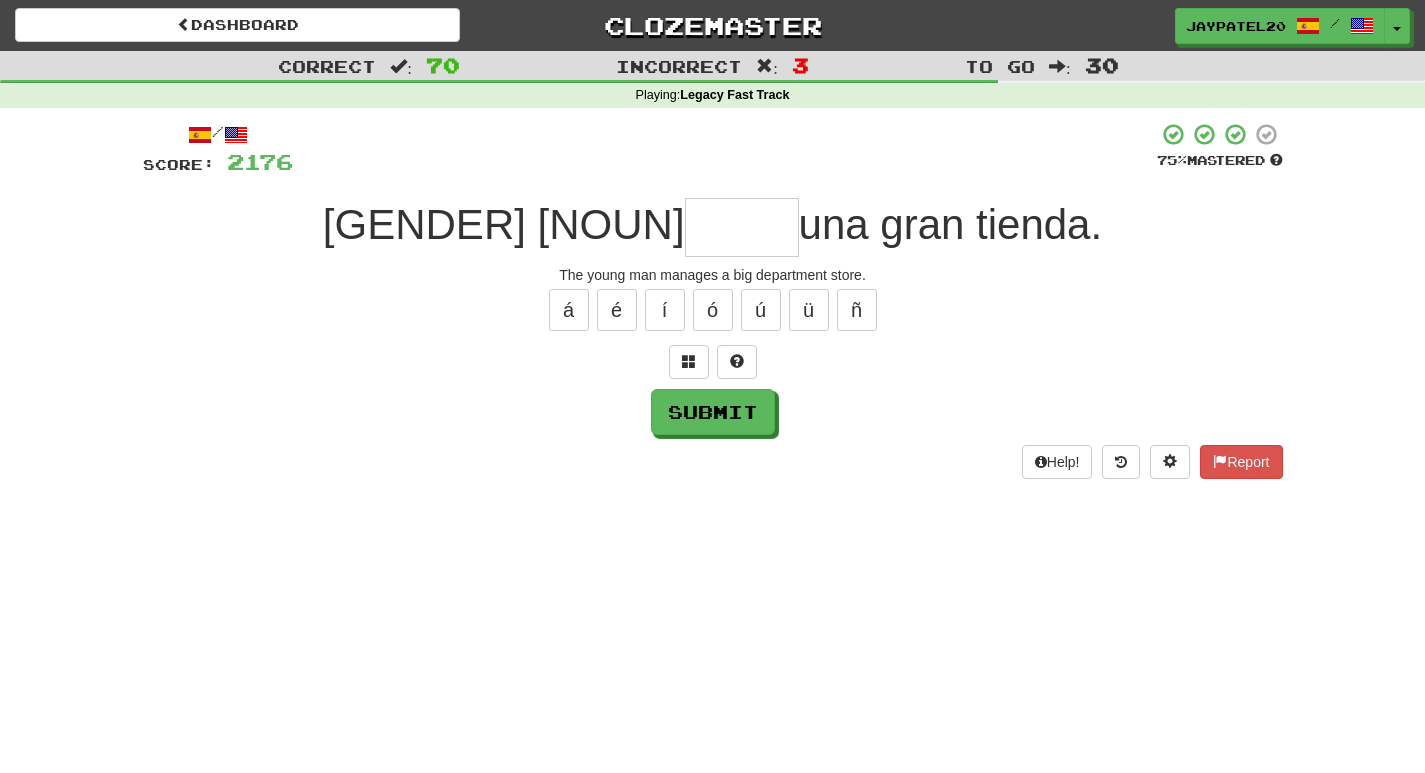 type on "******" 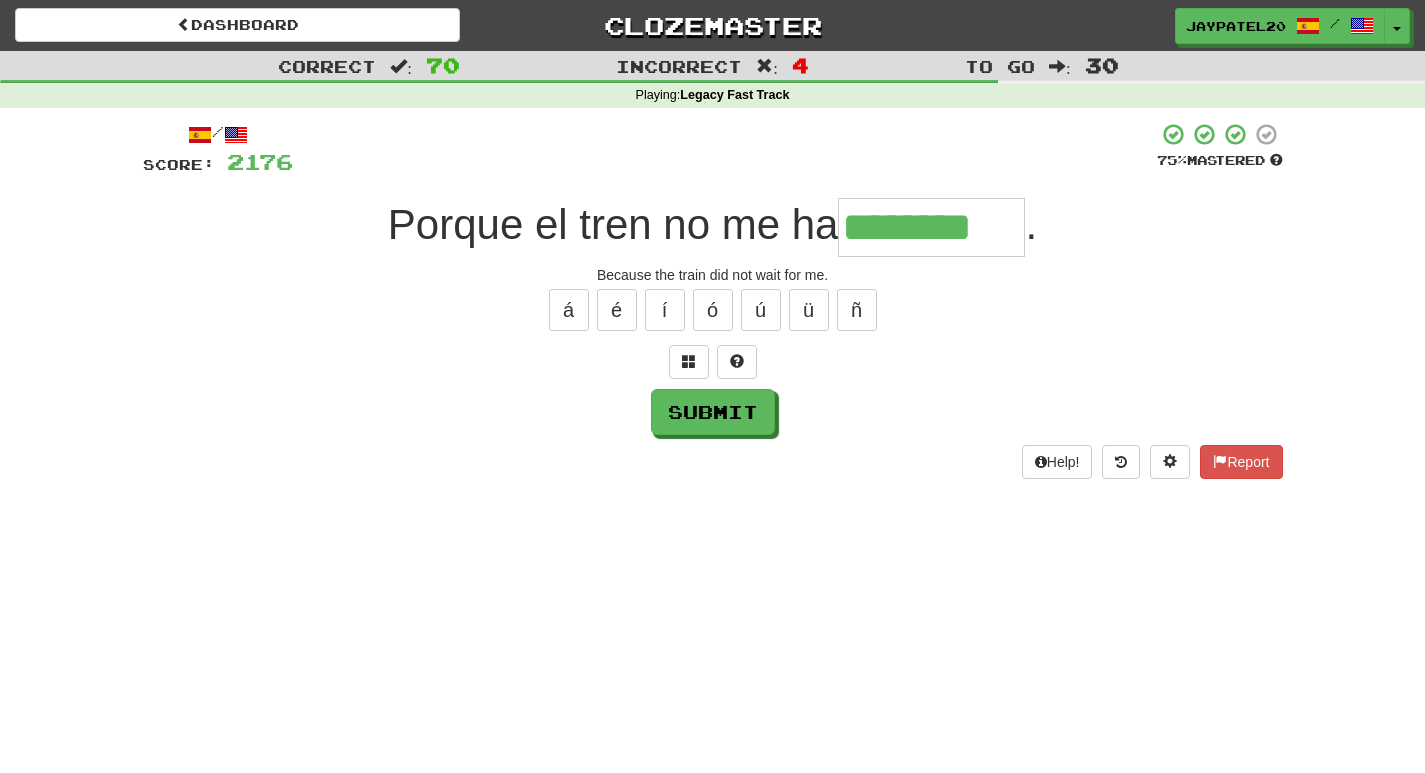 type on "********" 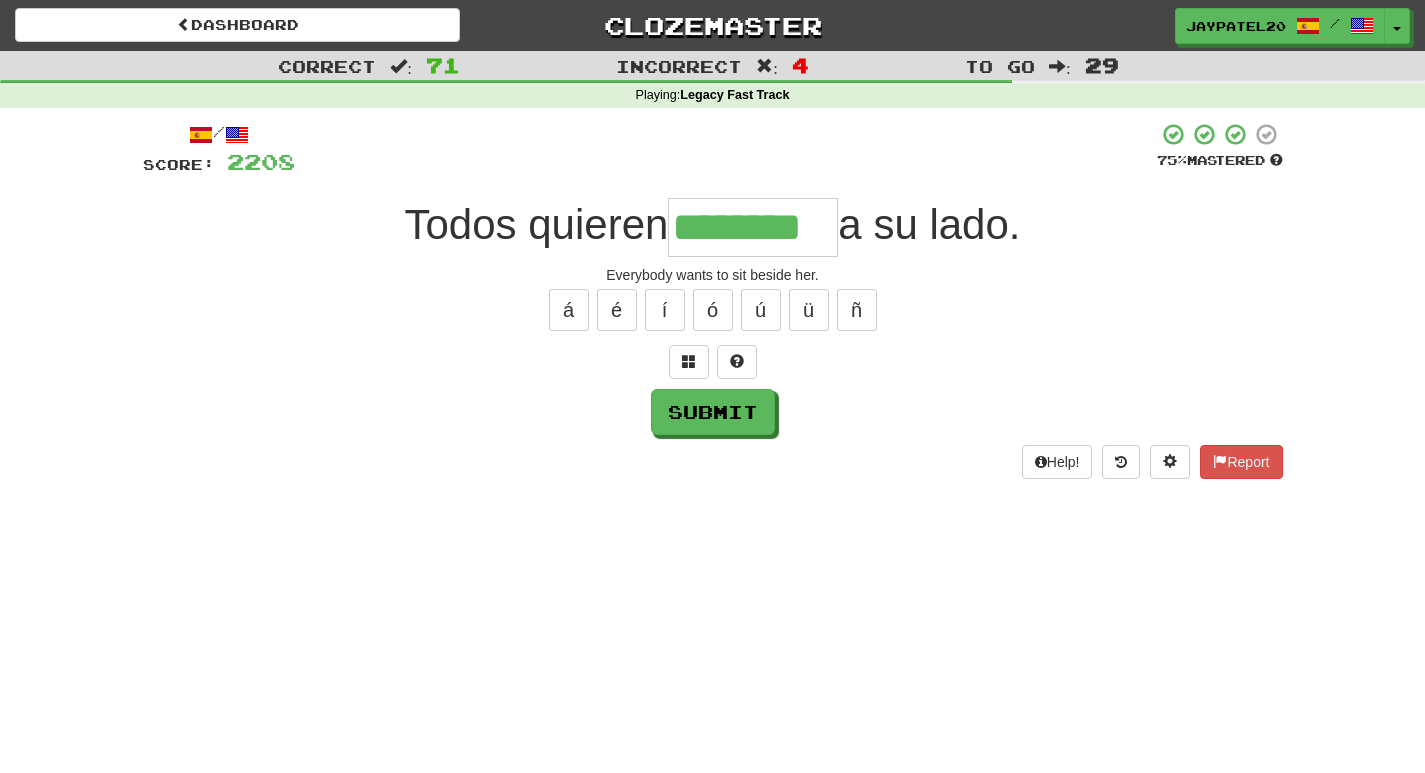 type on "********" 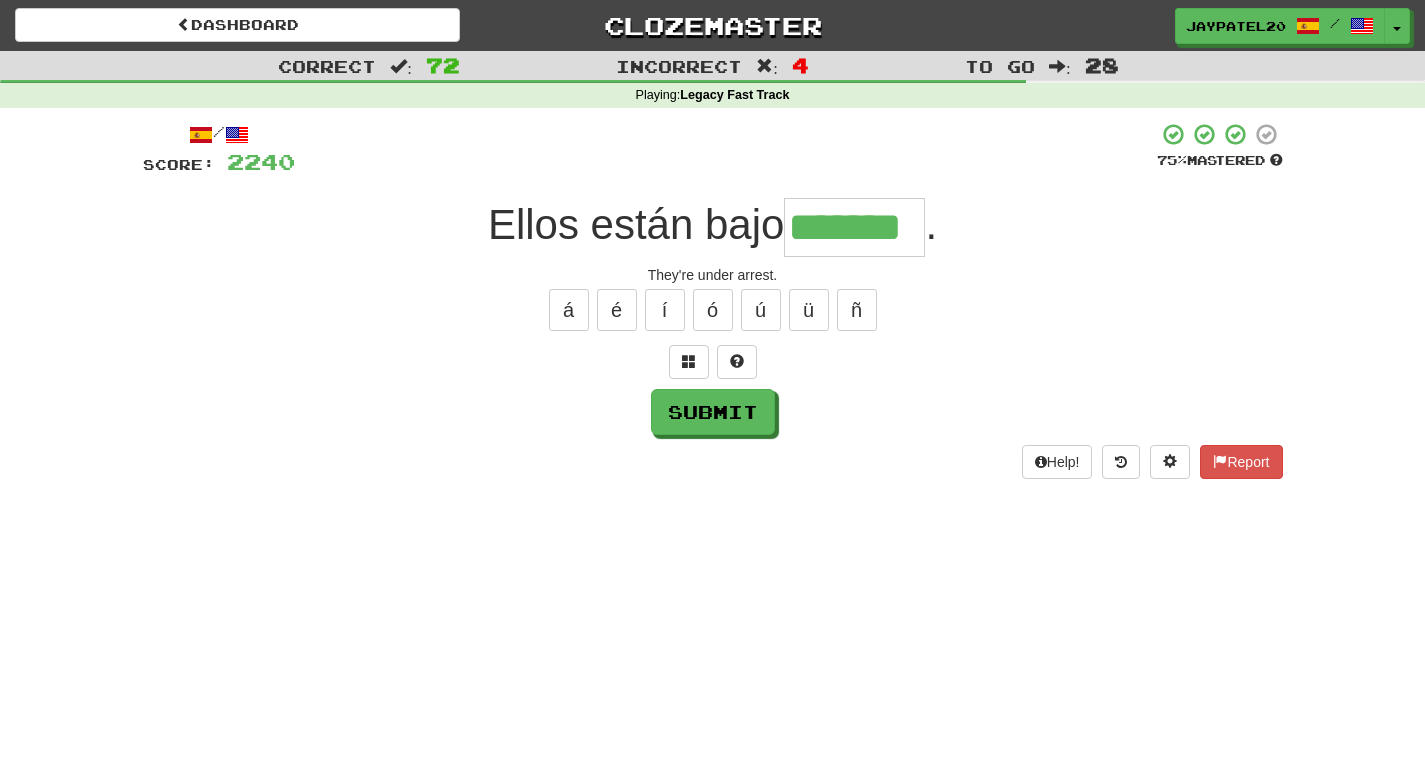 type on "*******" 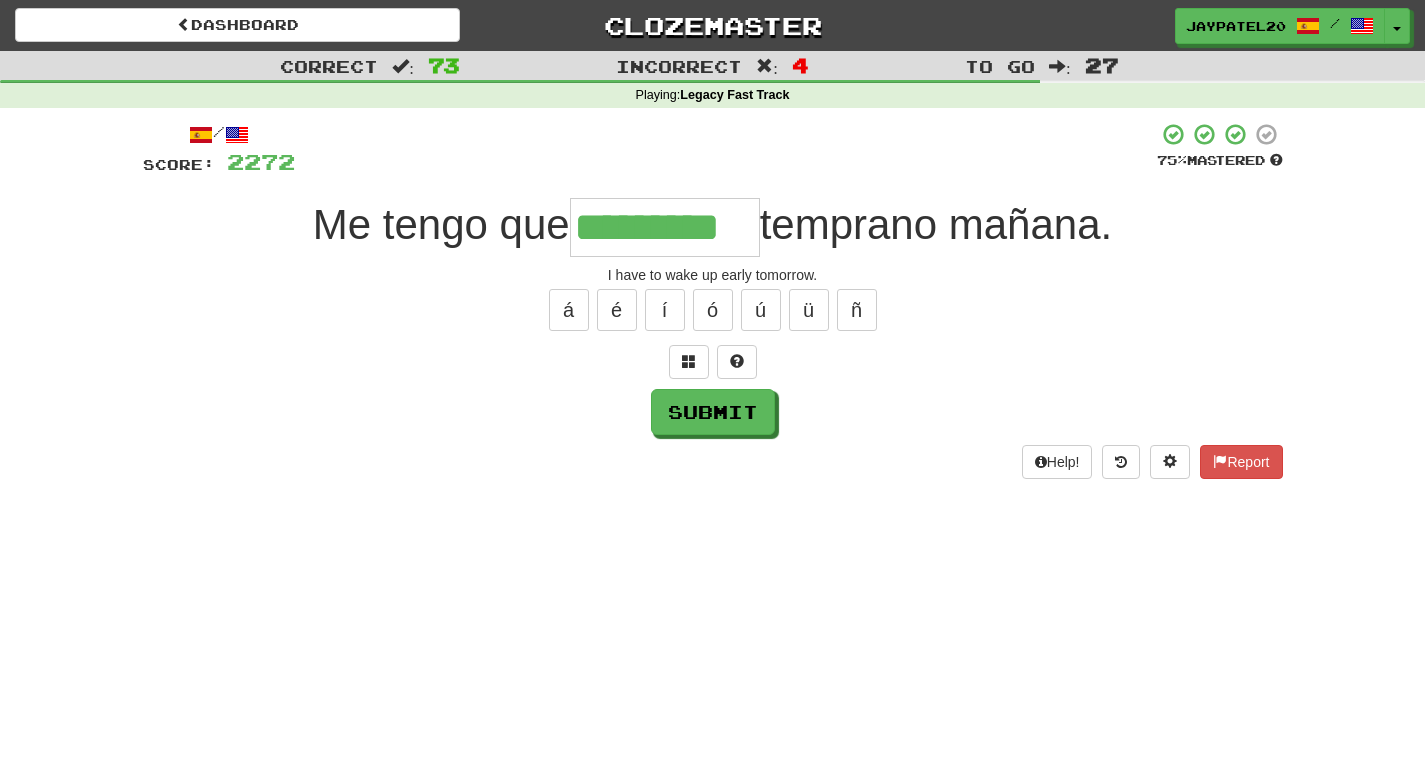 type on "*********" 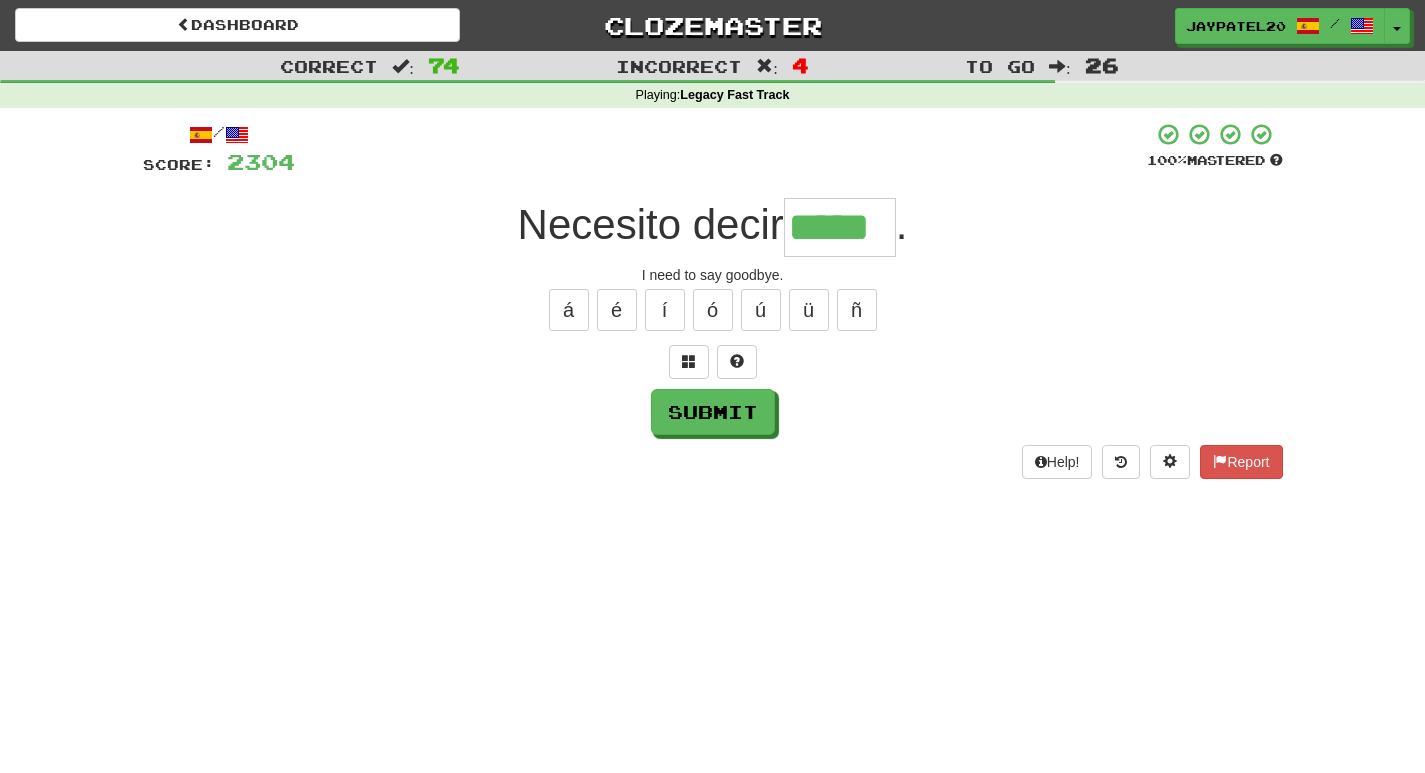 type on "*****" 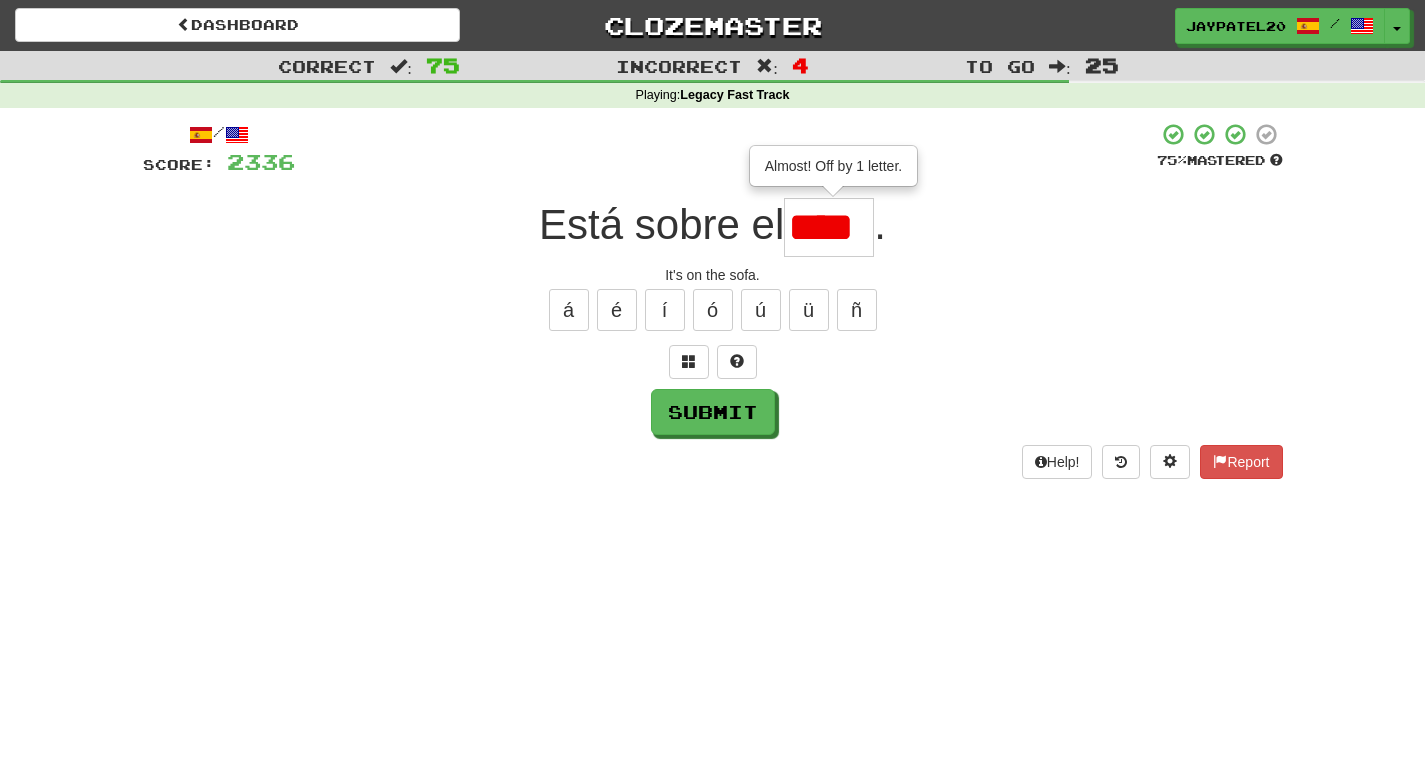 type on "****" 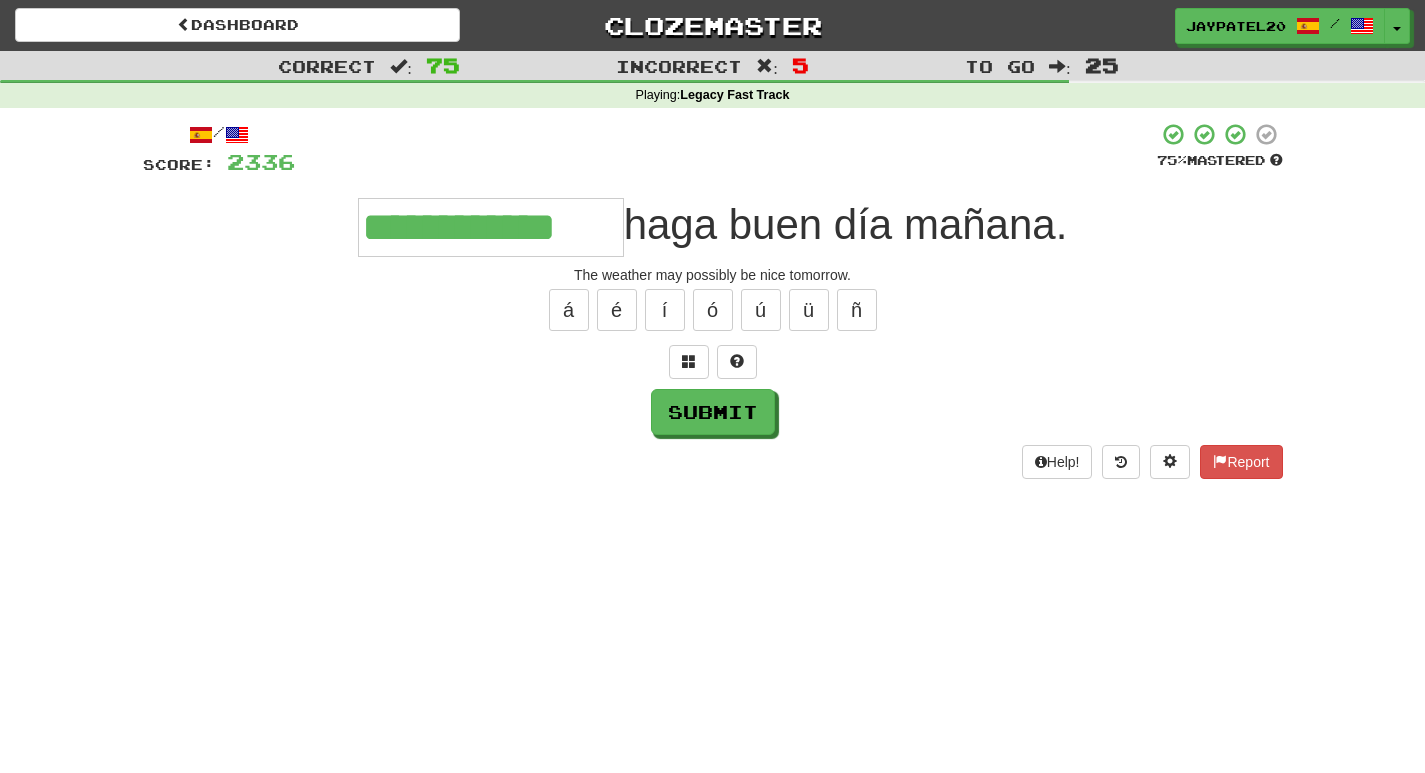 type on "**********" 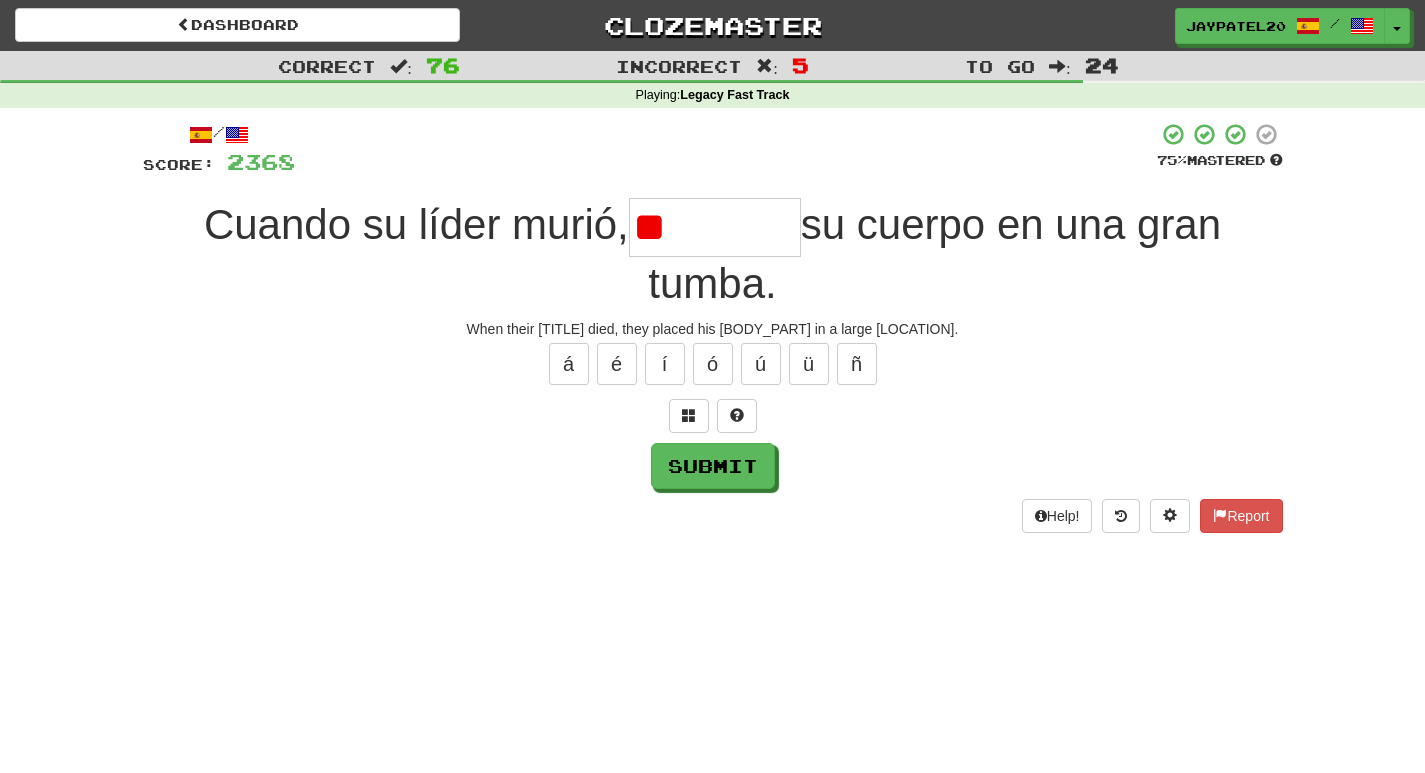 type on "*" 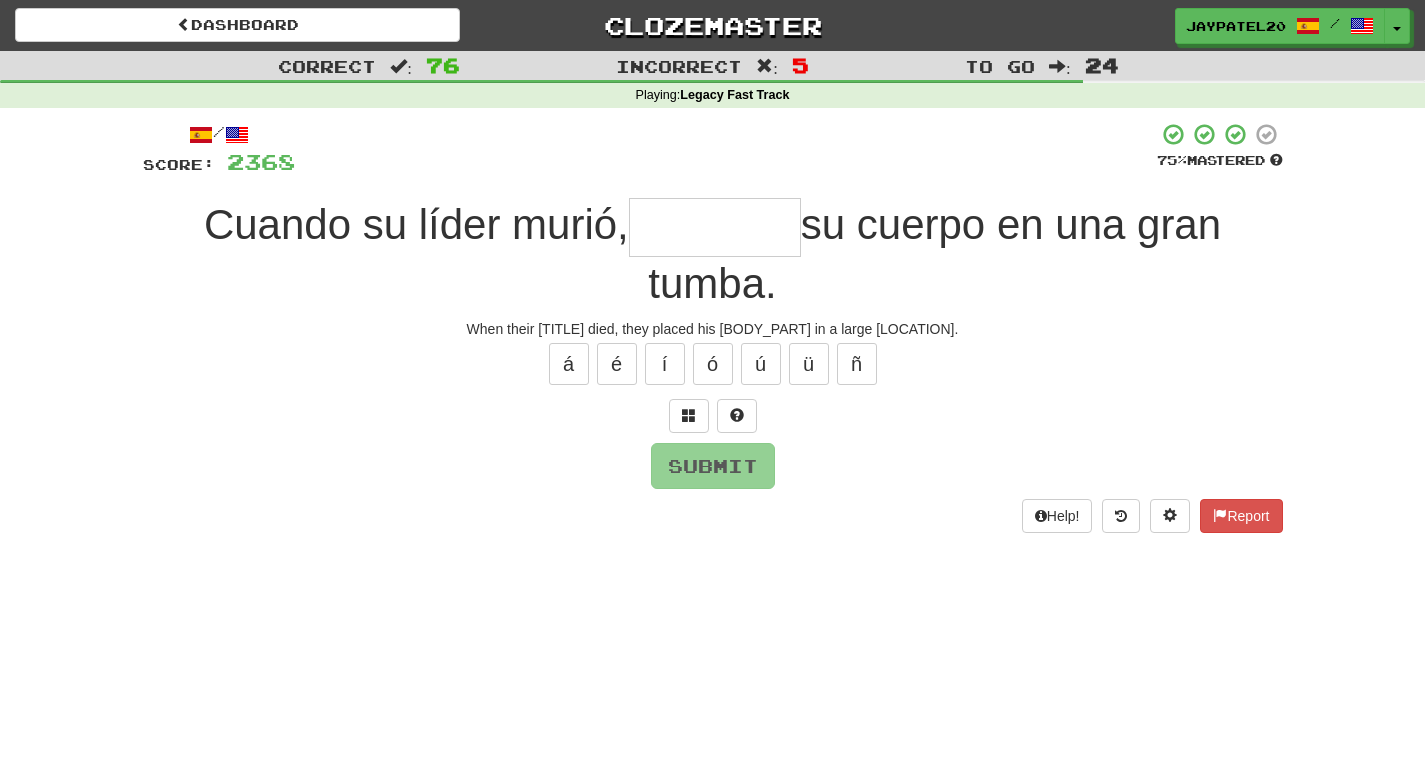 type on "*" 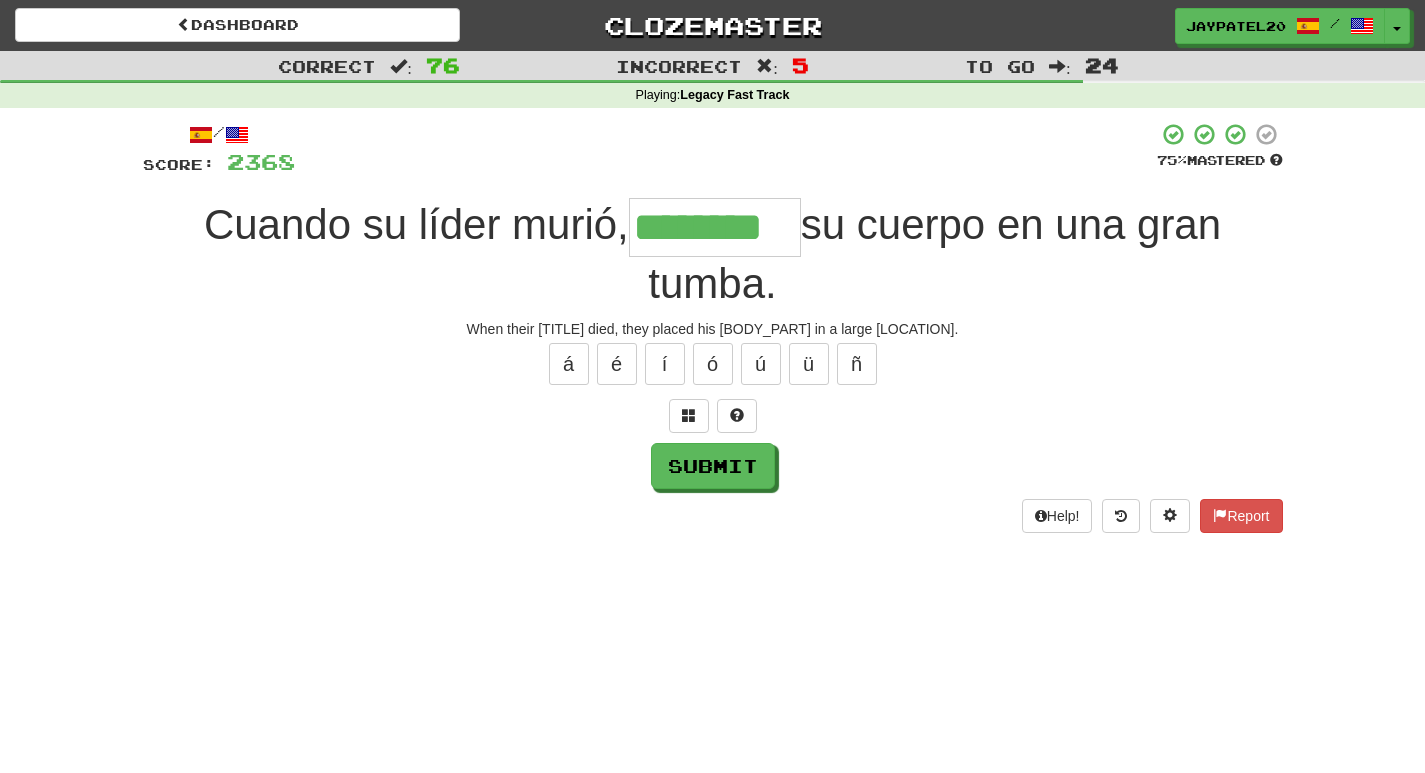 type on "********" 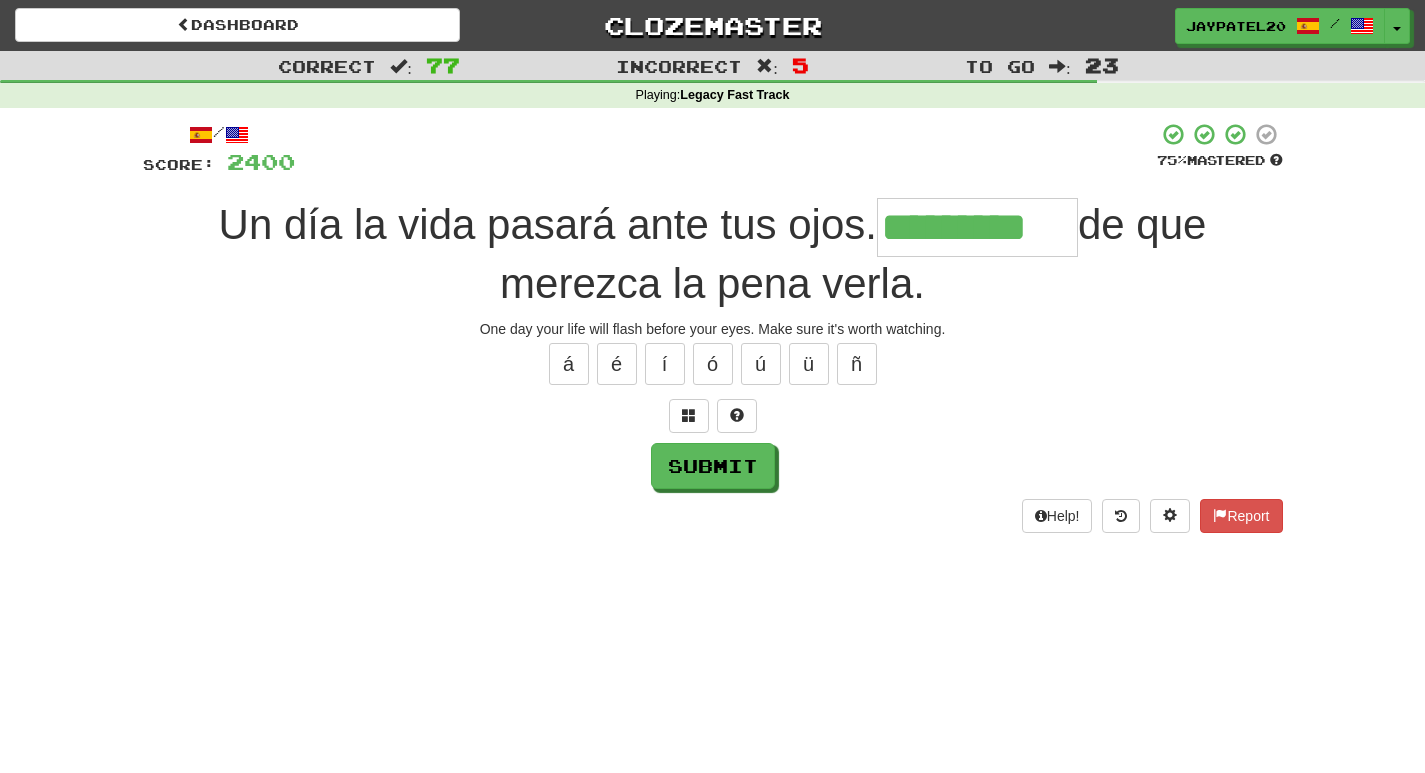 type on "*********" 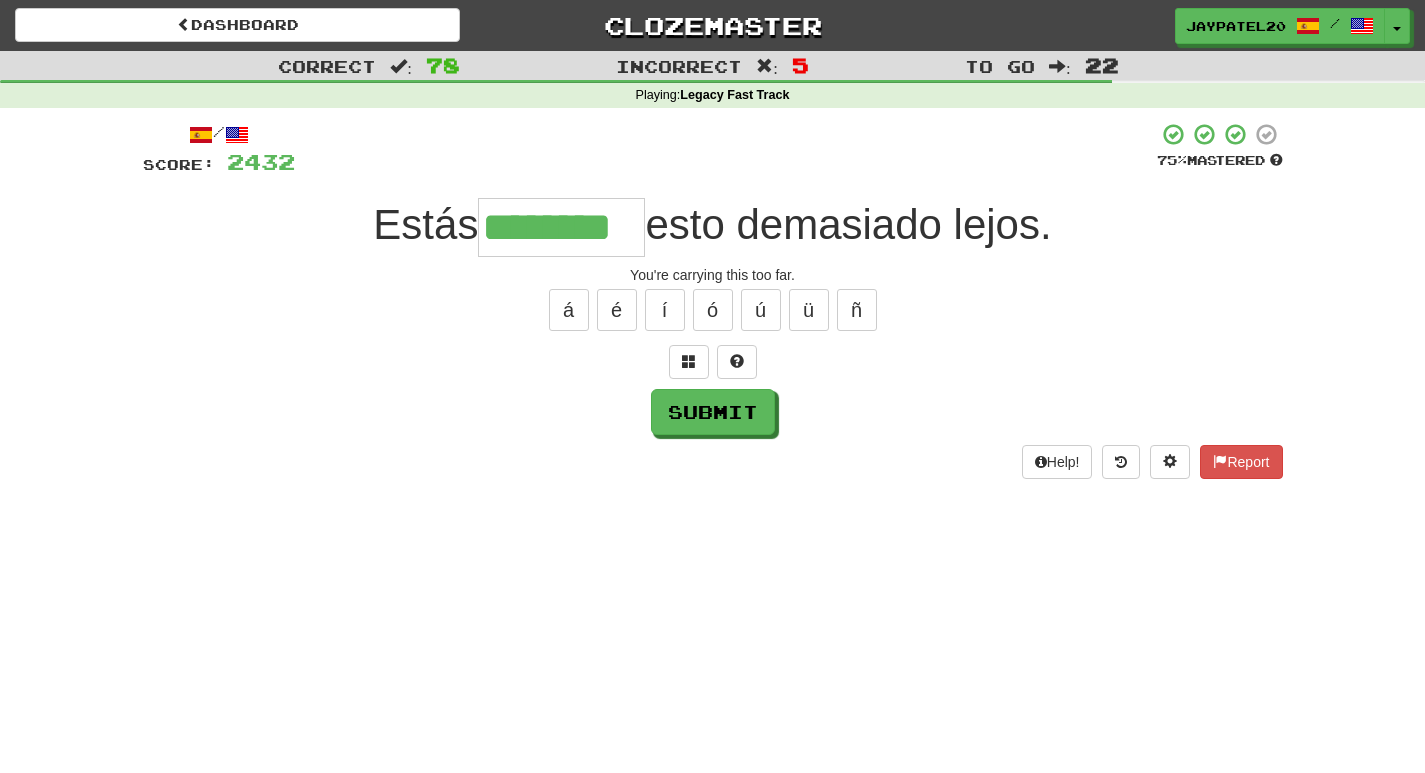 type on "********" 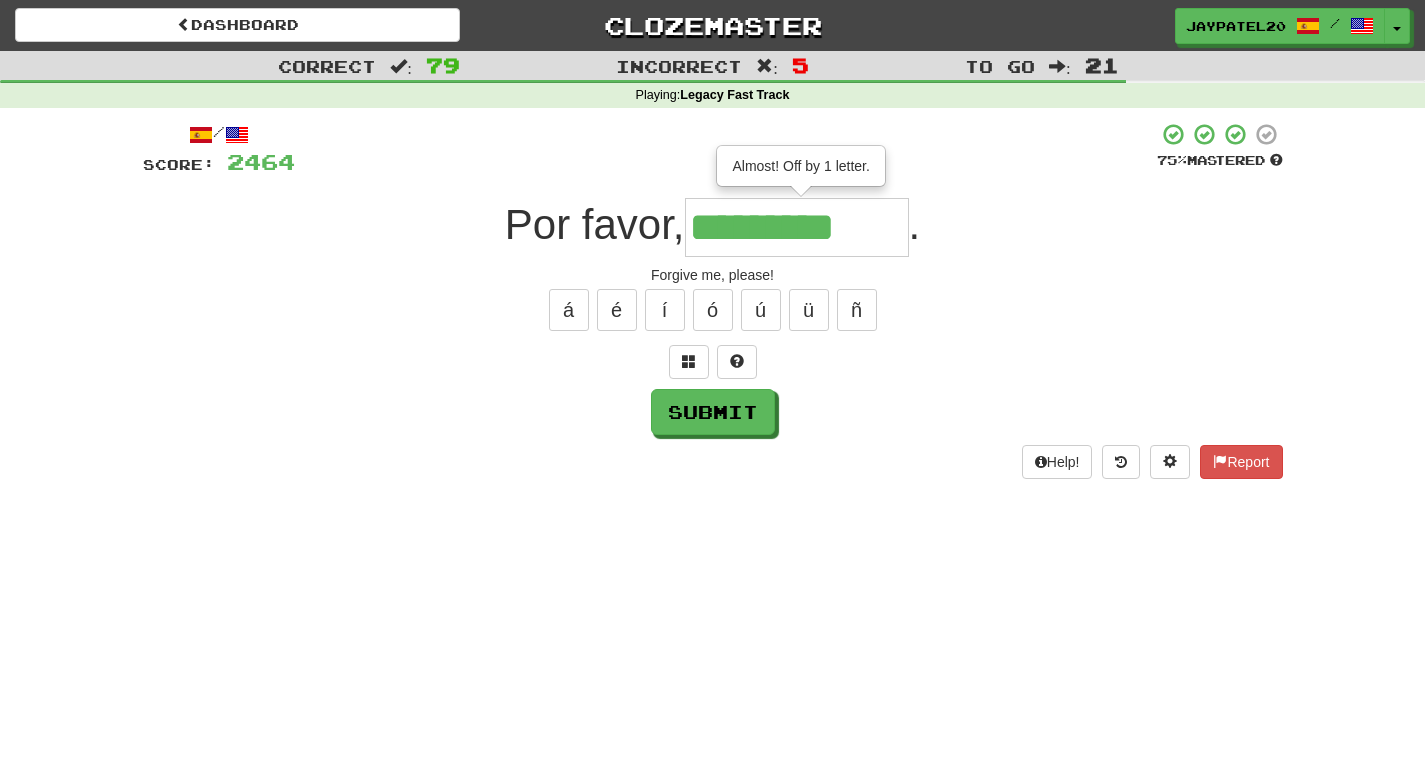 type on "*********" 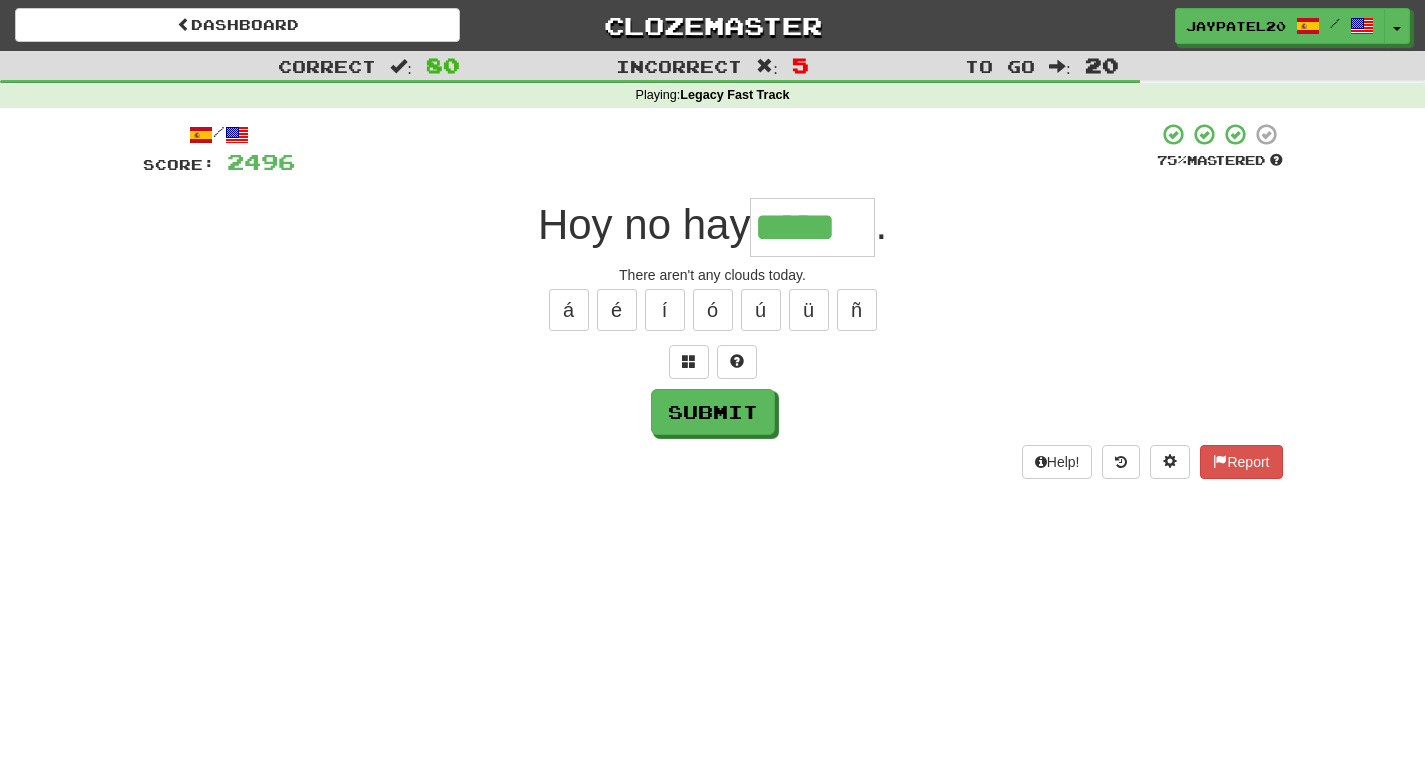 type on "*****" 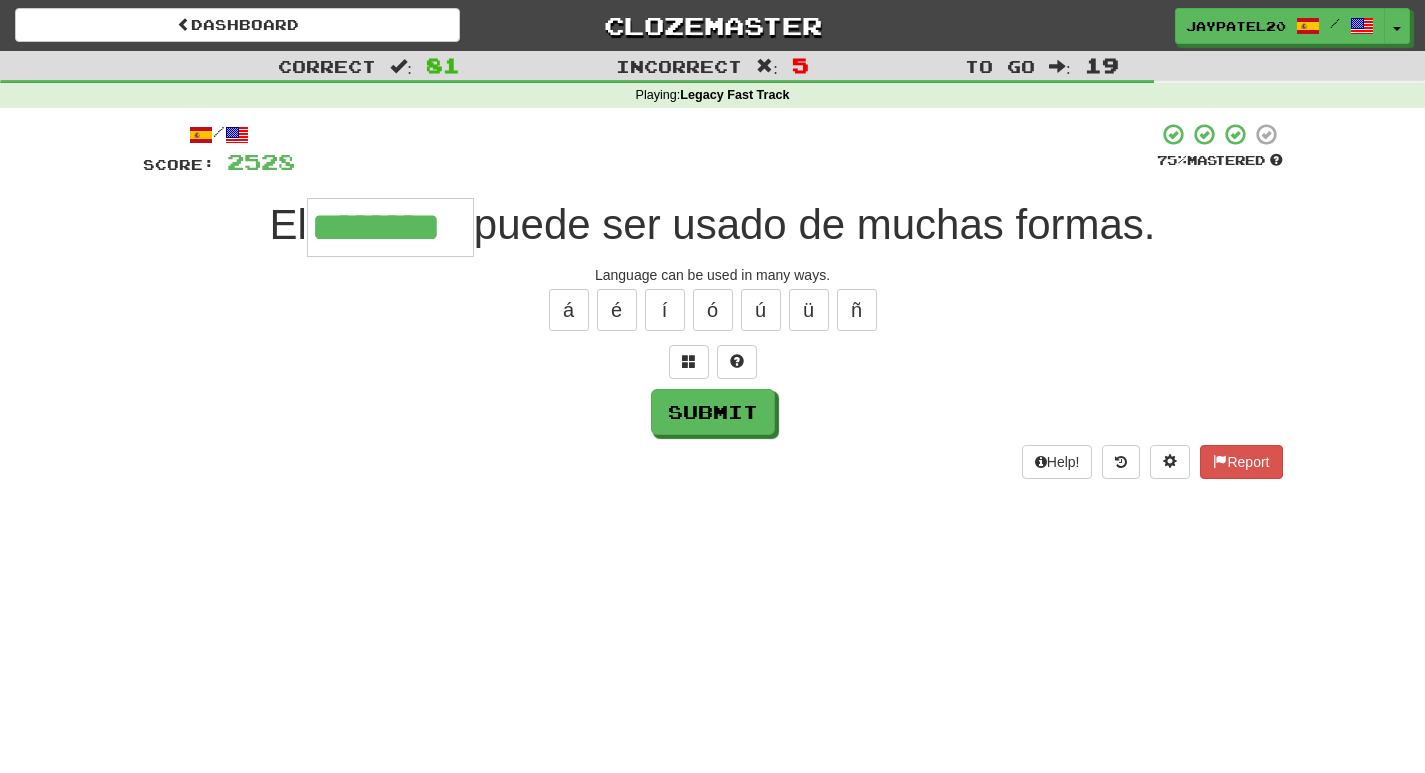 type on "********" 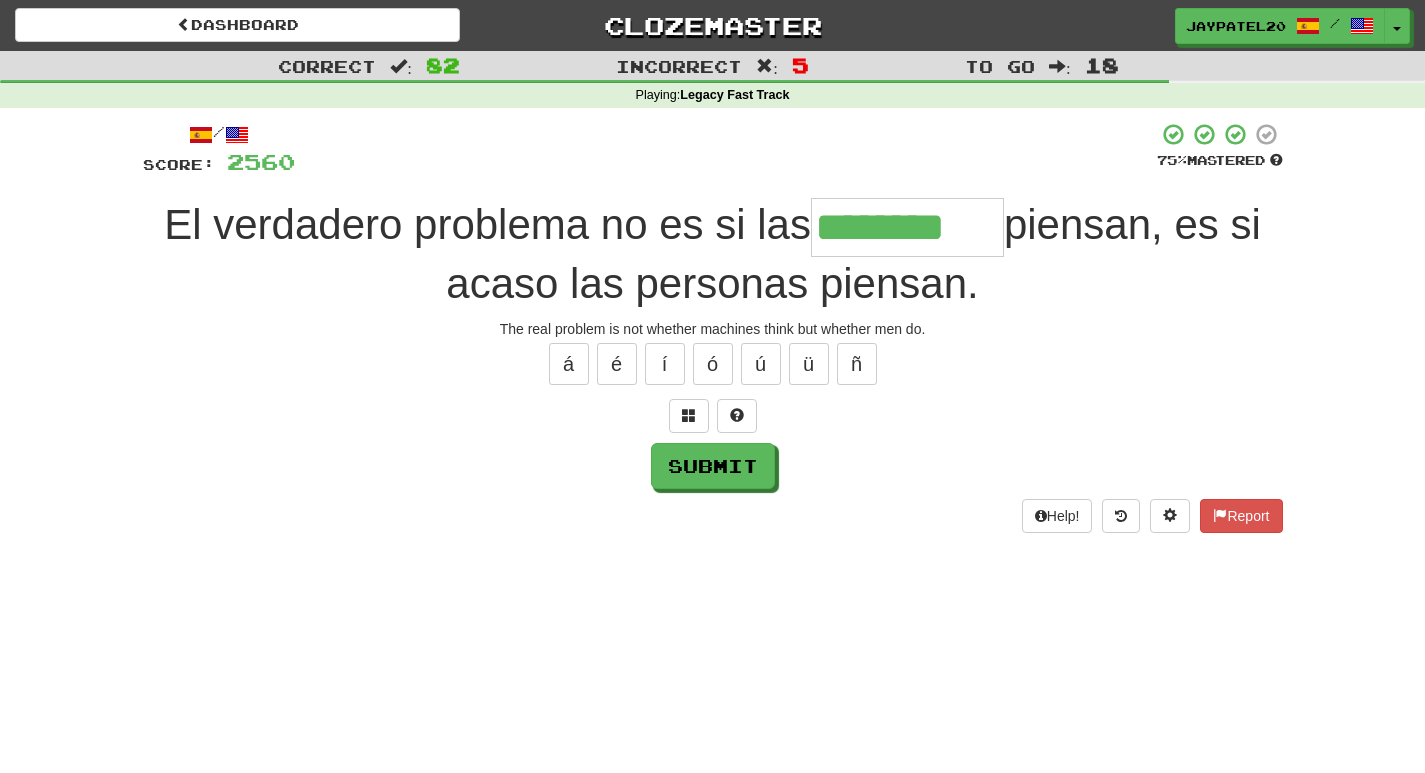type on "********" 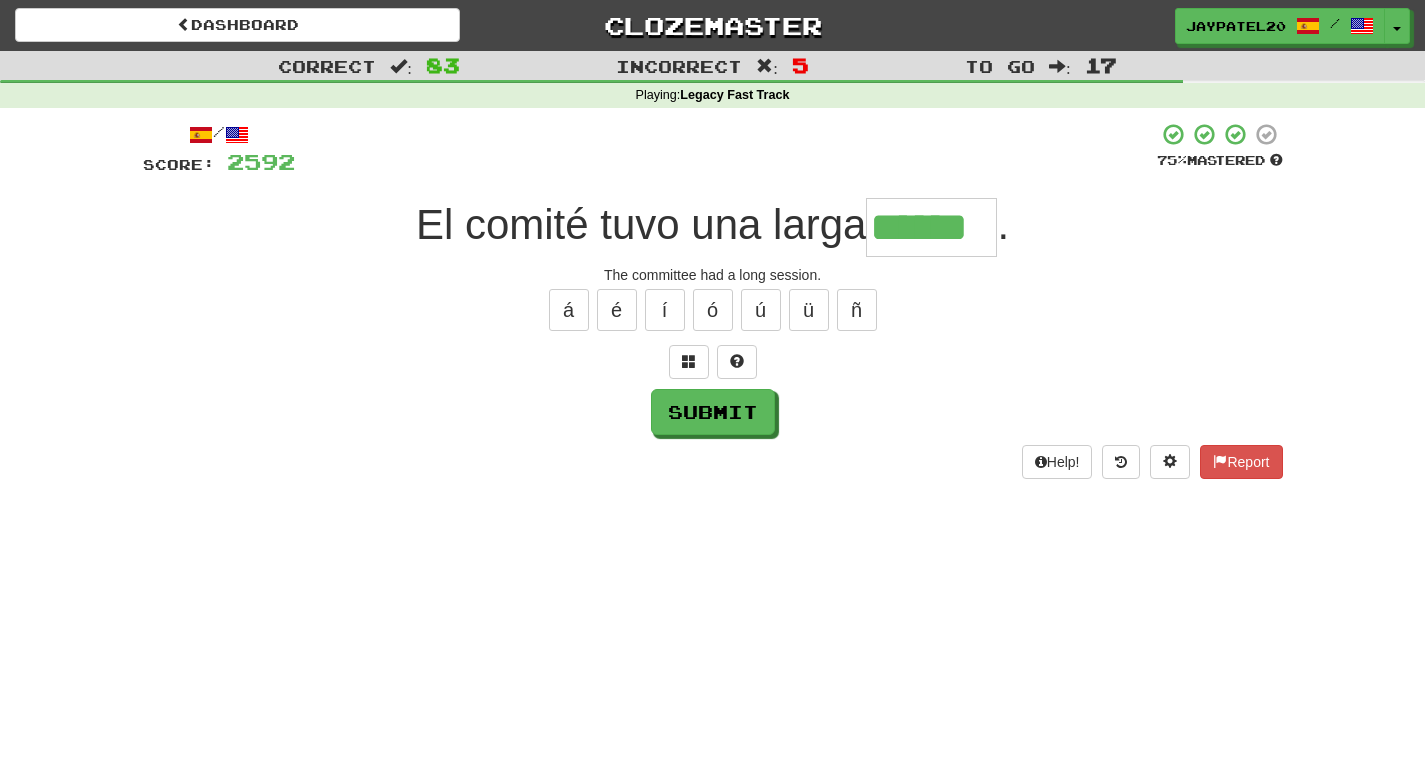 type on "******" 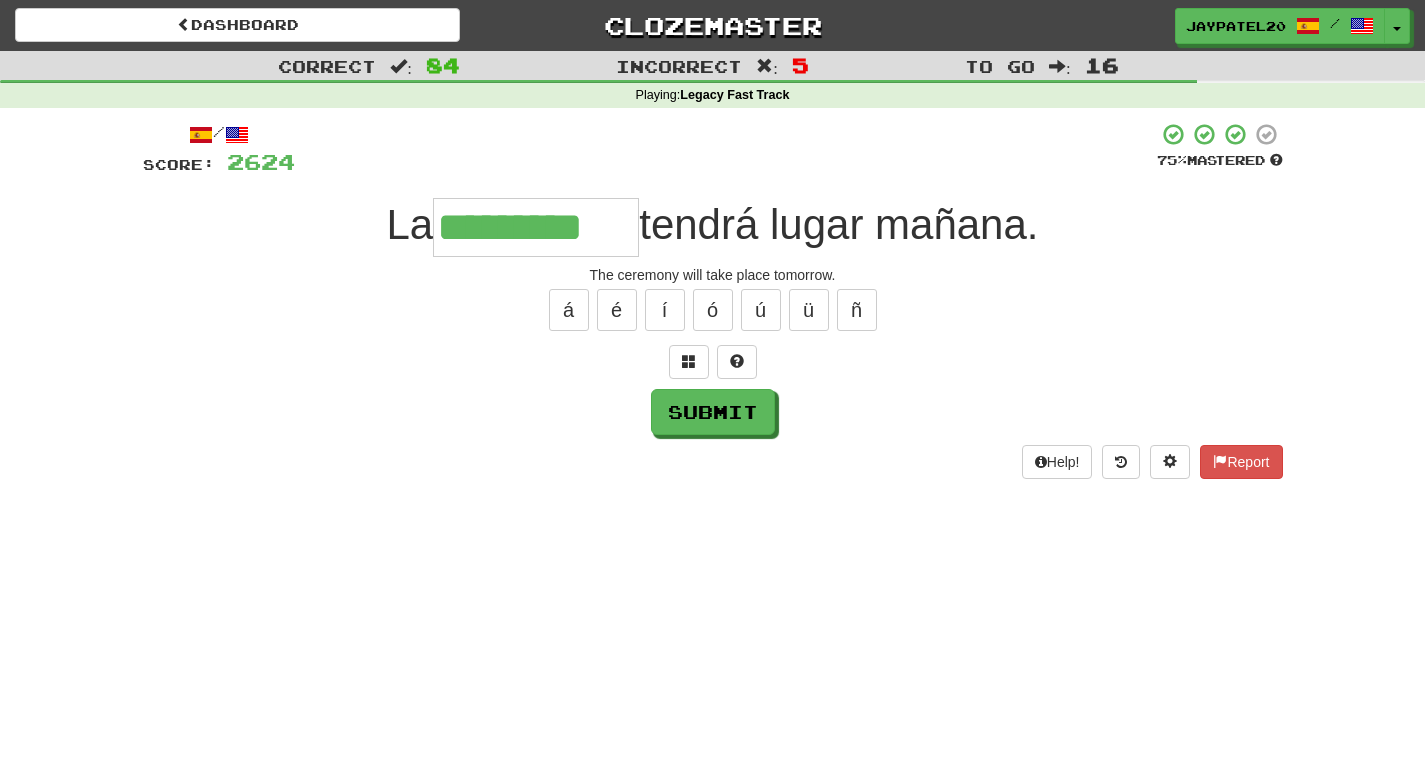 type on "*********" 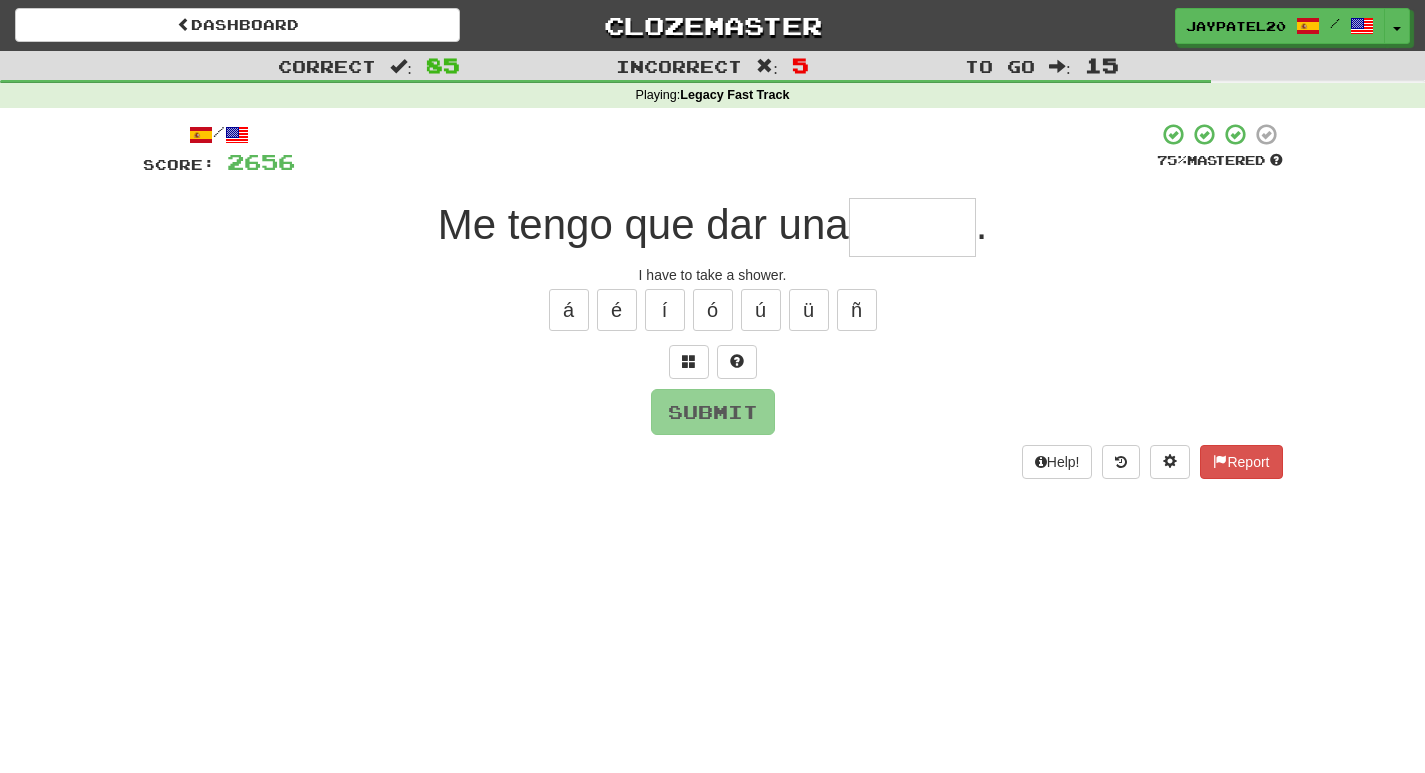 type on "*" 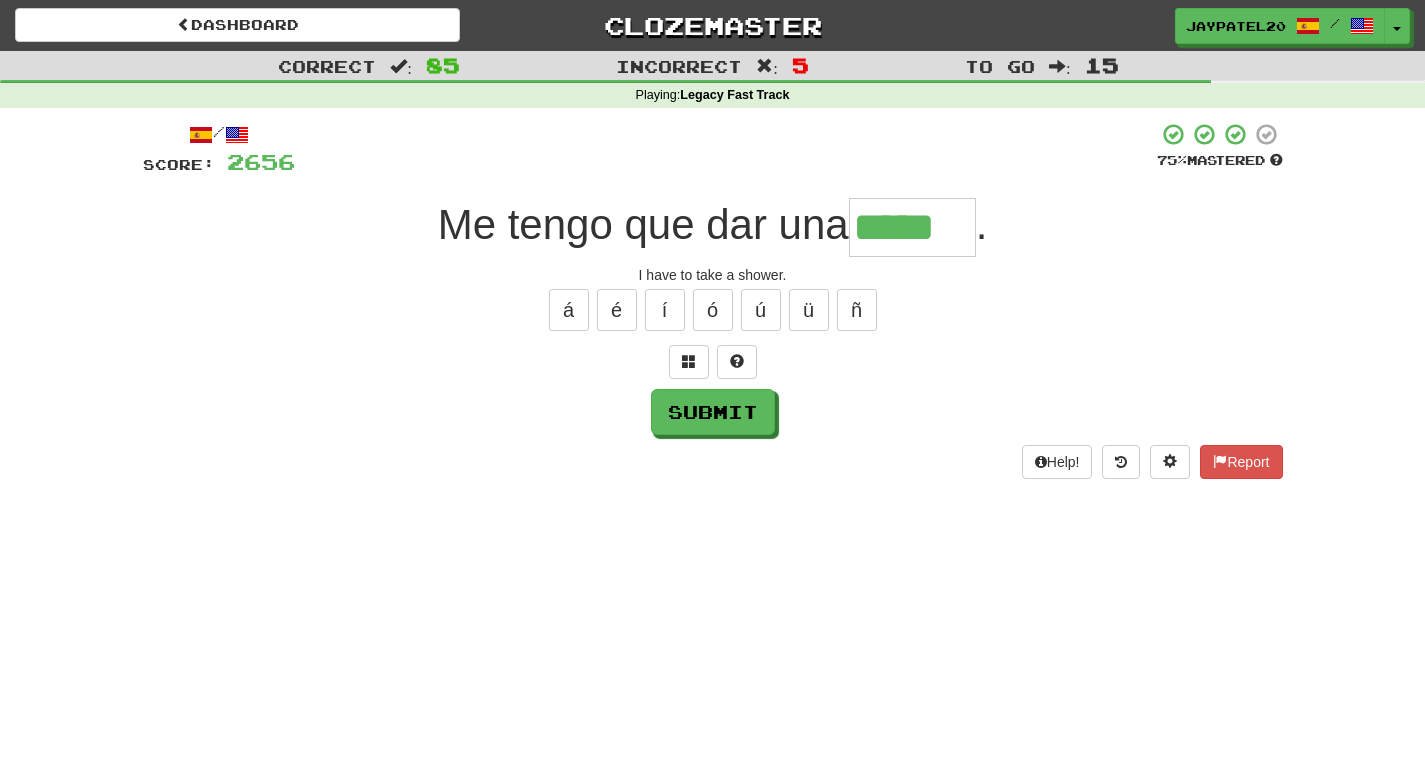 type on "*****" 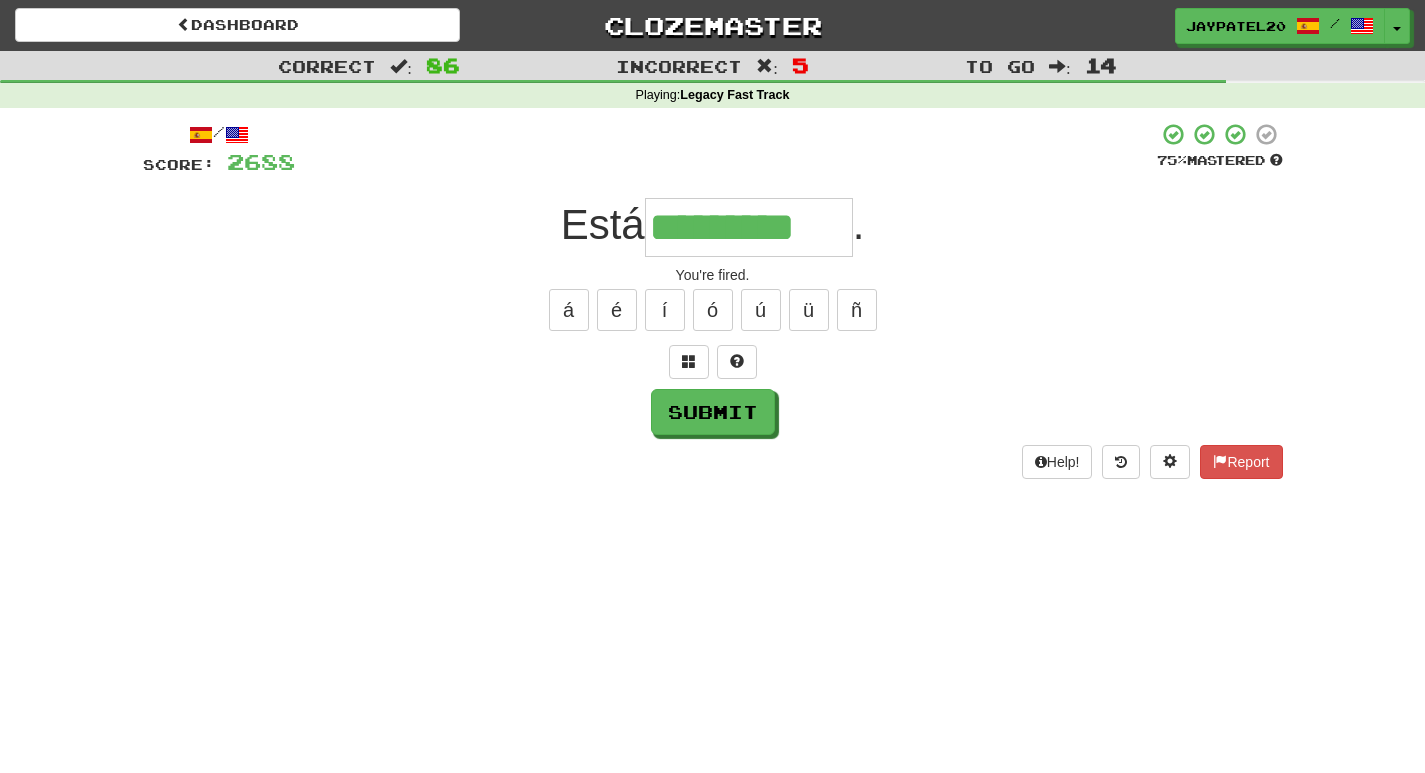 type on "*********" 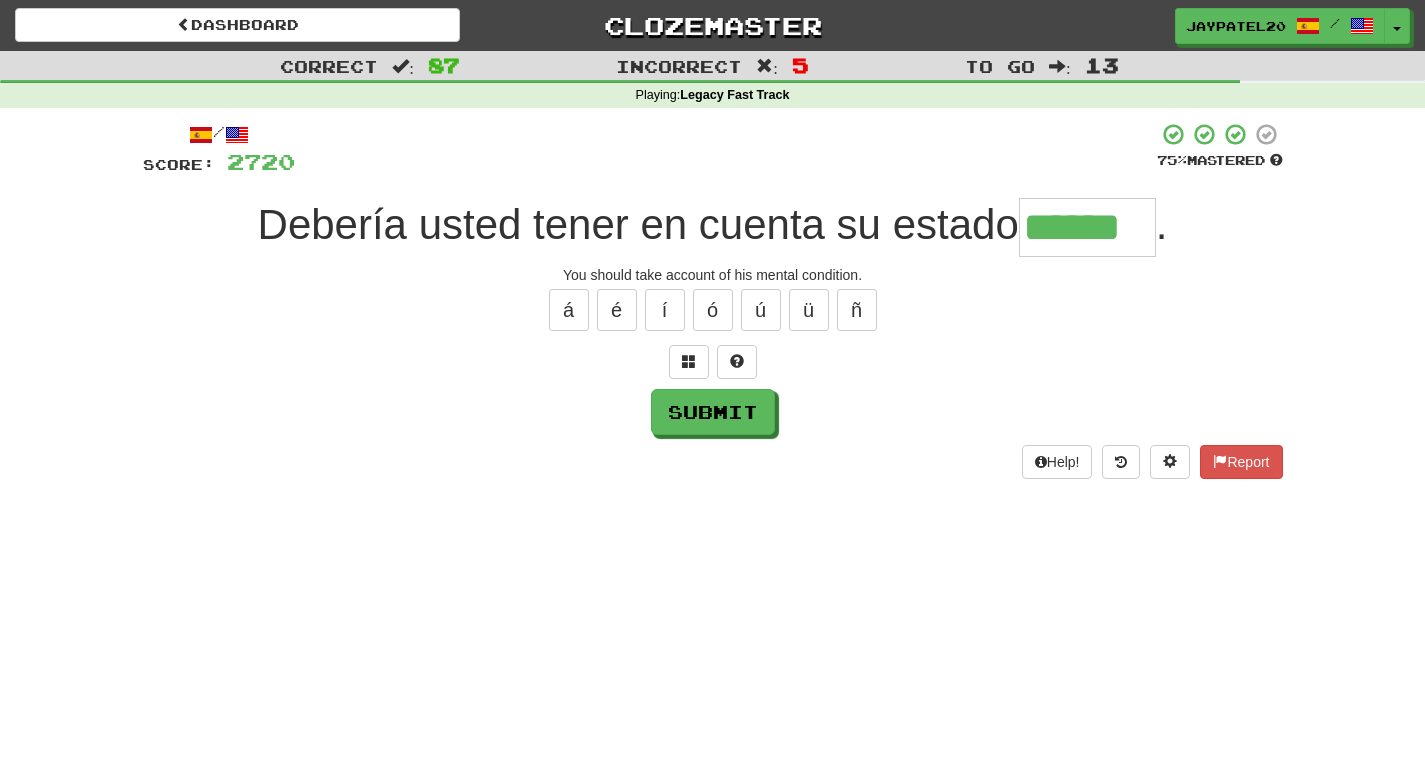 type on "******" 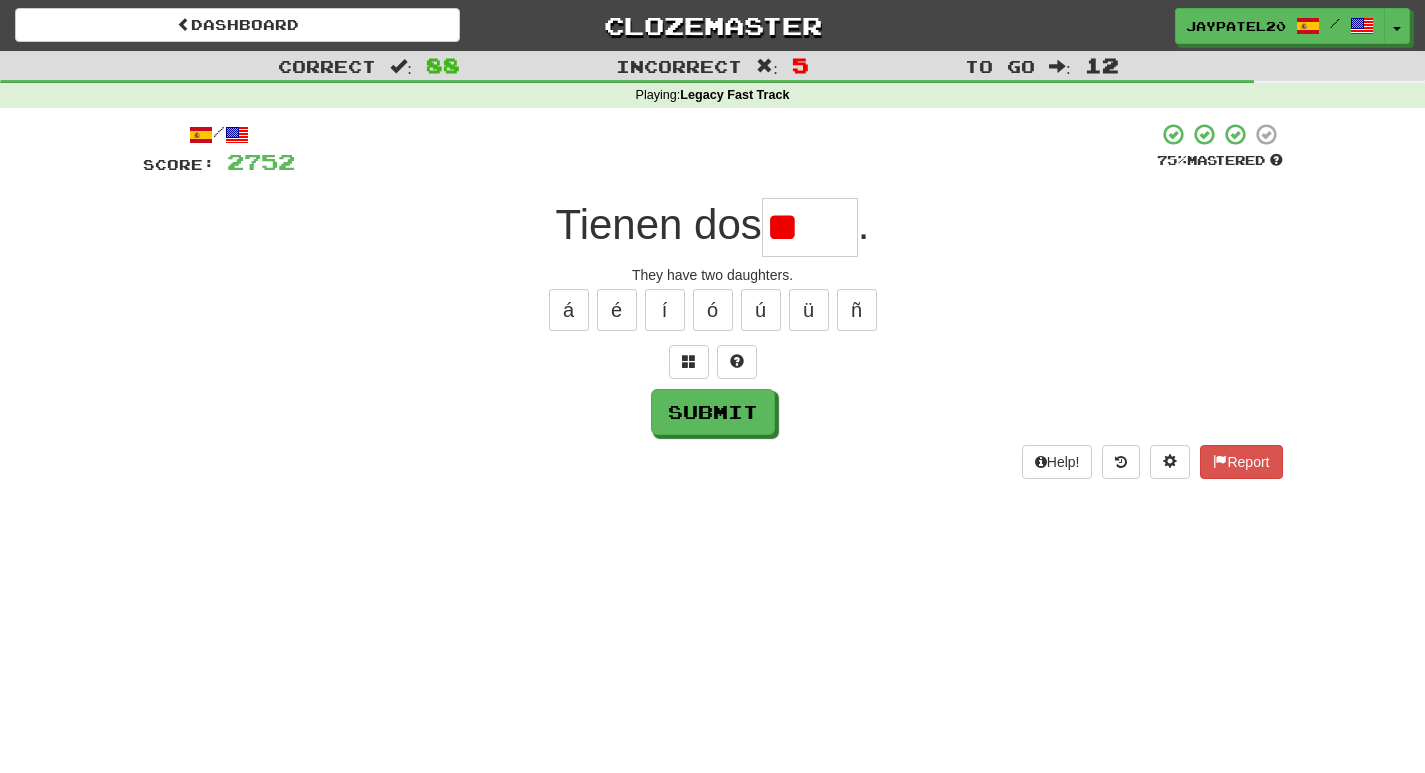 type on "*" 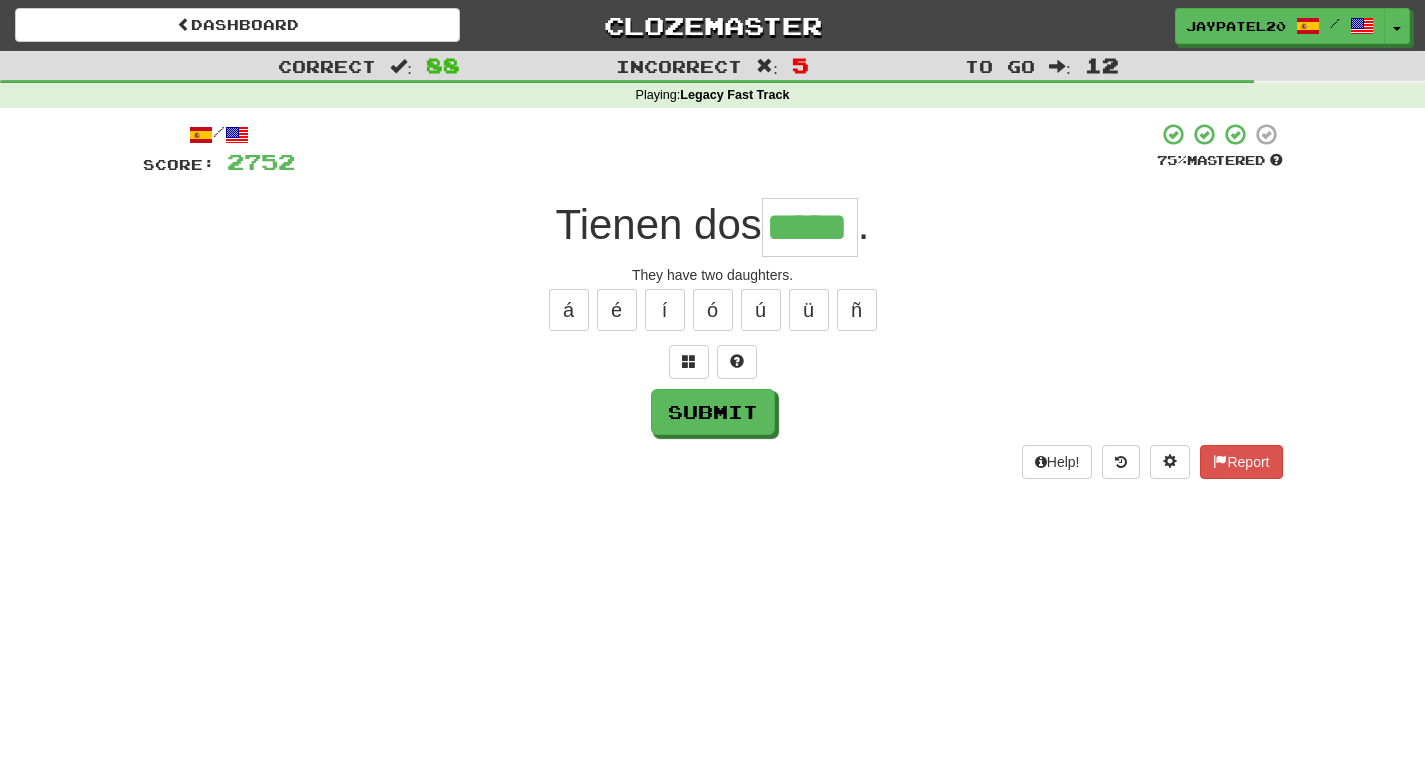 type on "*****" 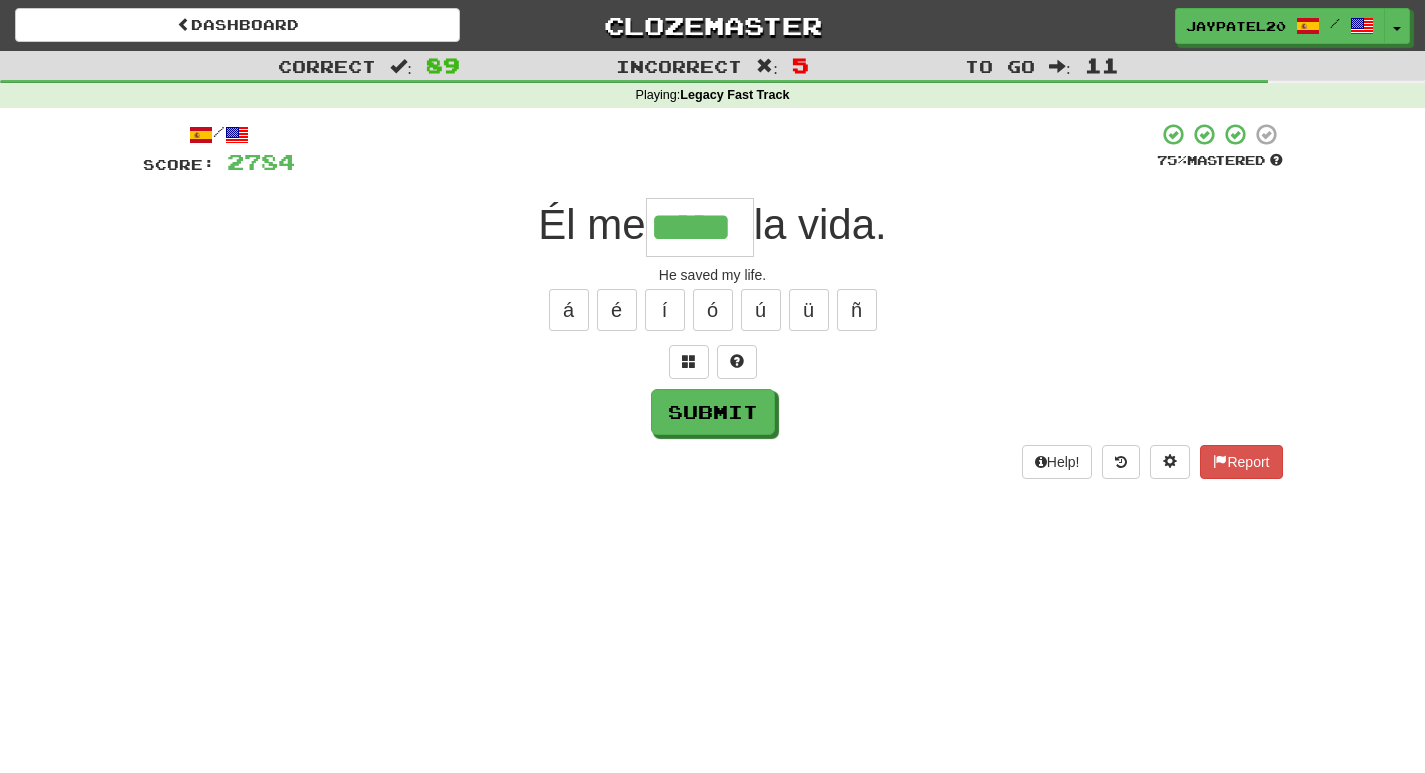 type on "*****" 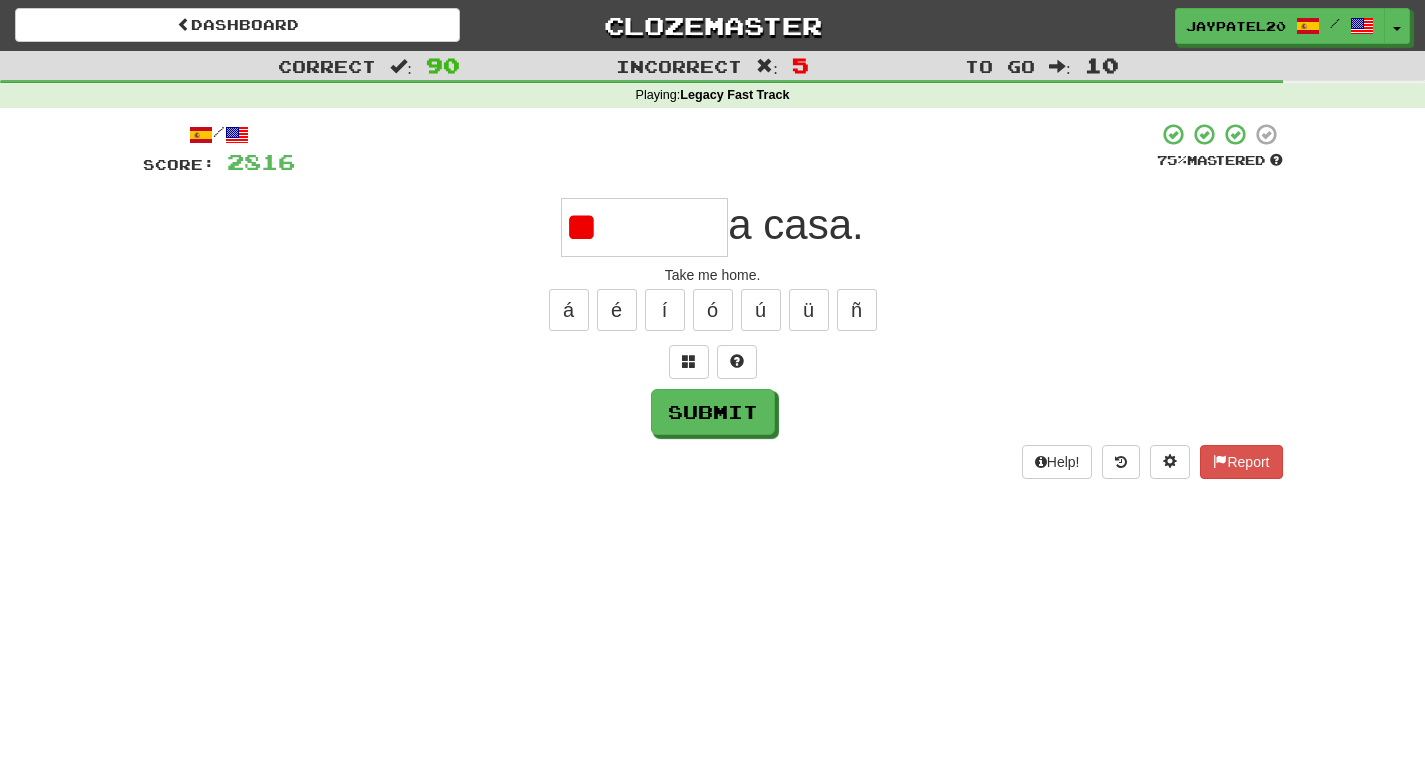type on "*" 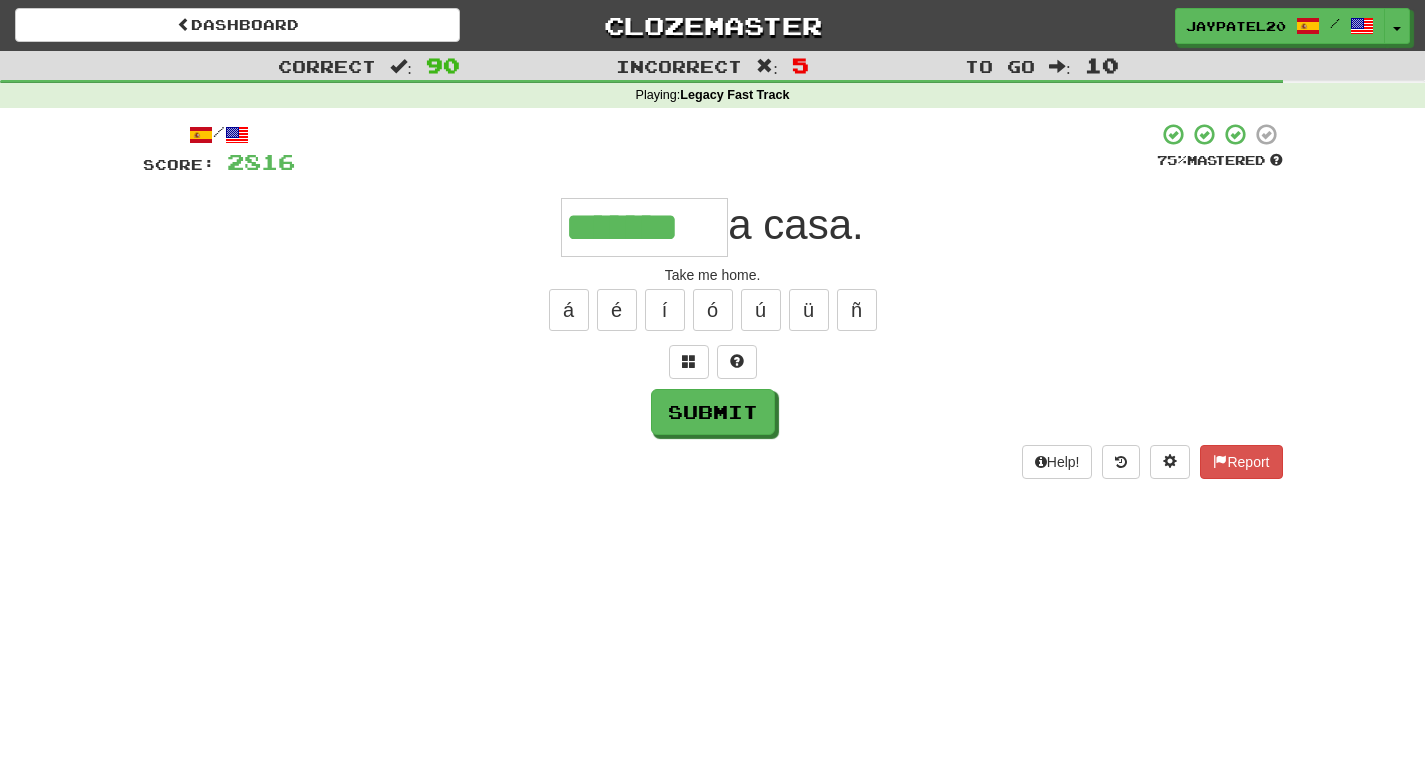 type on "*******" 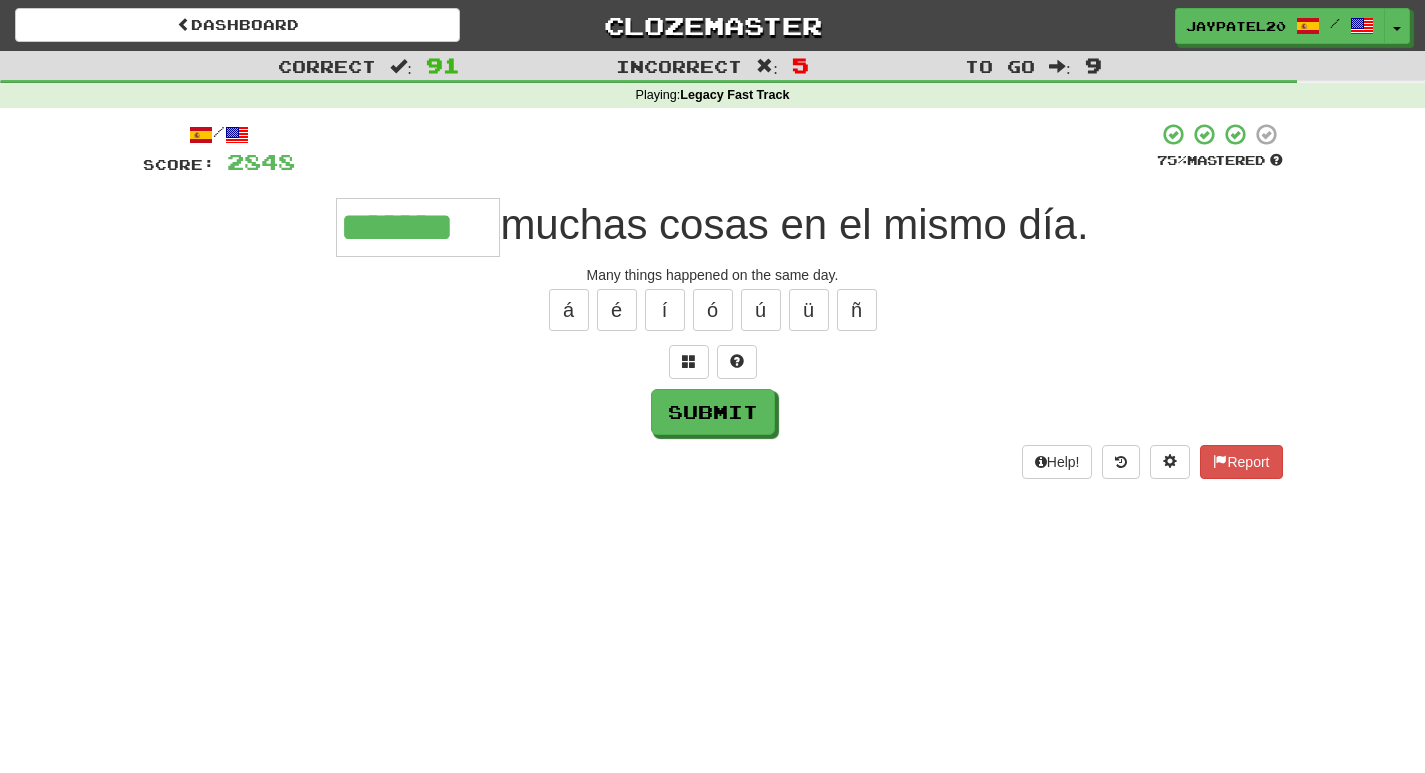 type on "*******" 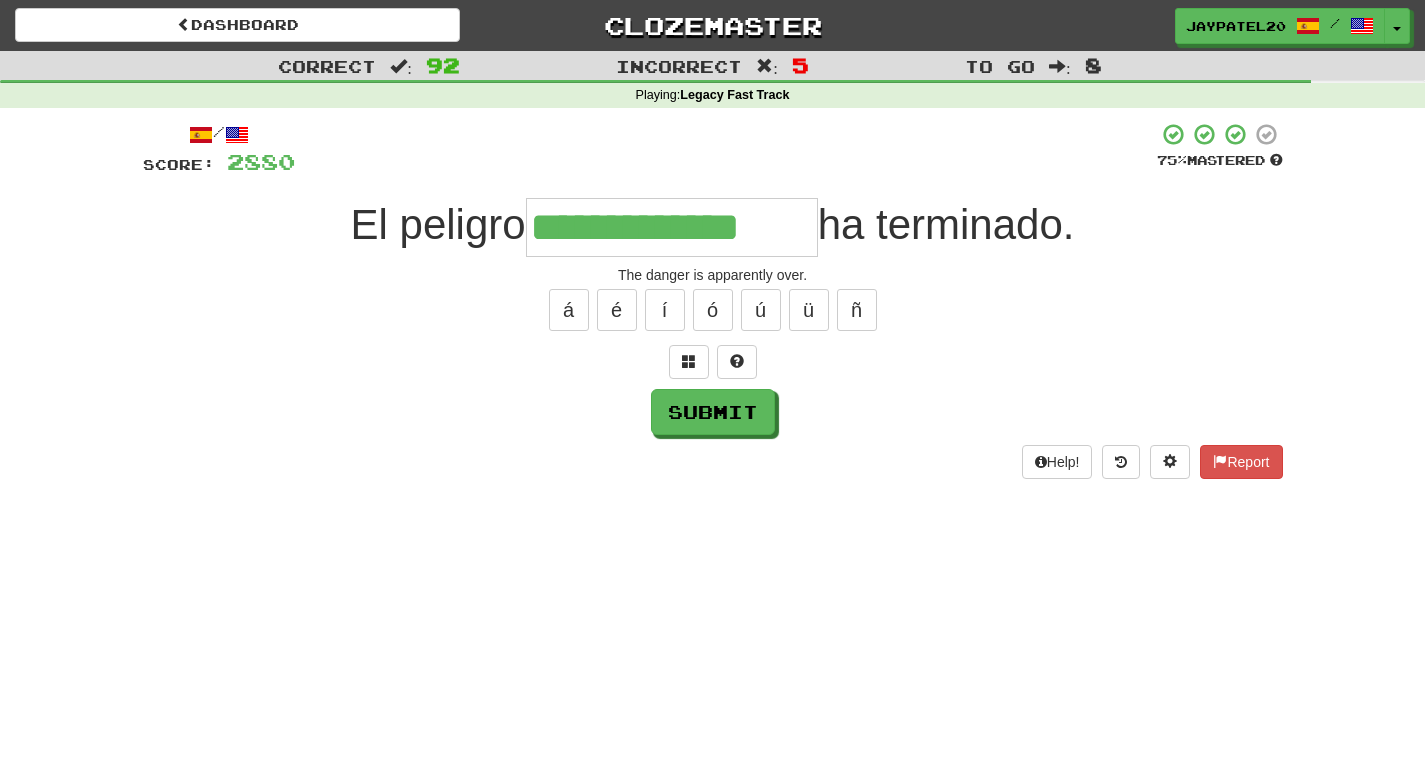 type on "**********" 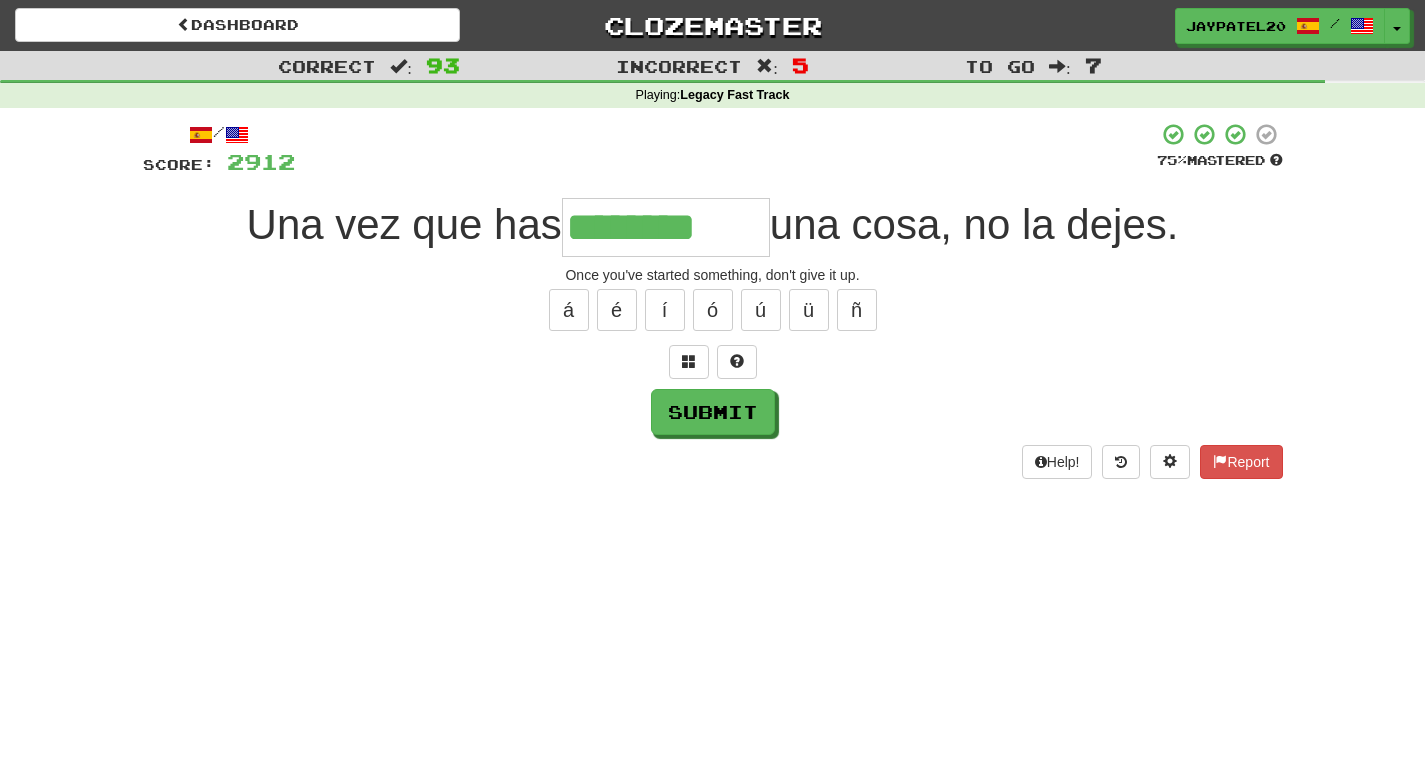 type on "********" 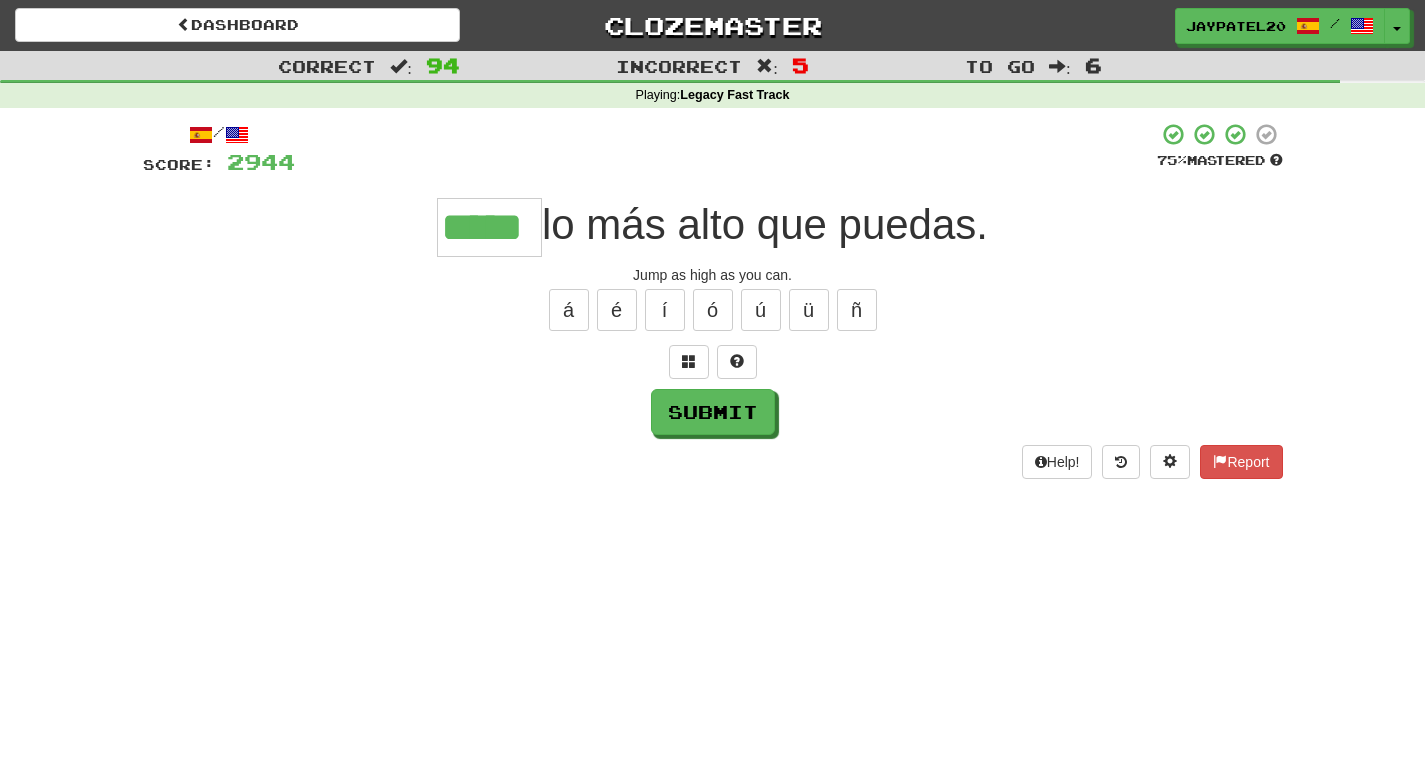type on "*****" 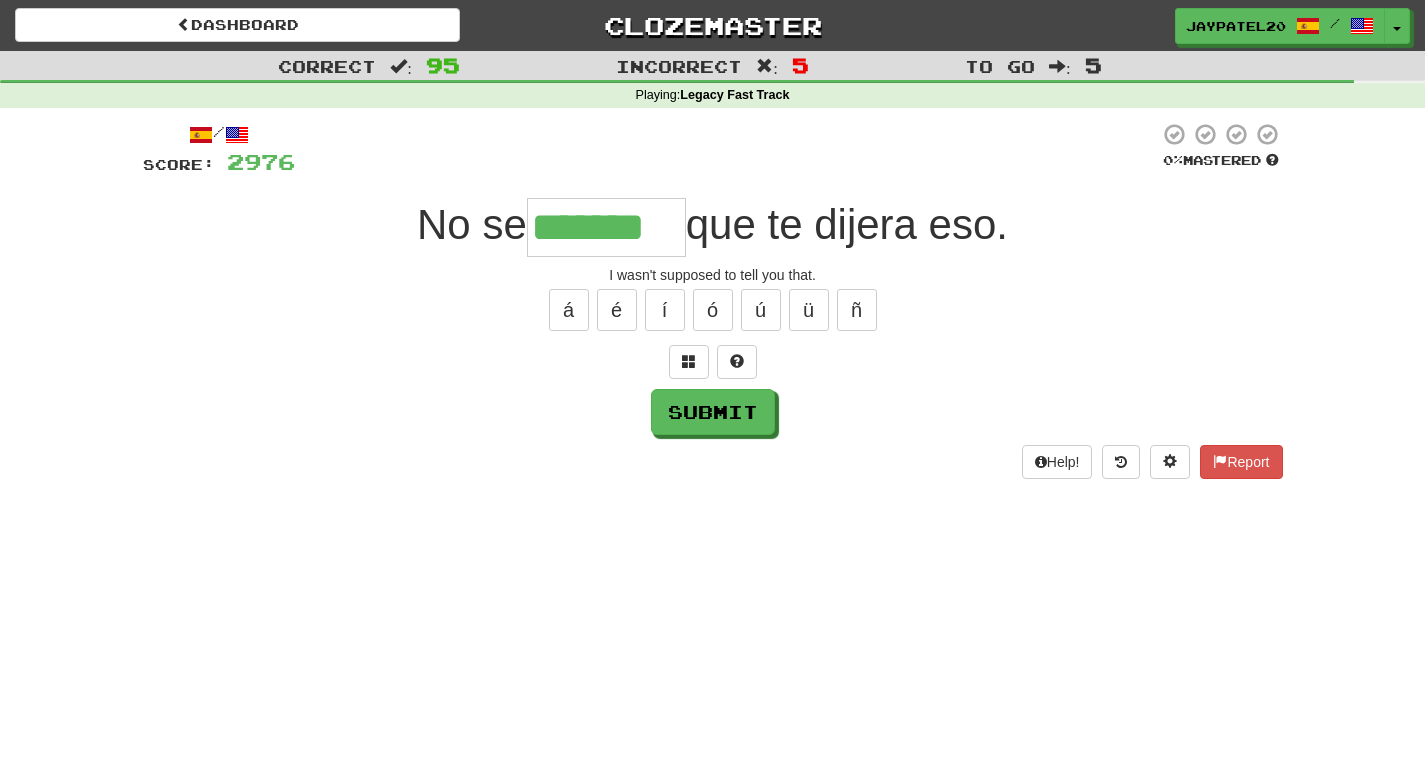 type on "*******" 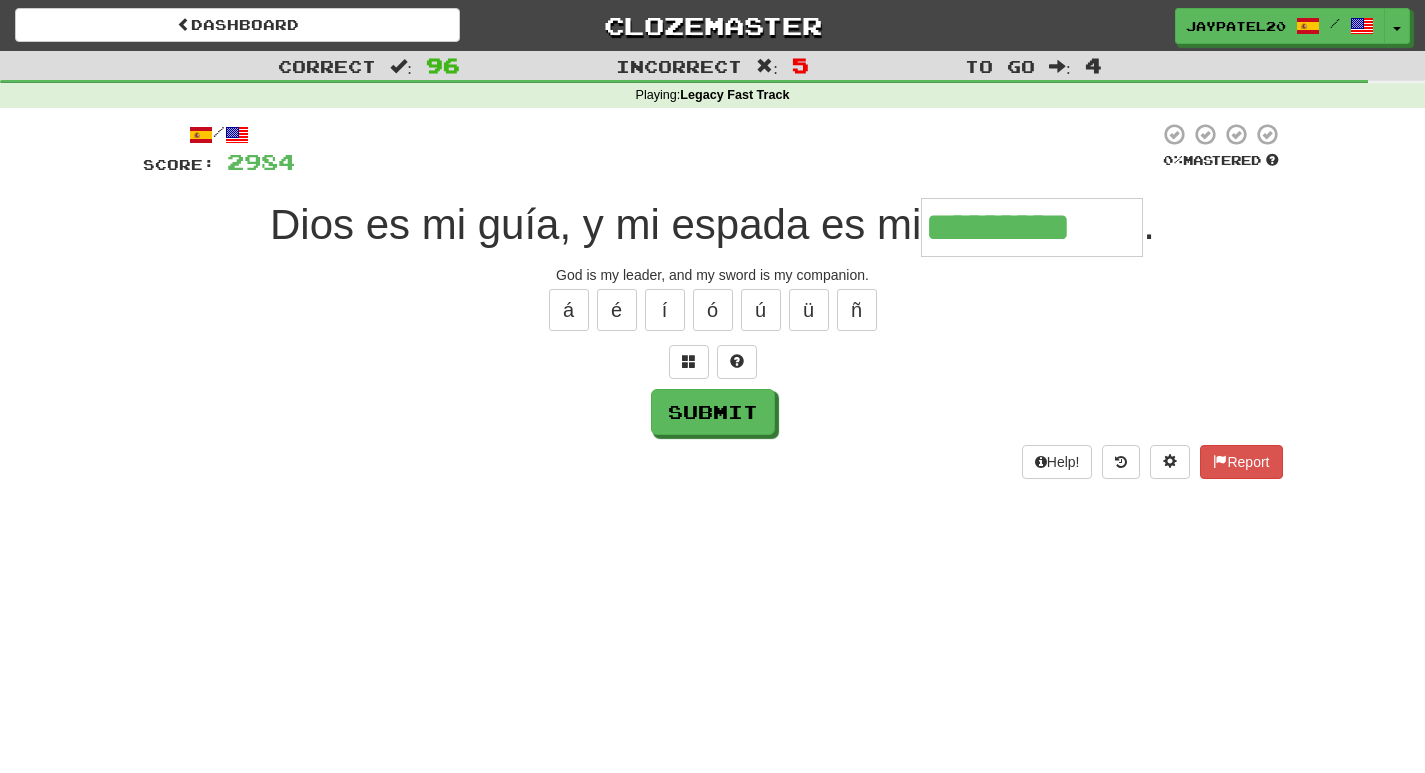 type on "*********" 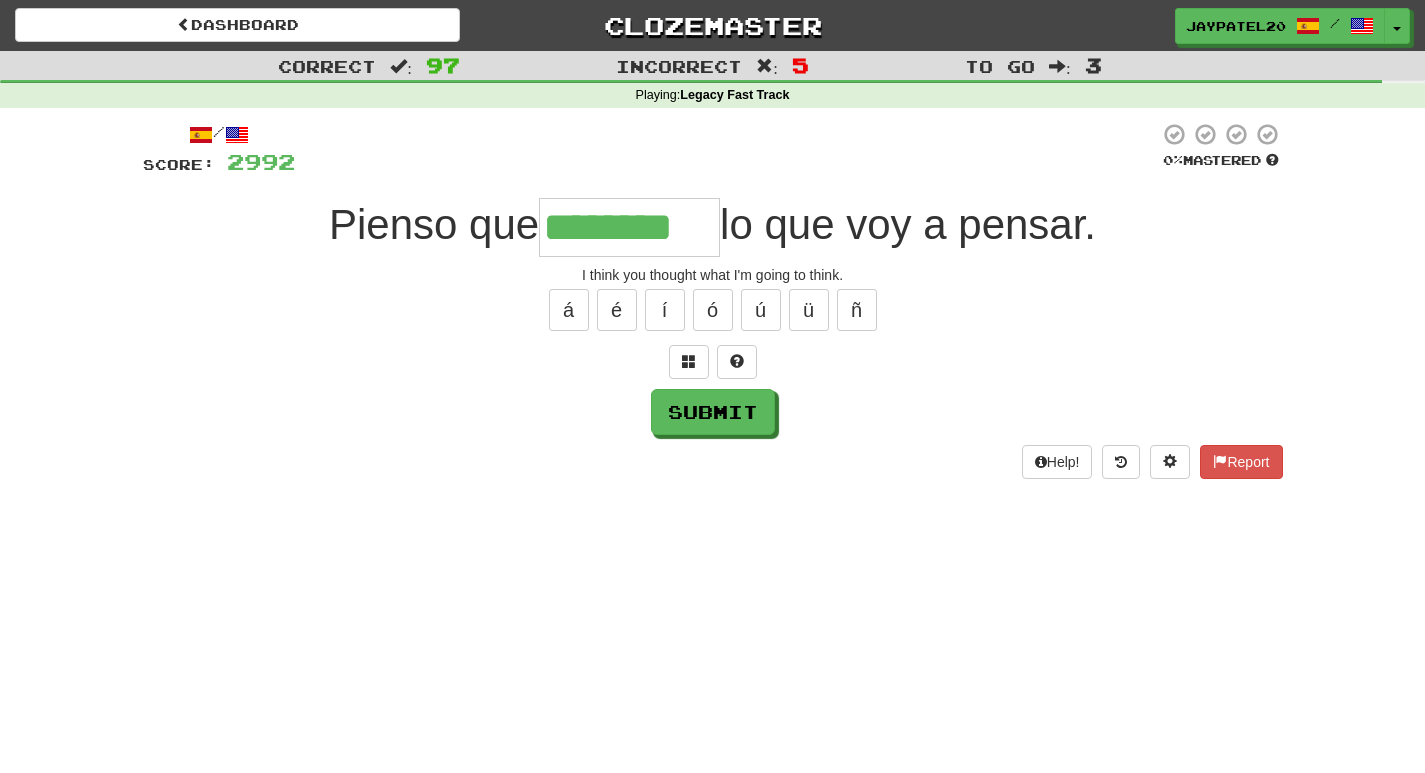 type on "********" 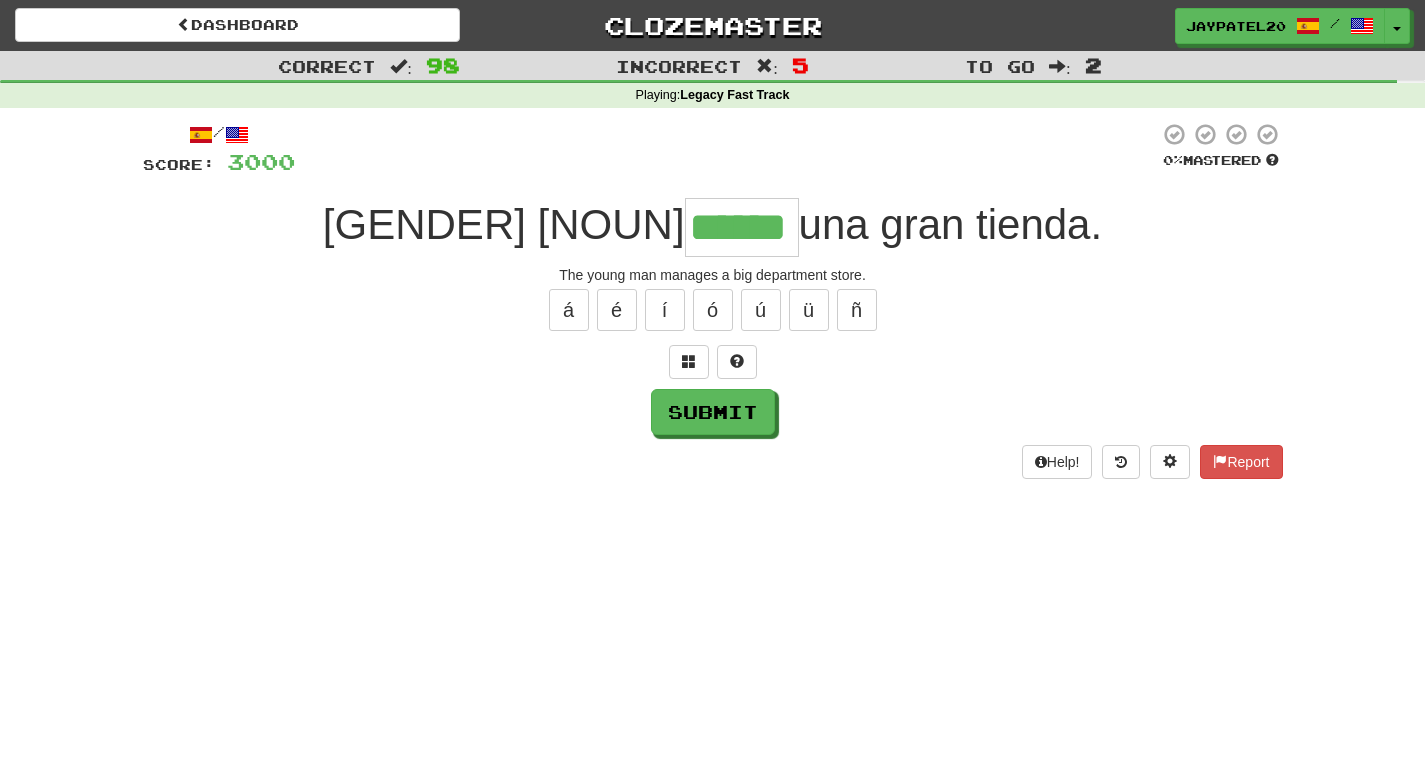 type on "******" 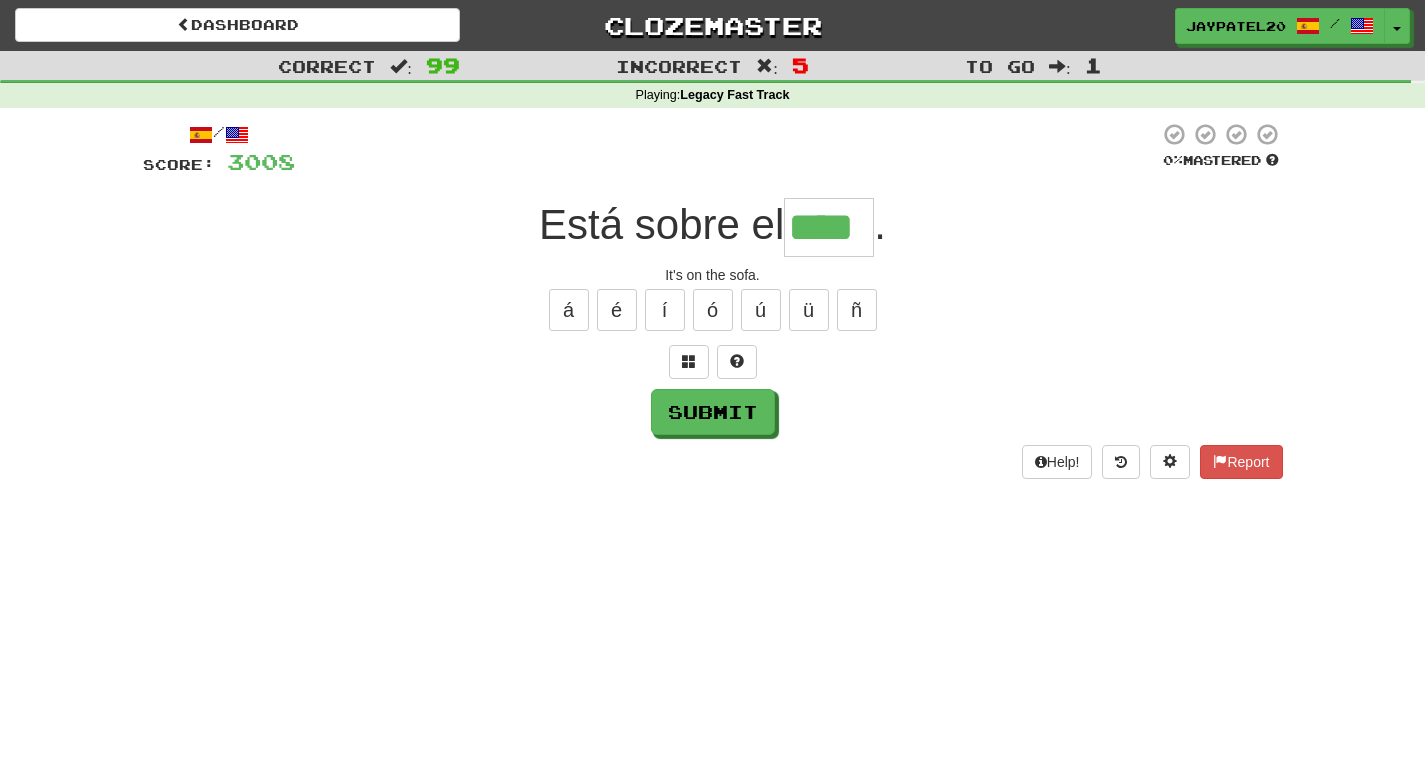 type on "****" 